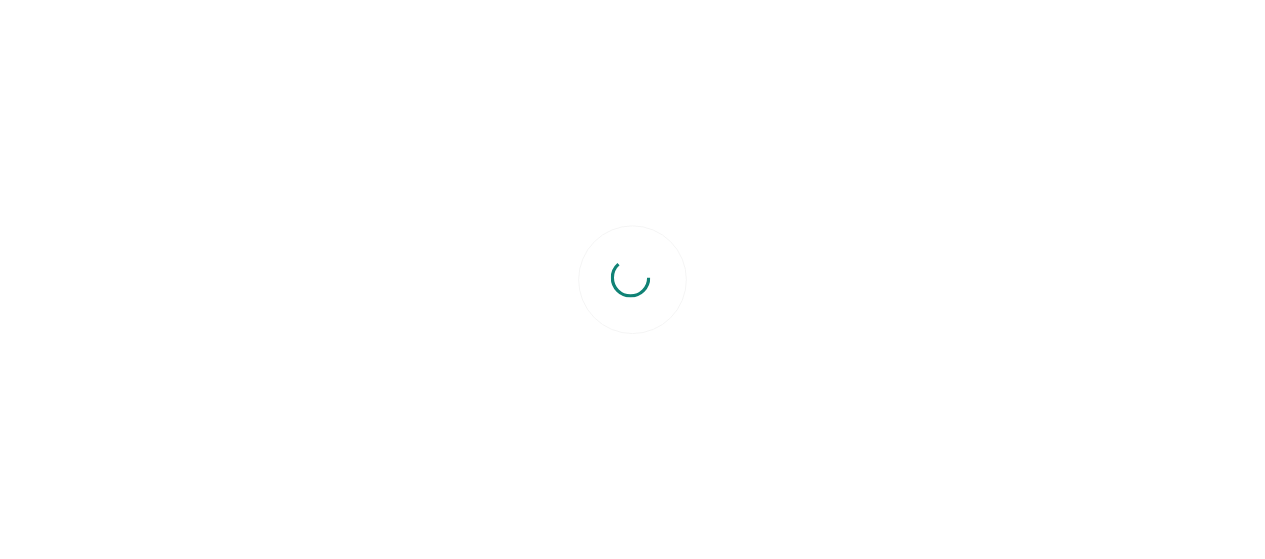 scroll, scrollTop: 0, scrollLeft: 0, axis: both 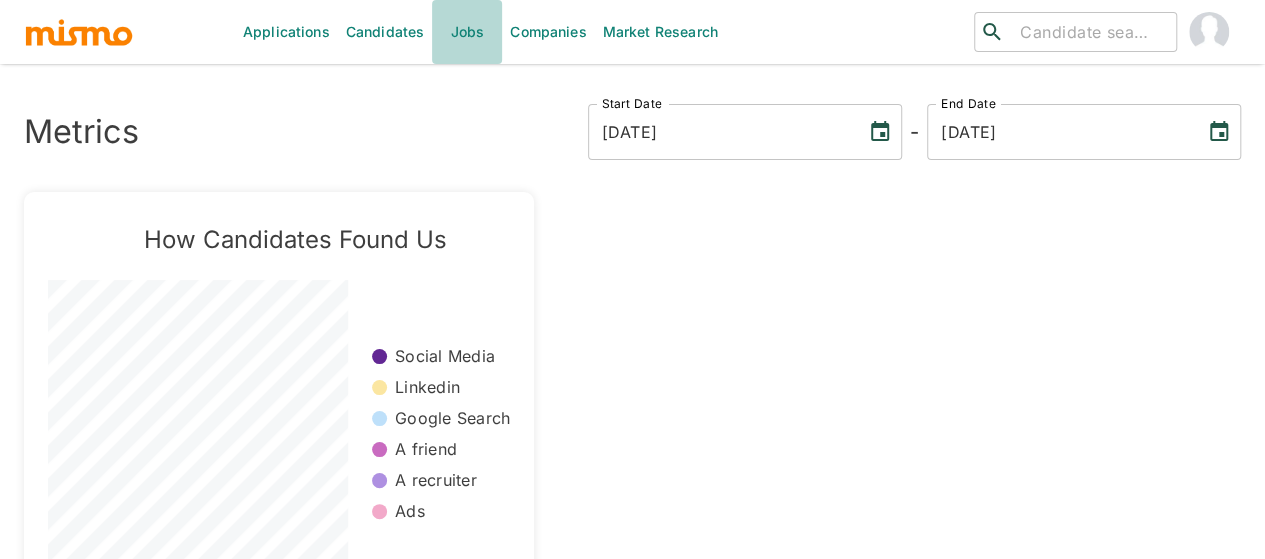 click on "Jobs" at bounding box center (467, 32) 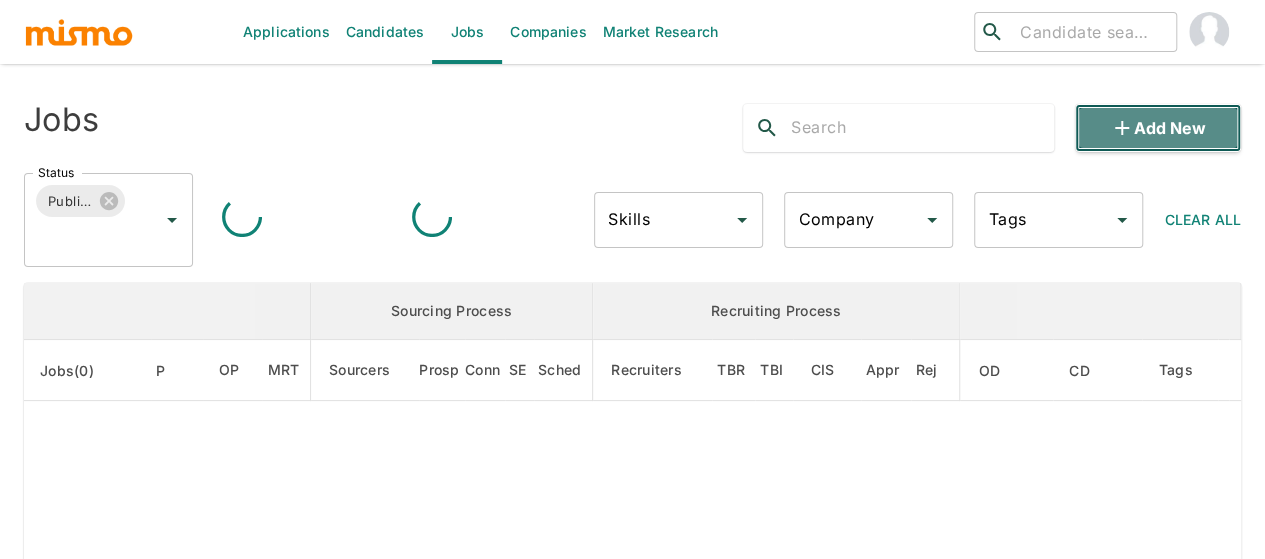 click on "Add new" at bounding box center [1158, 128] 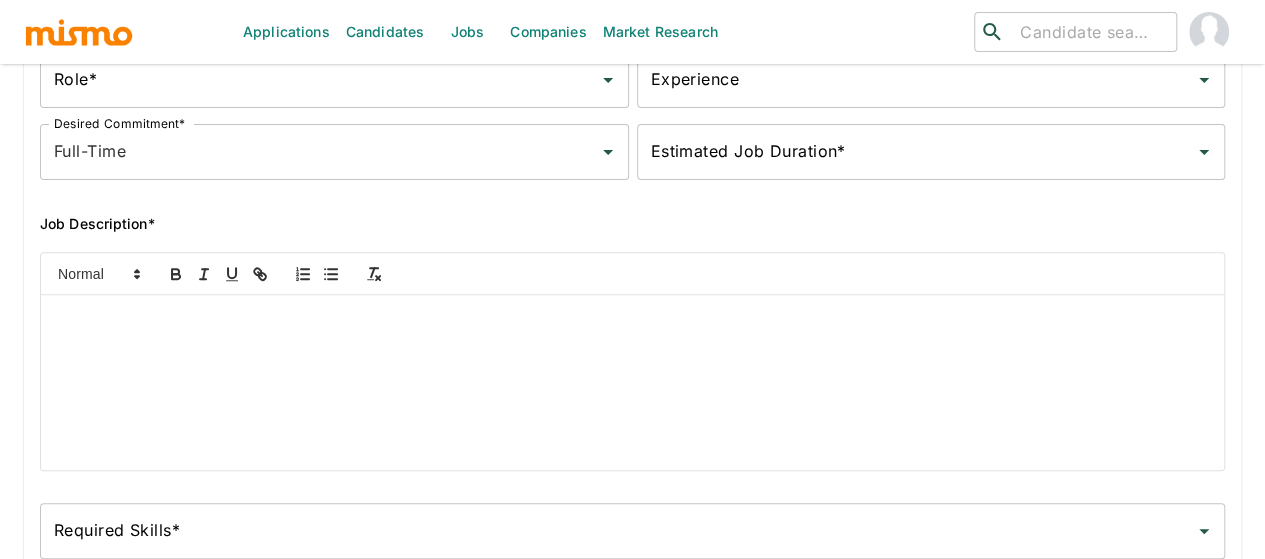 scroll, scrollTop: 300, scrollLeft: 0, axis: vertical 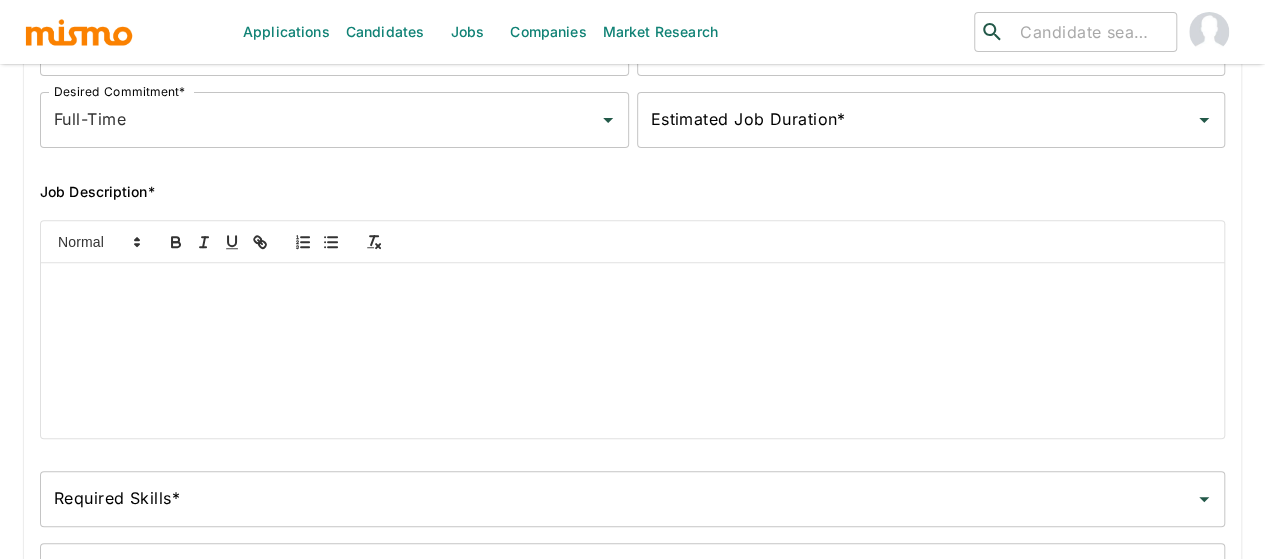 click at bounding box center [632, 286] 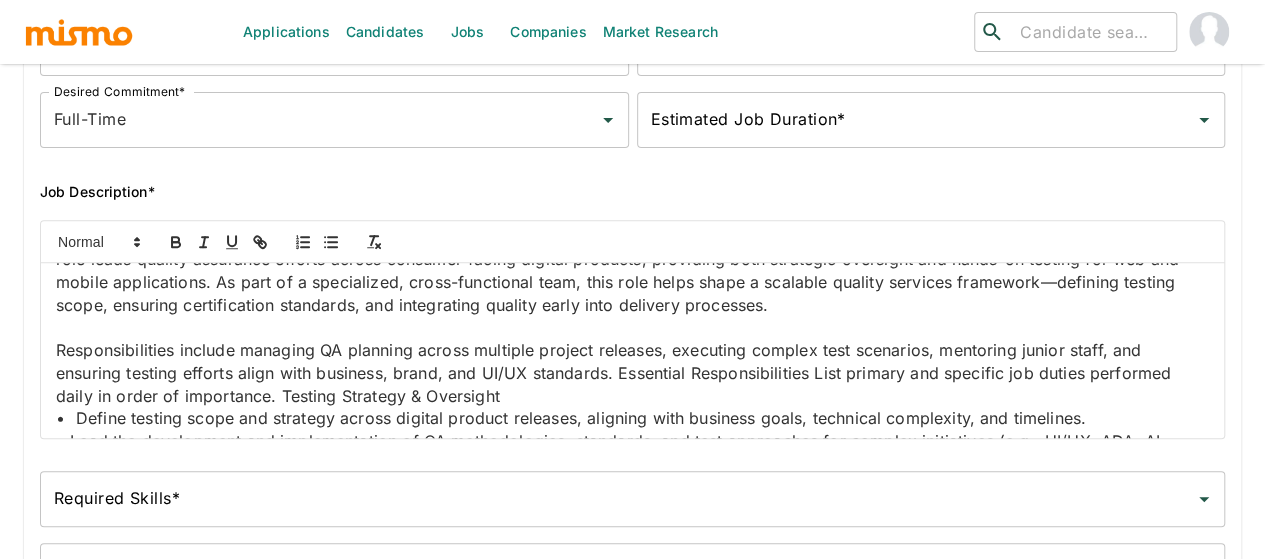 scroll, scrollTop: 0, scrollLeft: 0, axis: both 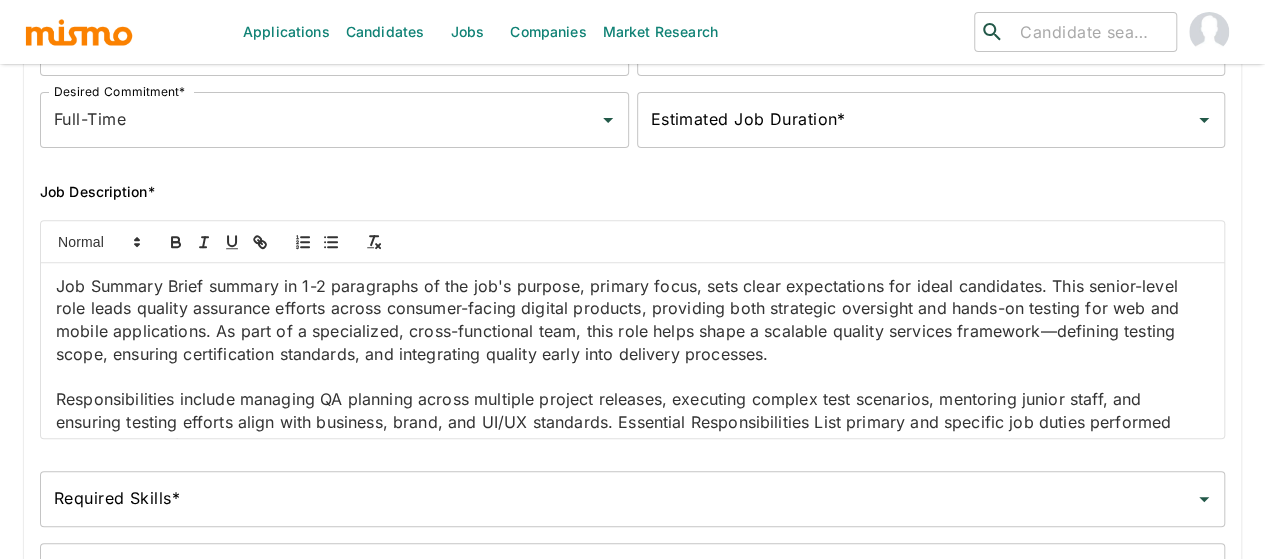drag, startPoint x: 180, startPoint y: 287, endPoint x: 201, endPoint y: 330, distance: 47.853943 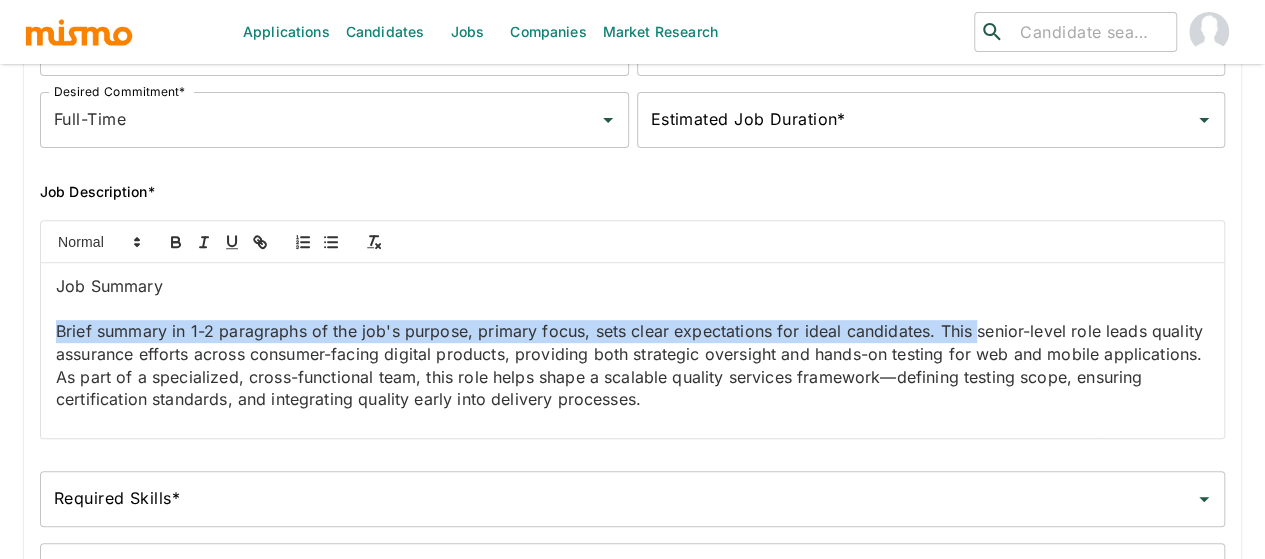 drag, startPoint x: 331, startPoint y: 359, endPoint x: 0, endPoint y: 335, distance: 331.86896 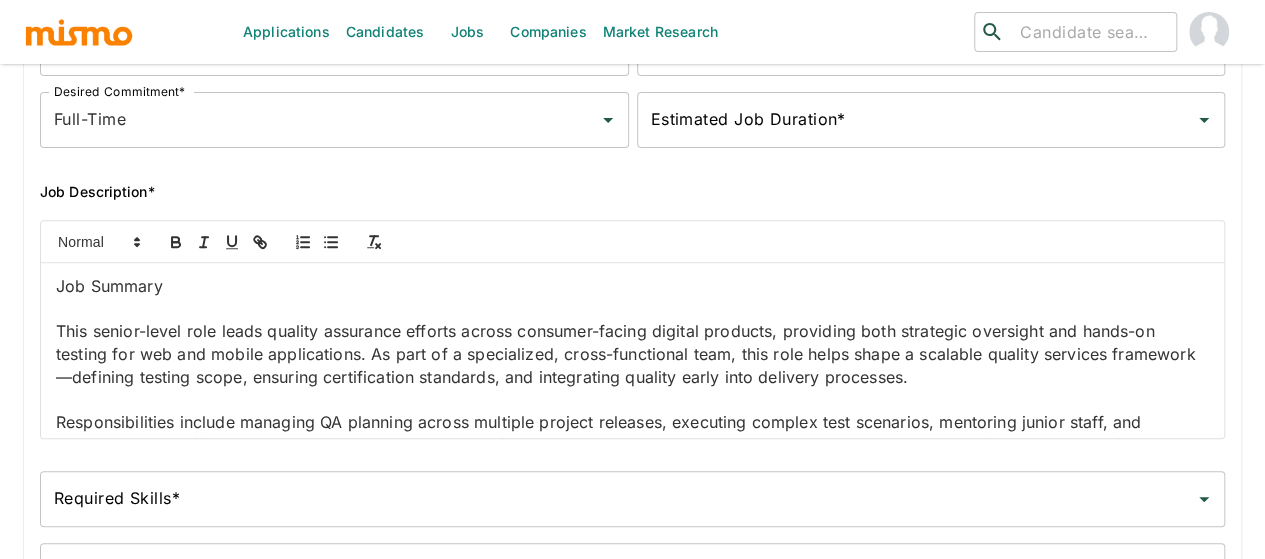 scroll, scrollTop: 100, scrollLeft: 0, axis: vertical 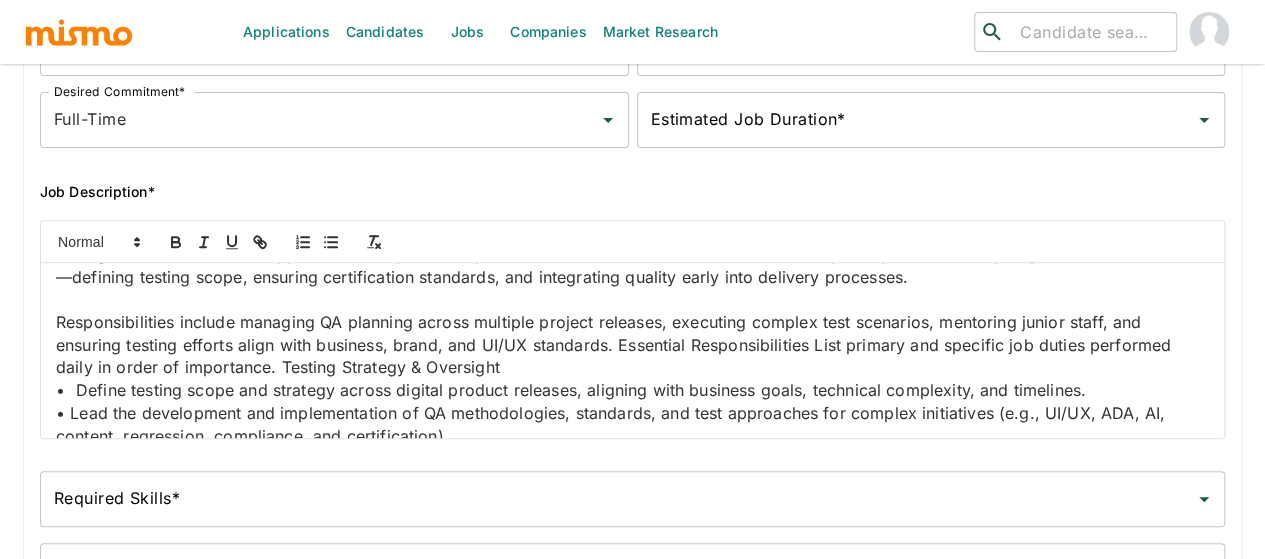click on "Responsibilities include managing QA planning across multiple project releases, executing complex test scenarios, mentoring junior staff, and ensuring testing efforts align with business, brand, and UI/UX standards. Essential Responsibilities List primary and specific job duties performed daily in order of importance. Testing Strategy & Oversight" at bounding box center [632, 345] 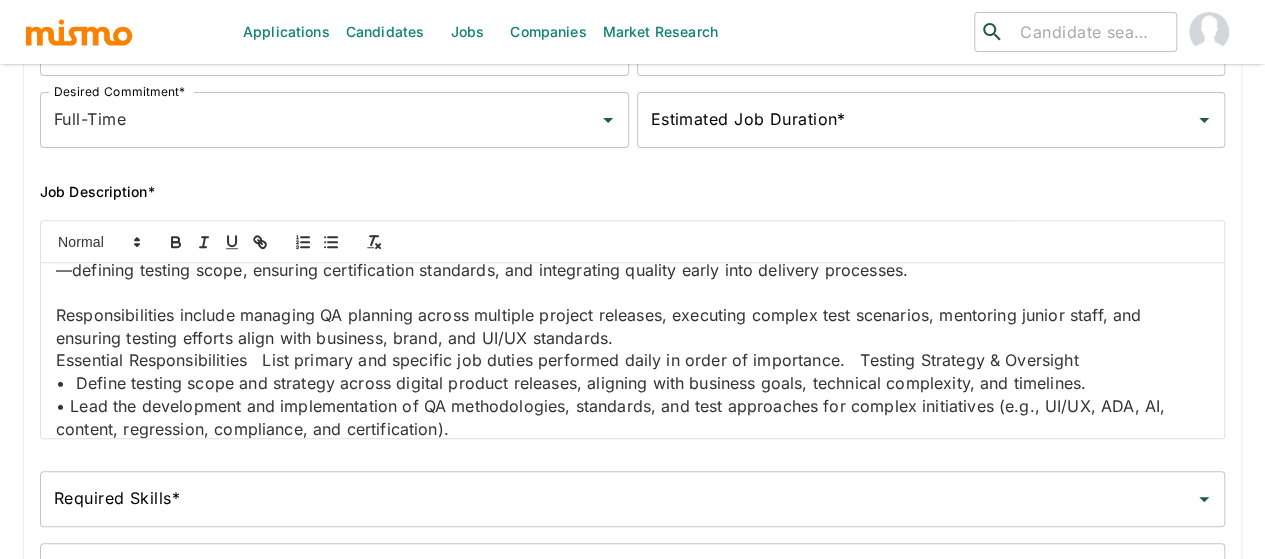 scroll, scrollTop: 130, scrollLeft: 0, axis: vertical 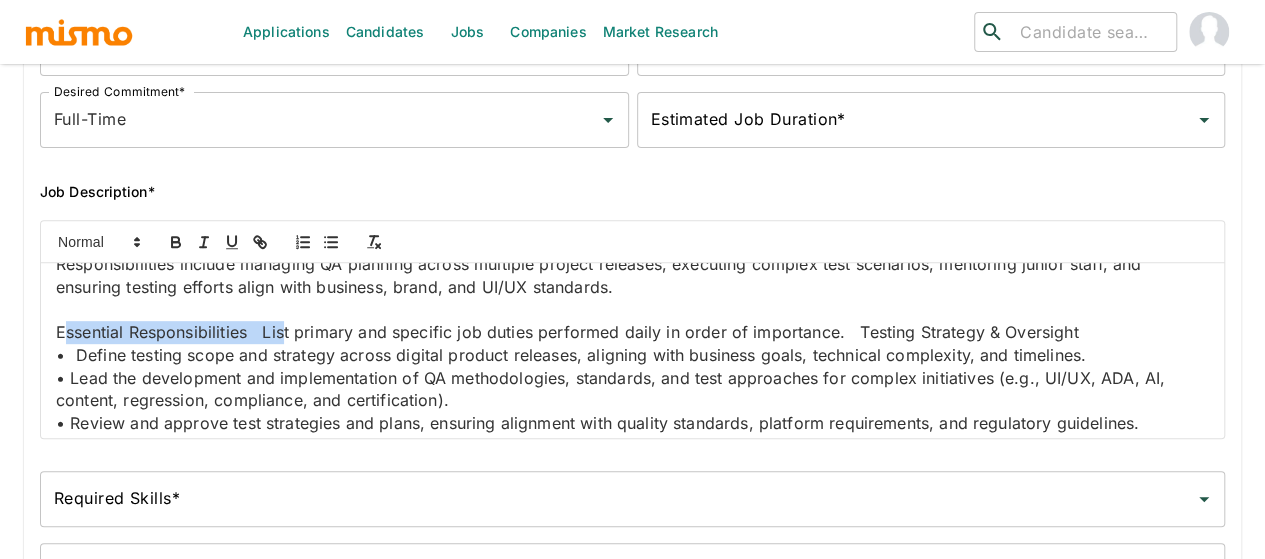 drag, startPoint x: 274, startPoint y: 437, endPoint x: 63, endPoint y: 402, distance: 213.88315 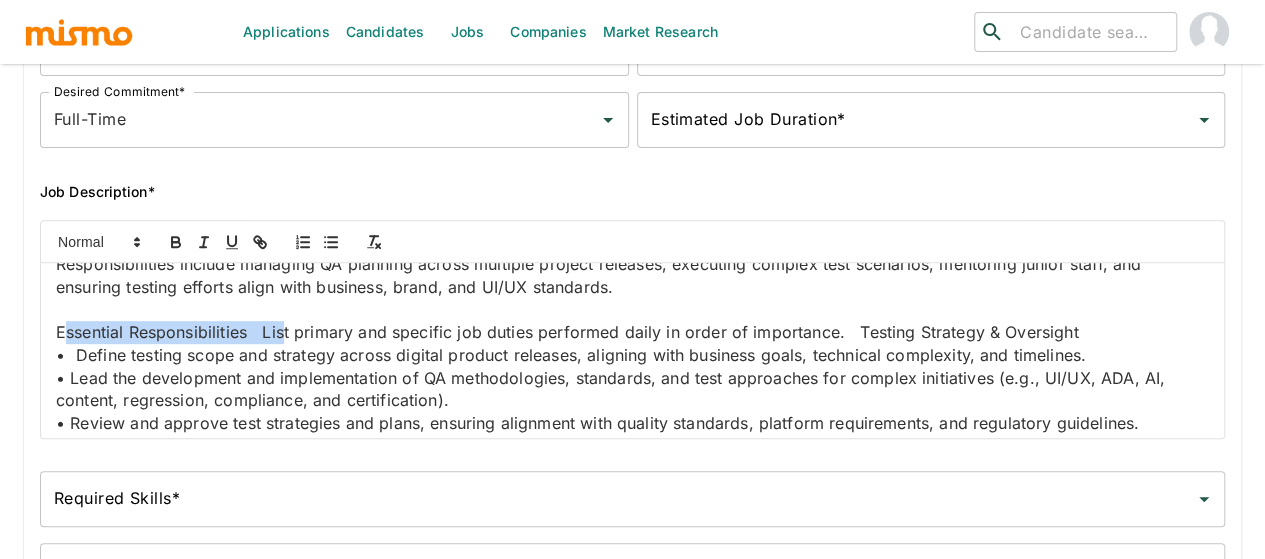 click on "Essential Responsibilities   List primary and specific job duties performed daily in order of importance.   Testing Strategy & Oversight" at bounding box center [632, 332] 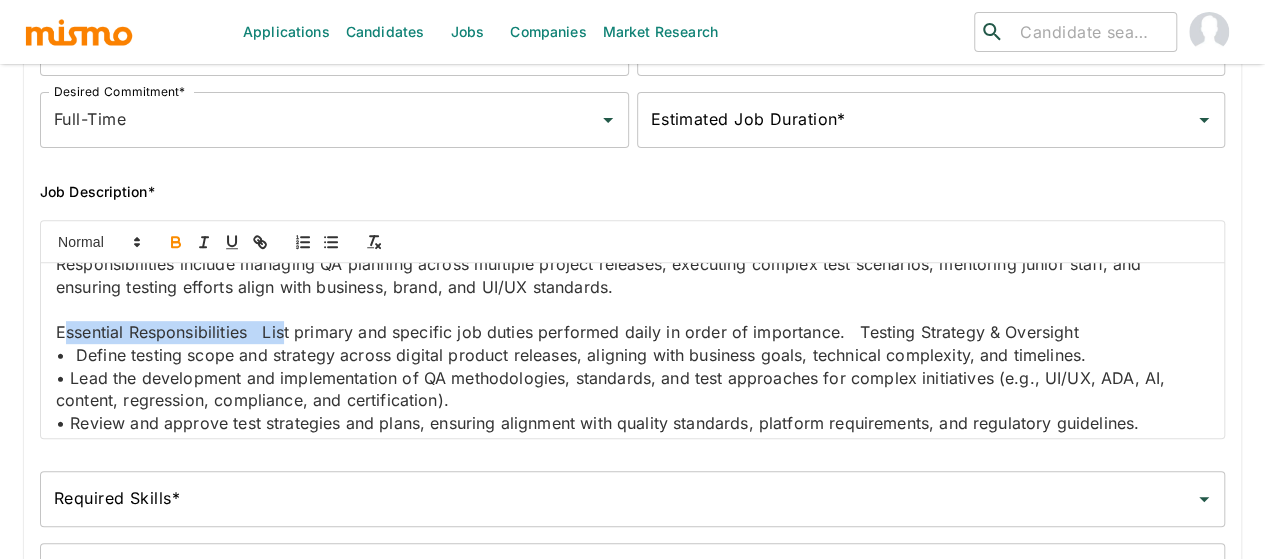 click 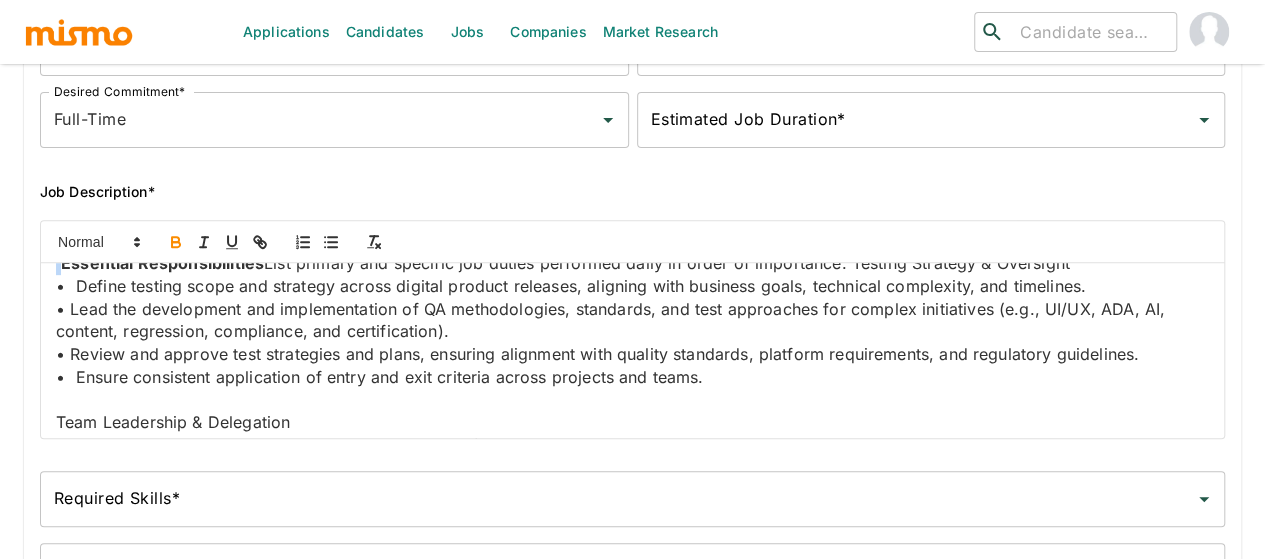 scroll, scrollTop: 258, scrollLeft: 0, axis: vertical 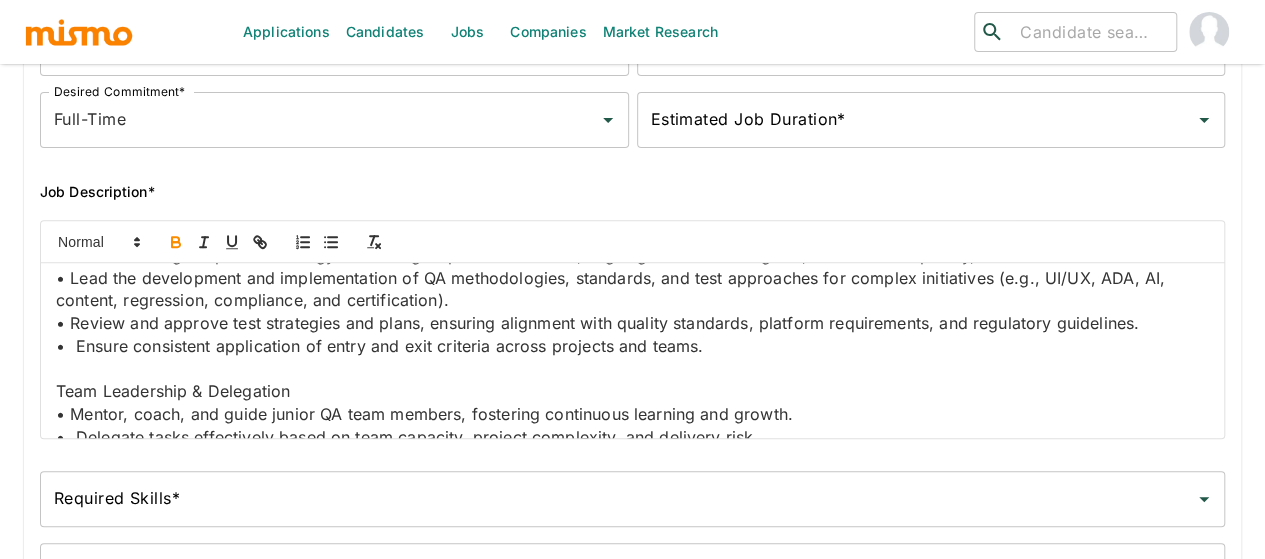 drag, startPoint x: 162, startPoint y: 324, endPoint x: 289, endPoint y: 295, distance: 130.26895 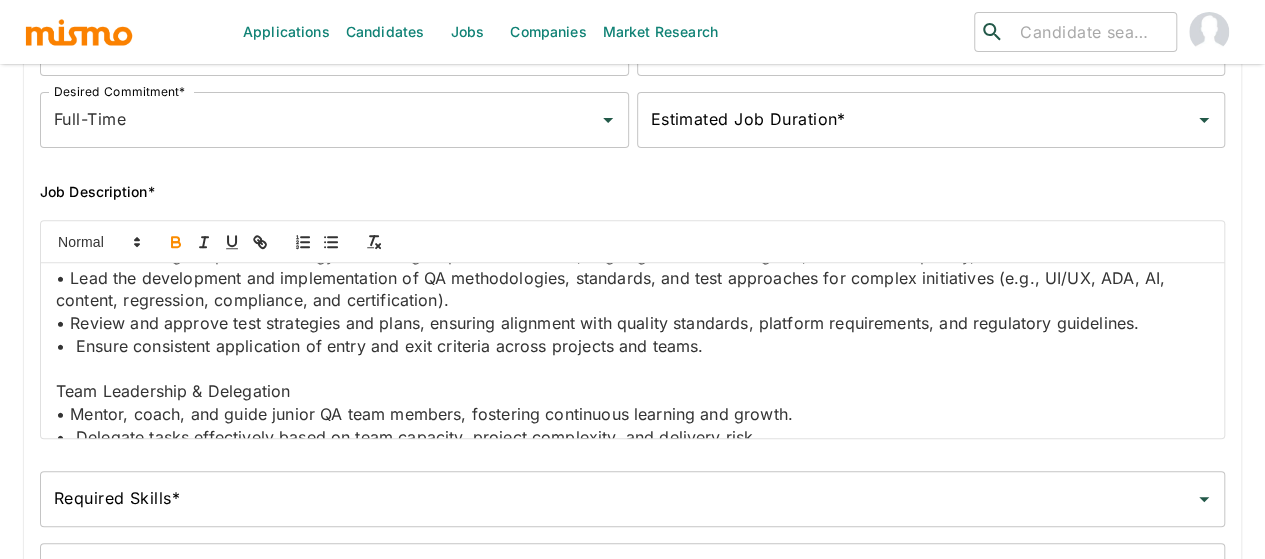 click on "Job Summary This senior-level role leads quality assurance efforts across consumer-facing digital products, providing both strategic oversight and hands-on testing for web and mobile applications. As part of a specialized, cross-functional team, this role helps shape a scalable quality services framework—defining testing scope, ensuring certification standards, and integrating quality early into delivery processes. Responsibilities include managing QA planning across multiple project releases, executing complex test scenarios, mentoring junior staff, and ensuring testing efforts align with business, brand, and UI/UX standards. Essential Responsibilities List primary and specific job duties performed daily in order of importance. Testing Strategy & Oversight • Define testing scope and strategy across digital product releases, aligning with business goals, technical complexity, and timelines. • Ensure consistent application of entry and exit criteria across projects and teams." at bounding box center [632, 350] 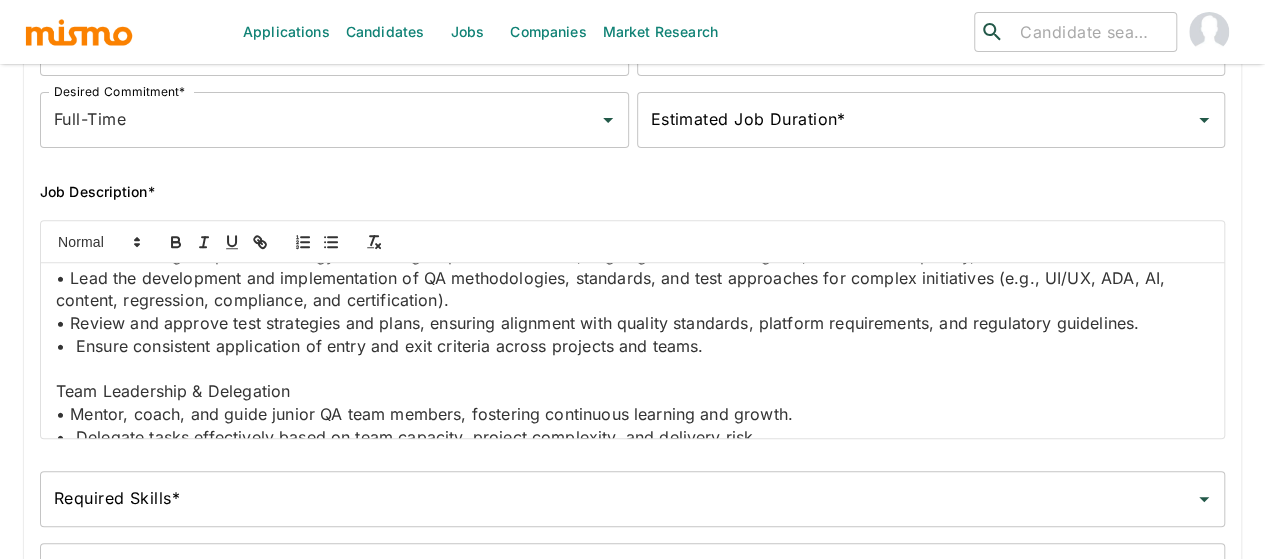 click on "Essential Responsibilities    List primary and specific job duties performed daily in order of importance.   Testing Strategy & Oversight" at bounding box center [632, 232] 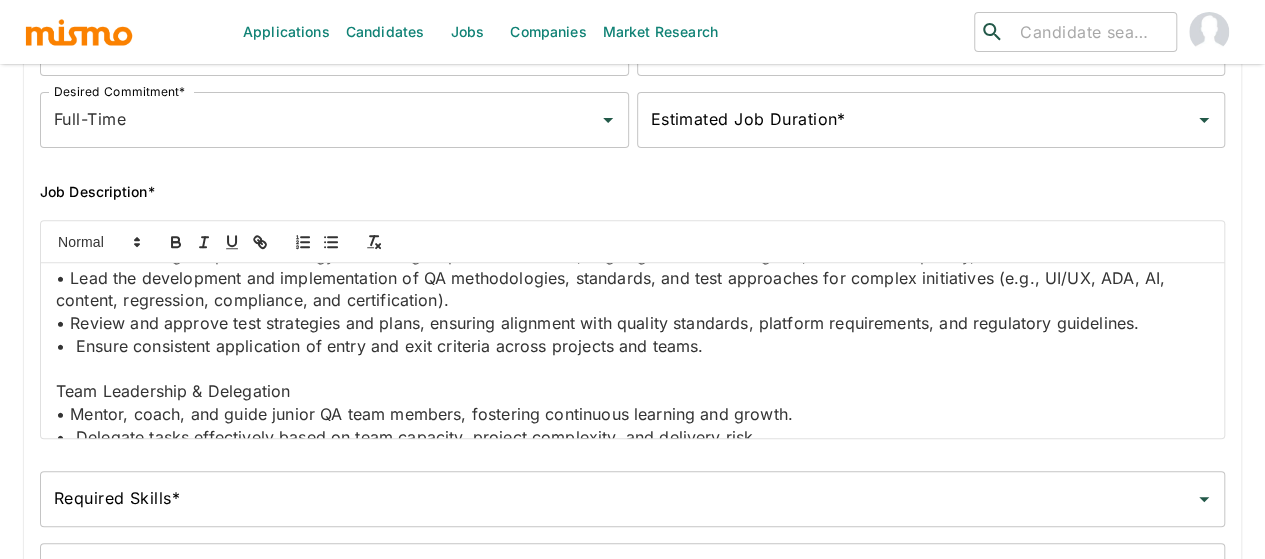 drag, startPoint x: 288, startPoint y: 302, endPoint x: 163, endPoint y: 331, distance: 128.31992 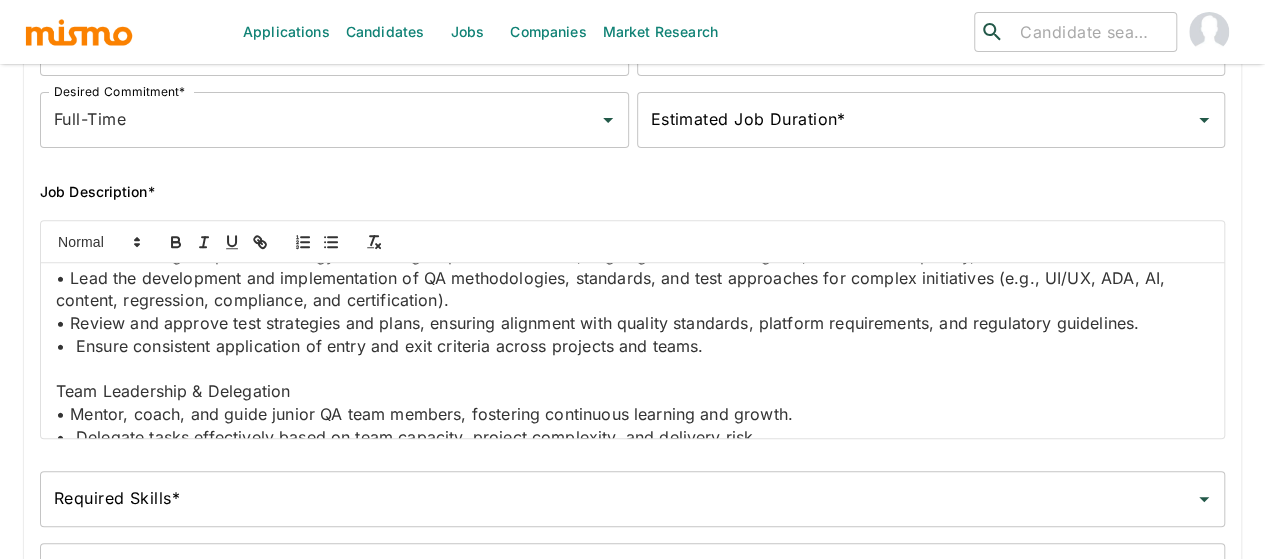 click on "Essential Responsibilities    List primary and specific job duties performed daily in order of importance.   Testing Strategy & Oversight" at bounding box center [632, 232] 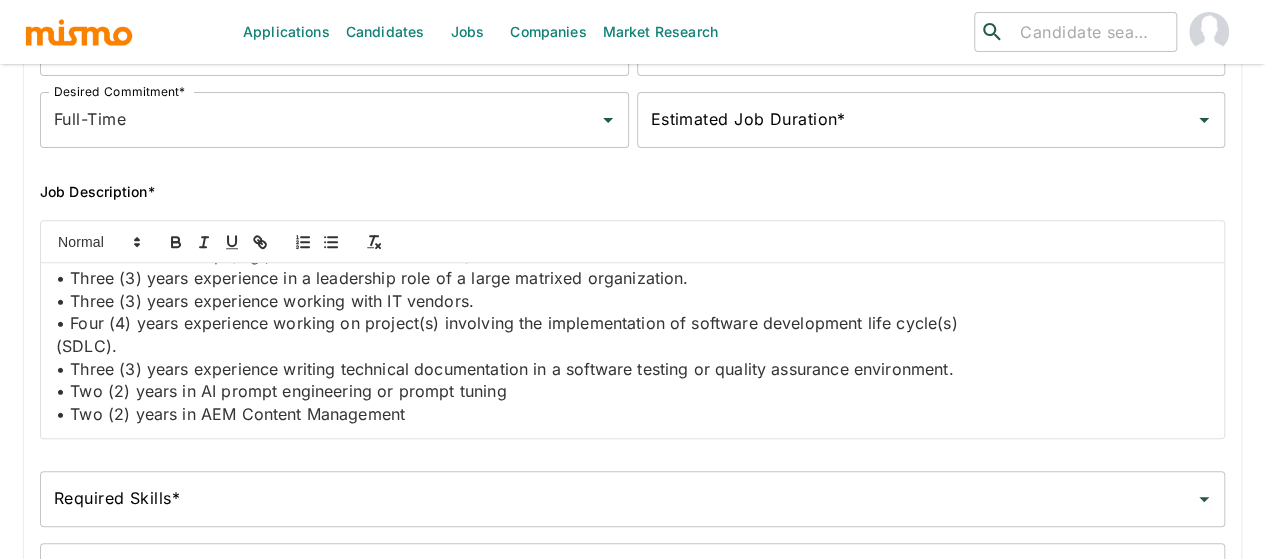 scroll, scrollTop: 1458, scrollLeft: 0, axis: vertical 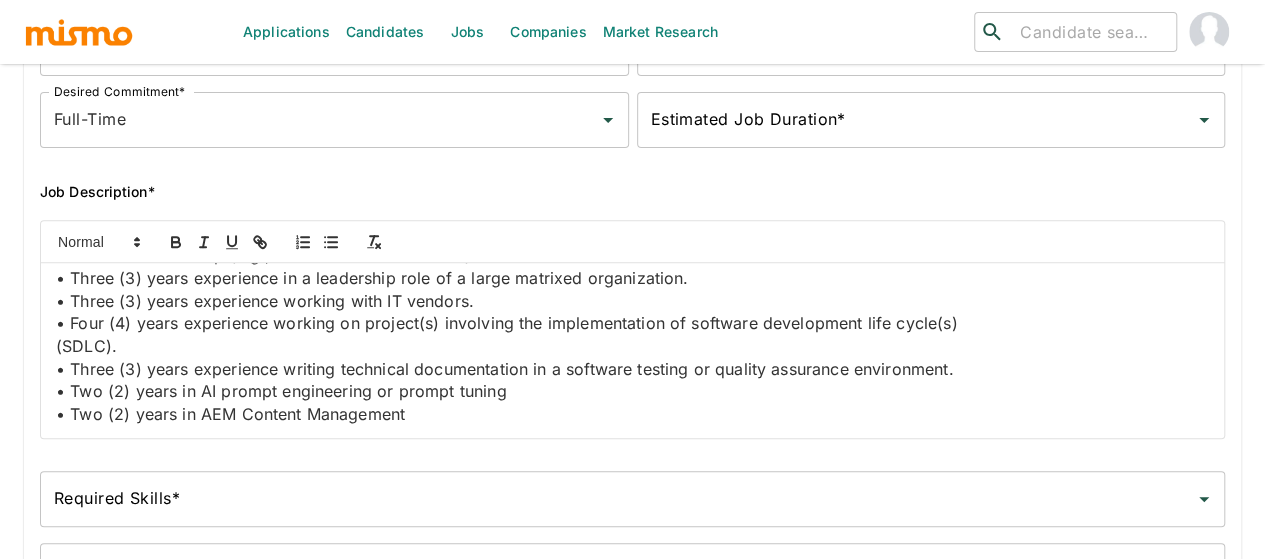 click on "• Contribute to the formalization and continuous improvement of the quality services framework through scalable, repeatable processes and shared standards." at bounding box center [632, -29] 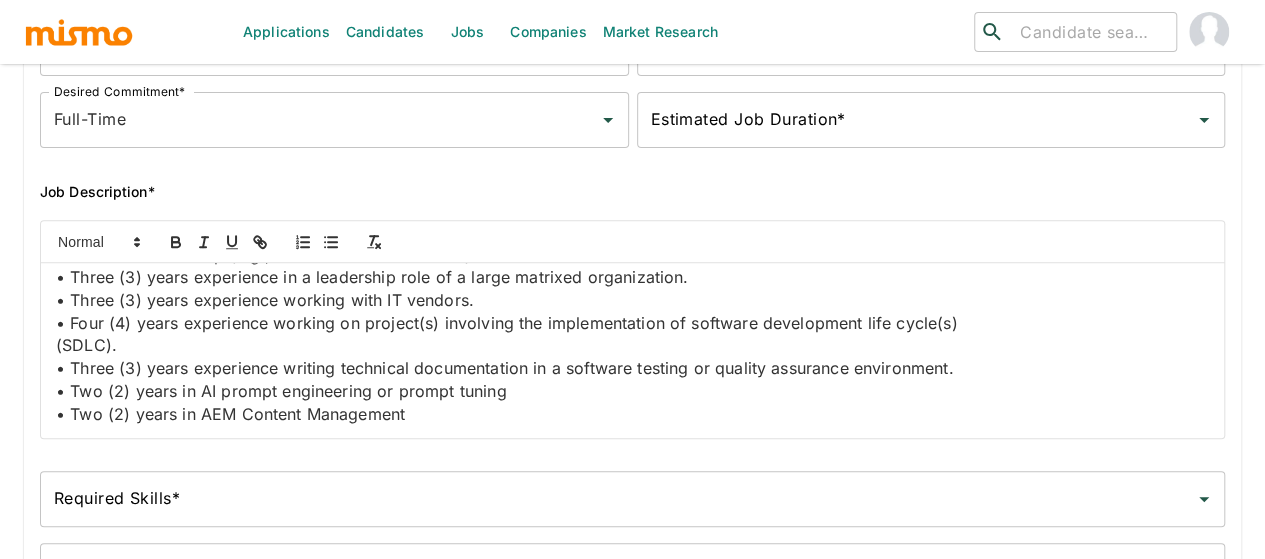 scroll, scrollTop: 1558, scrollLeft: 0, axis: vertical 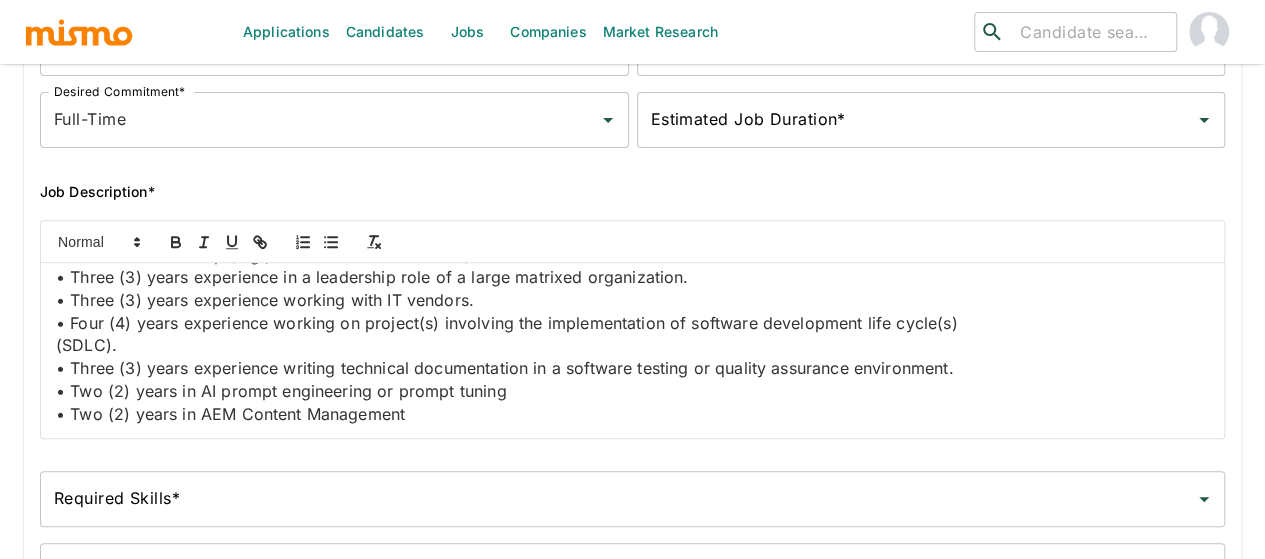 click on "Job Qualifications List of minimum education and minimum years of experience, level of knowledge, skills, abilities, licensures, certifications and other job-related requirements that must be met to be considered for a position. GCC's cannot hire candidate's that do not meet all of the minimum qualifications. Fewer minimum qualifications and more preferred qualifications broadens the applicant pool. Minimum Qualifications • Bachelor's degree in Computer Science, CIS, or related field and Minimum eight (8) years experience in SQA, software" at bounding box center [632, 39] 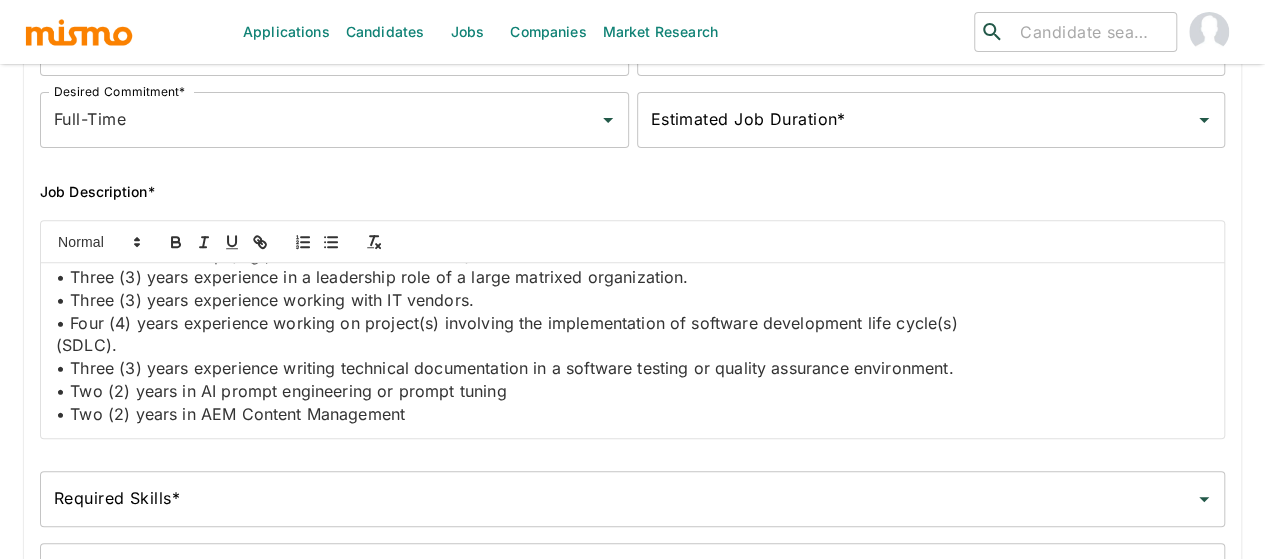 scroll, scrollTop: 1658, scrollLeft: 0, axis: vertical 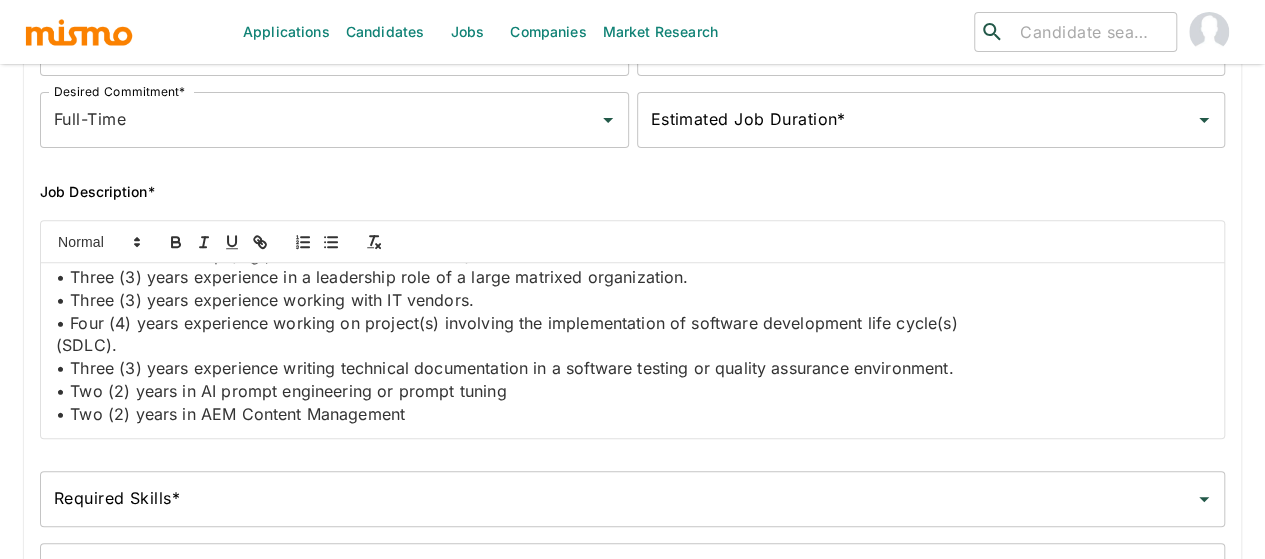 click on "Job Summary This senior-level role leads quality assurance efforts across consumer-facing digital products, providing both strategic oversight and hands-on testing for web and mobile applications. As part of a specialized, cross-functional team, this role helps shape a scalable quality services framework—defining testing scope, ensuring certification standards, and integrating quality early into delivery processes.    Responsibilities include managing QA planning across multiple project releases, executing complex test scenarios, mentoring junior staff, and ensuring testing efforts align with business, brand, and UI/UX standards.      Essential Responsibilities     Testing Strategy & Oversight  •	Define testing scope and strategy across digital product releases, aligning with business goals, technical complexity, and timelines.  •	Review and approve test strategies and plans, ensuring alignment with quality standards, platform requirements, and regulatory guidelines.              (SDLC)." at bounding box center [632, 350] 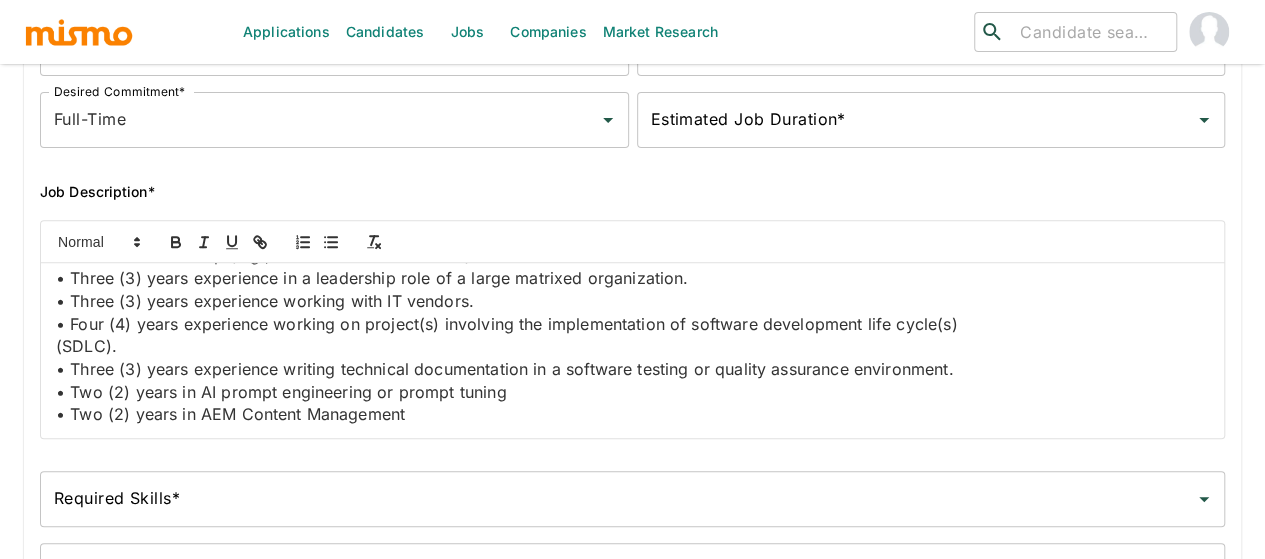 drag, startPoint x: 242, startPoint y: 345, endPoint x: 56, endPoint y: 347, distance: 186.01076 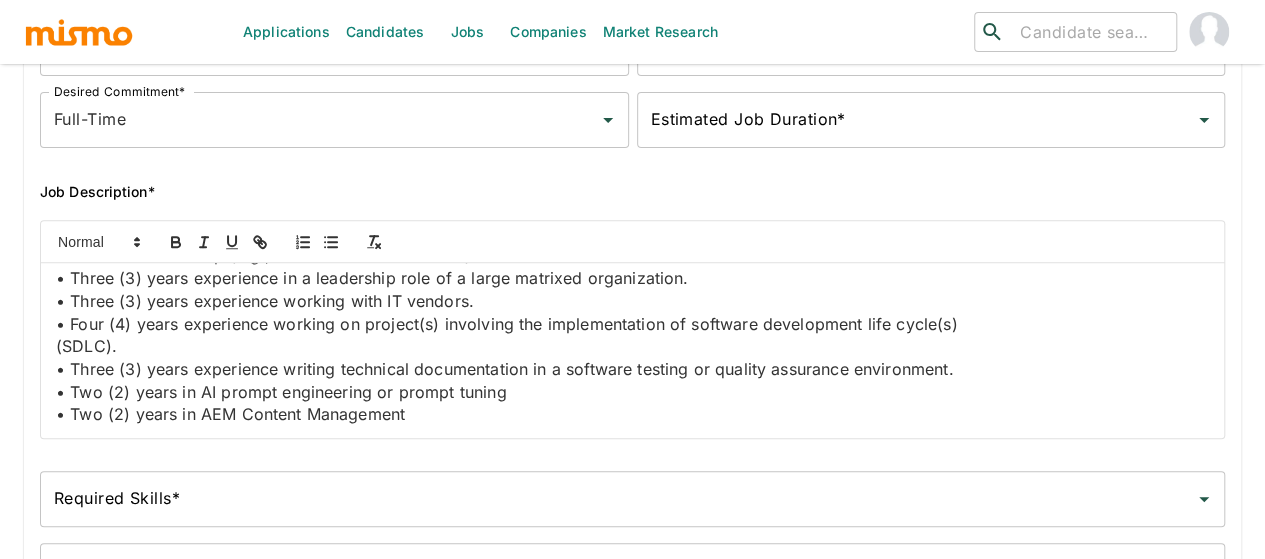 click on "Minimum Qualifications      • Bachelor's degree in Computer Science, CIS, or related field and Minimum eight (8) years experience in SQA, software" at bounding box center [632, 74] 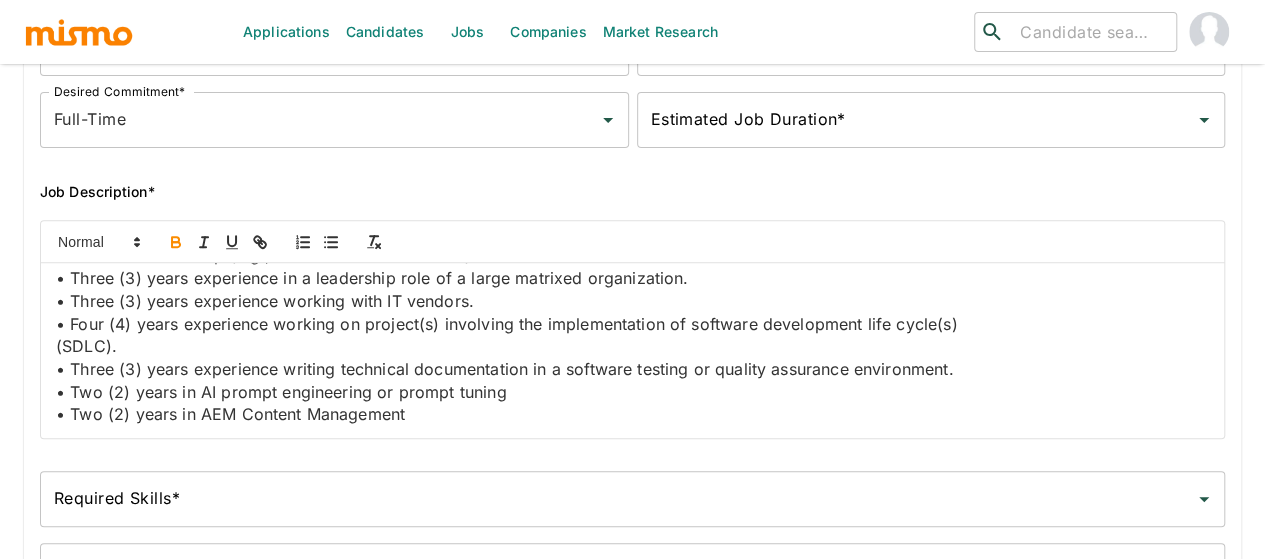click 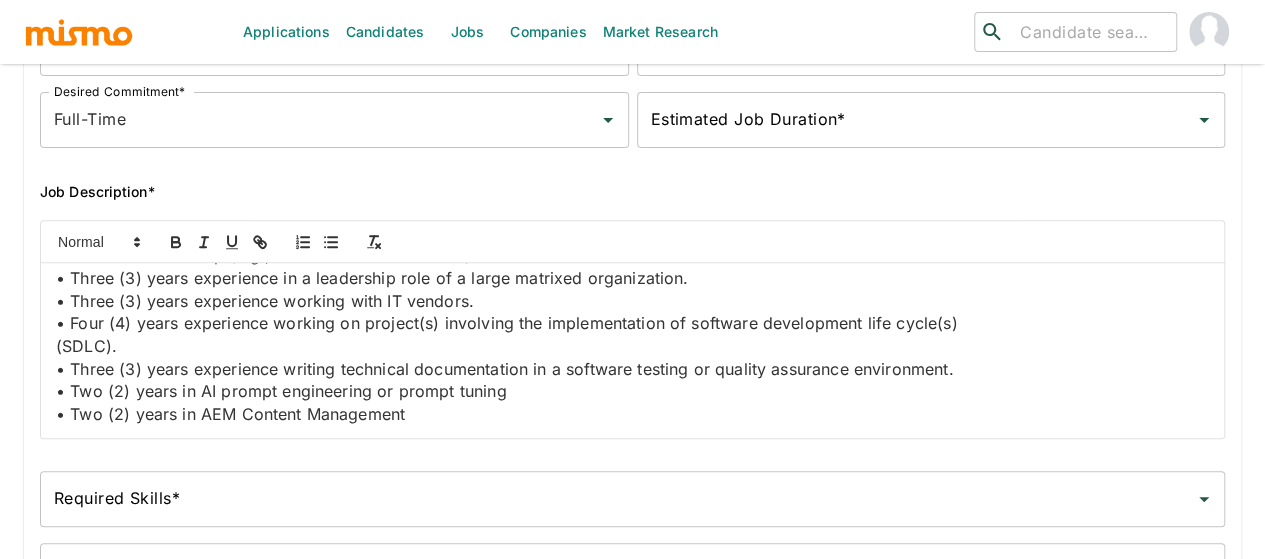 scroll, scrollTop: 1658, scrollLeft: 0, axis: vertical 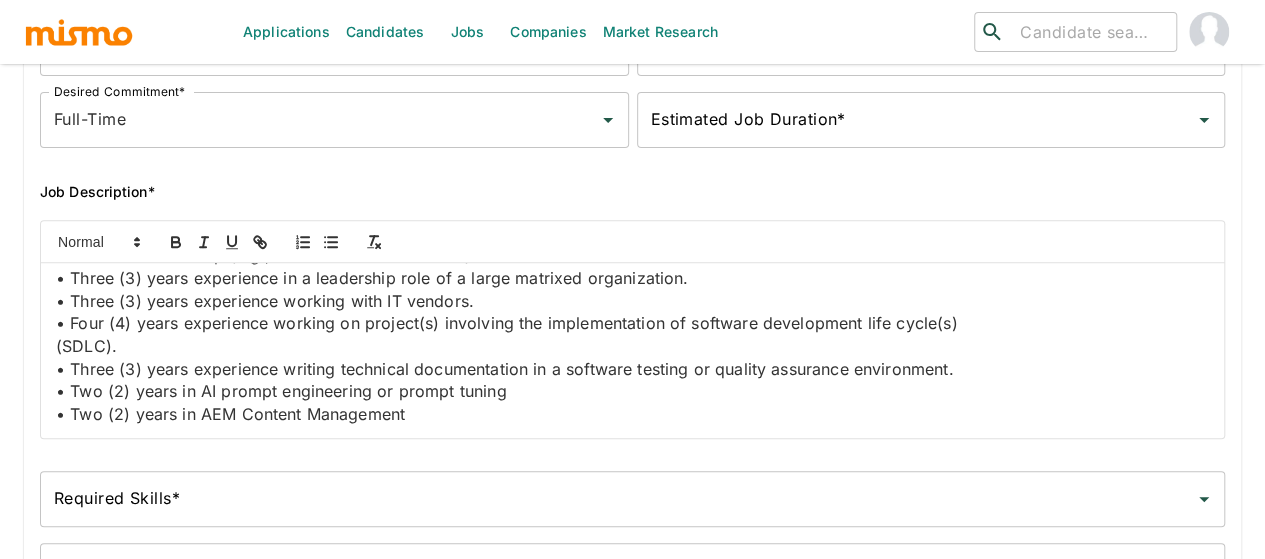 click on "• Minimum 5 years Automation engineering - framework development & maintainance in Selenium, Eclipse IDE, Selenium, and/or Applitools" at bounding box center (632, 119) 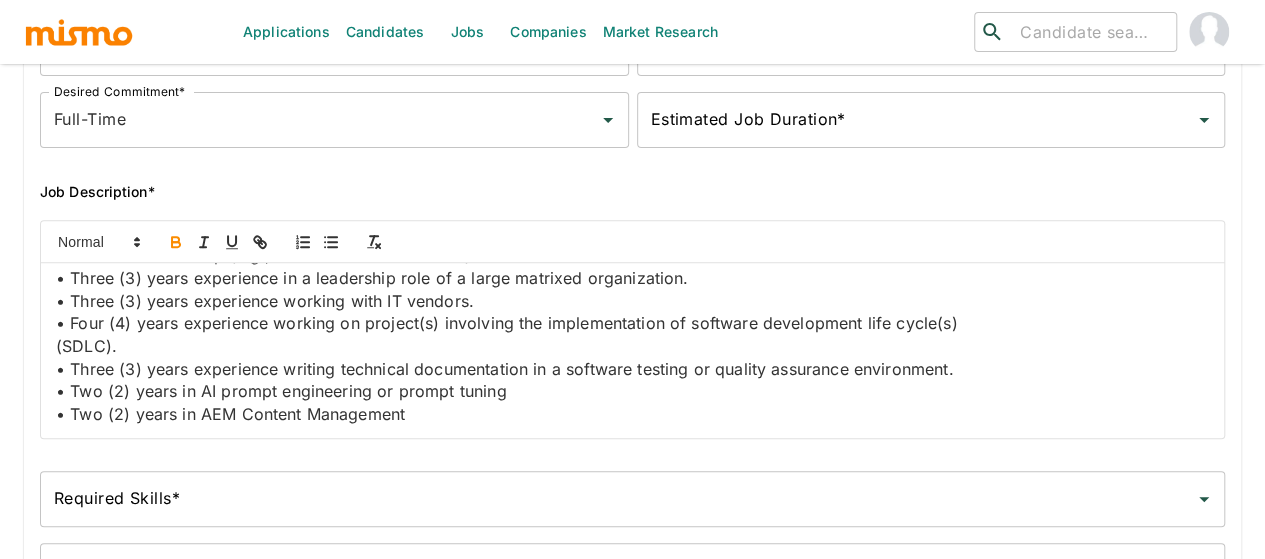 click 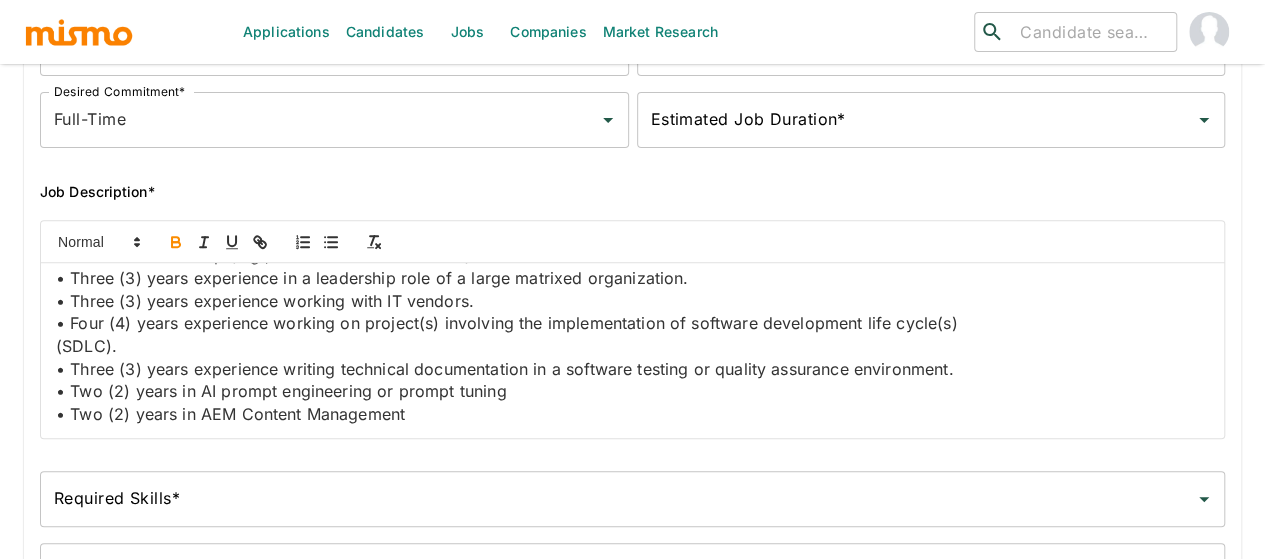 scroll, scrollTop: 1758, scrollLeft: 0, axis: vertical 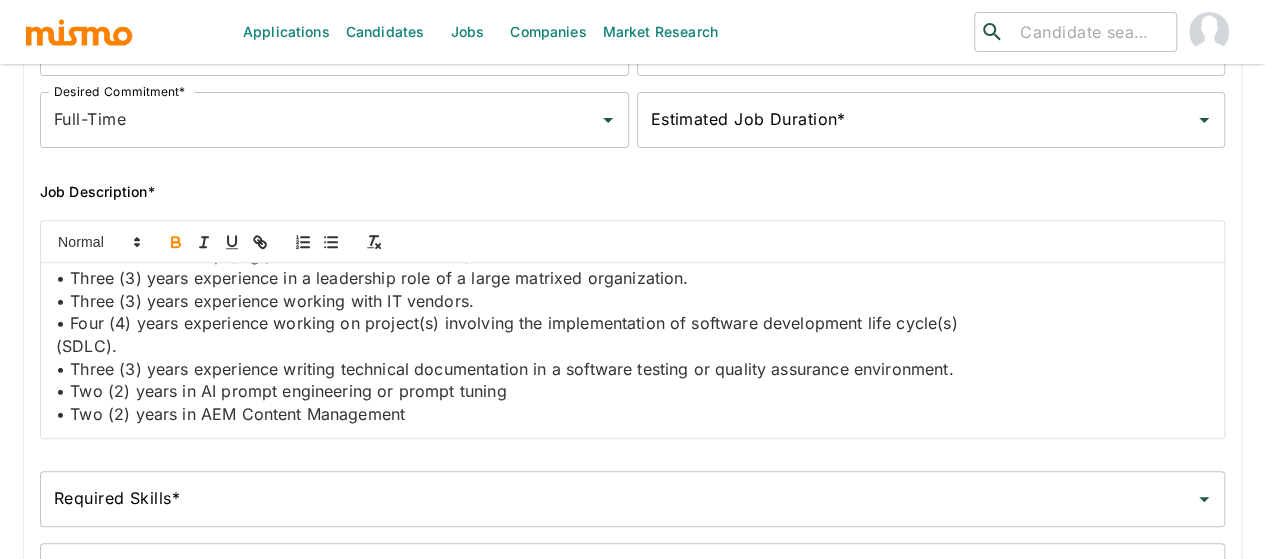 drag, startPoint x: 284, startPoint y: 325, endPoint x: 250, endPoint y: 325, distance: 34 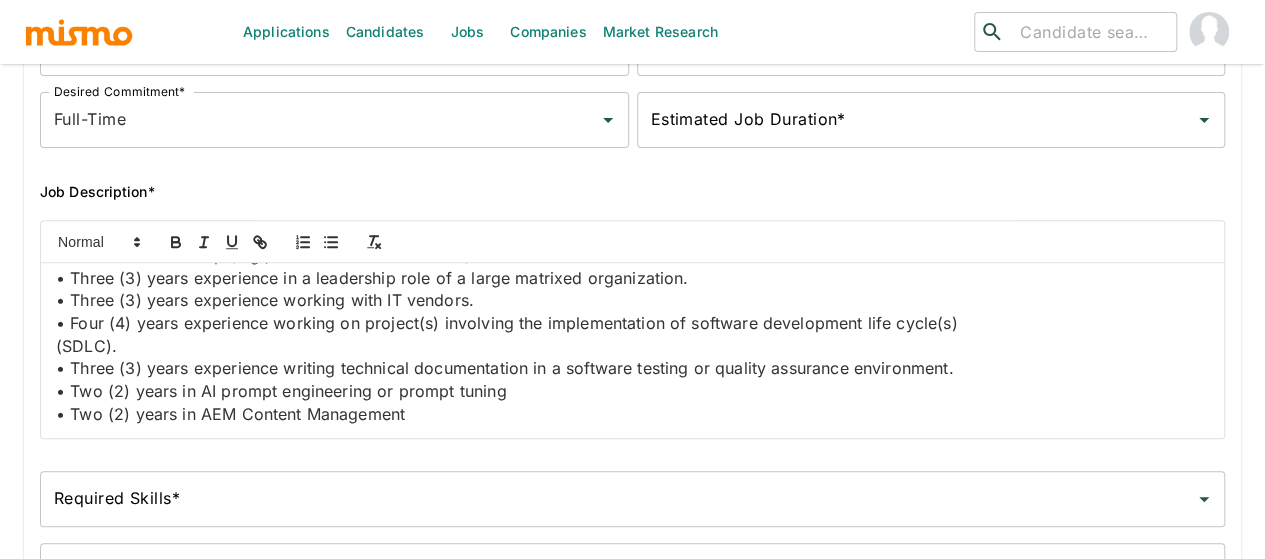 scroll, scrollTop: 1858, scrollLeft: 0, axis: vertical 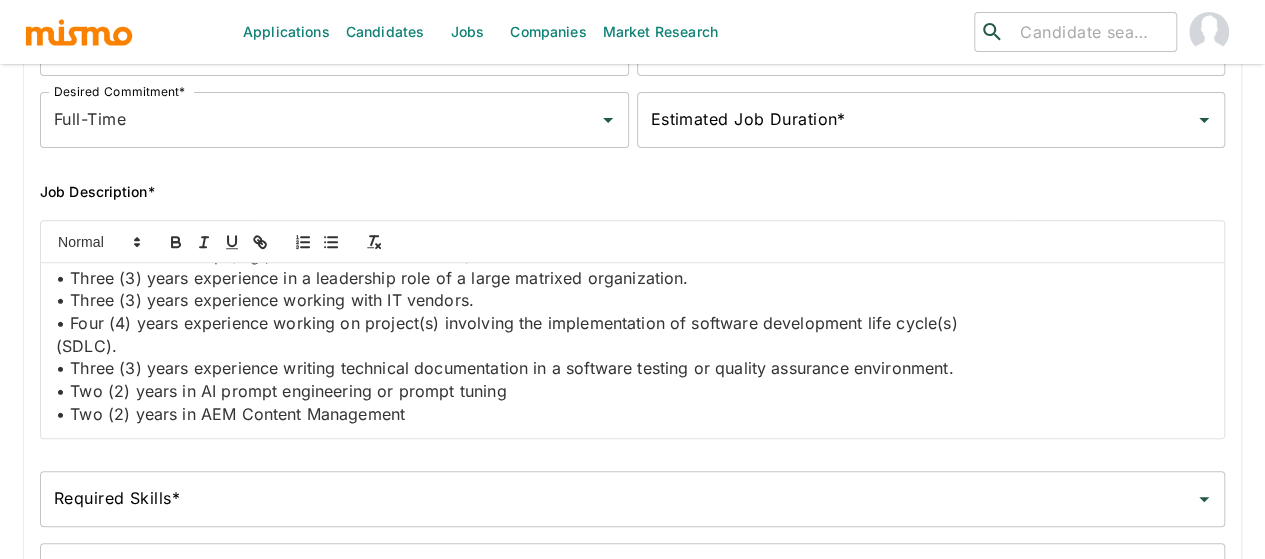click on "Job Summary This senior-level role leads quality assurance efforts across consumer-facing digital products, providing both strategic oversight and hands-on testing for web and mobile applications. As part of a specialized, cross-functional team, this role helps shape a scalable quality services framework—defining testing scope, ensuring certification standards, and integrating quality early into delivery processes.    Responsibilities include managing QA planning across multiple project releases, executing complex test scenarios, mentoring junior staff, and ensuring testing efforts align with business, brand, and UI/UX standards.      Essential Responsibilities     Testing Strategy & Oversight  •	Define testing scope and strategy across digital product releases, aligning with business goals, technical complexity, and timelines.  •	Review and approve test strategies and plans, ensuring alignment with quality standards, platform requirements, and regulatory guidelines.               GUI UAT" at bounding box center [632, 350] 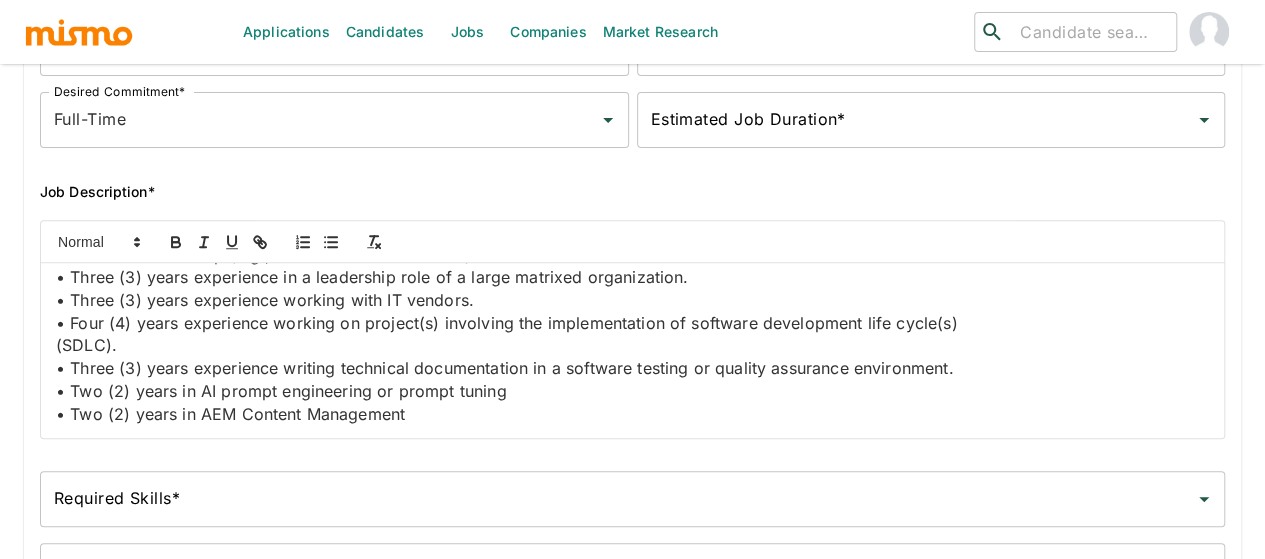 drag, startPoint x: 676, startPoint y: 360, endPoint x: 251, endPoint y: 300, distance: 429.2144 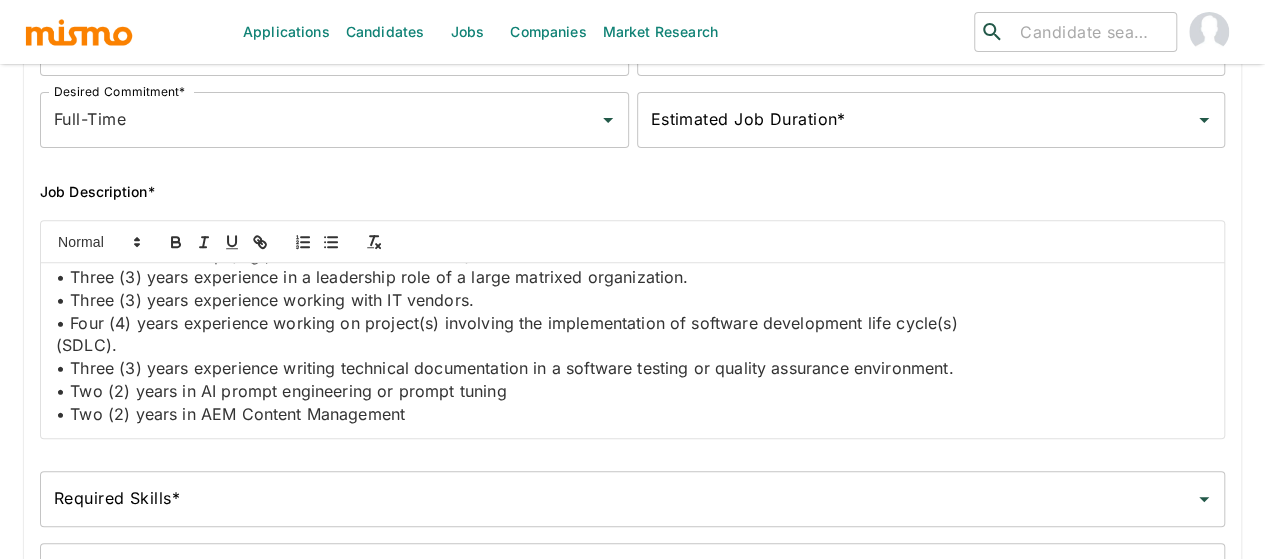 click on "Job Summary This senior-level role leads quality assurance efforts across consumer-facing digital products, providing both strategic oversight and hands-on testing for web and mobile applications. As part of a specialized, cross-functional team, this role helps shape a scalable quality services framework—defining testing scope, ensuring certification standards, and integrating quality early into delivery processes.    Responsibilities include managing QA planning across multiple project releases, executing complex test scenarios, mentoring junior staff, and ensuring testing efforts align with business, brand, and UI/UX standards.      Essential Responsibilities     Testing Strategy & Oversight  •	Define testing scope and strategy across digital product releases, aligning with business goals, technical complexity, and timelines.  •	Review and approve test strategies and plans, ensuring alignment with quality standards, platform requirements, and regulatory guidelines.               GUI UAT" at bounding box center [632, 350] 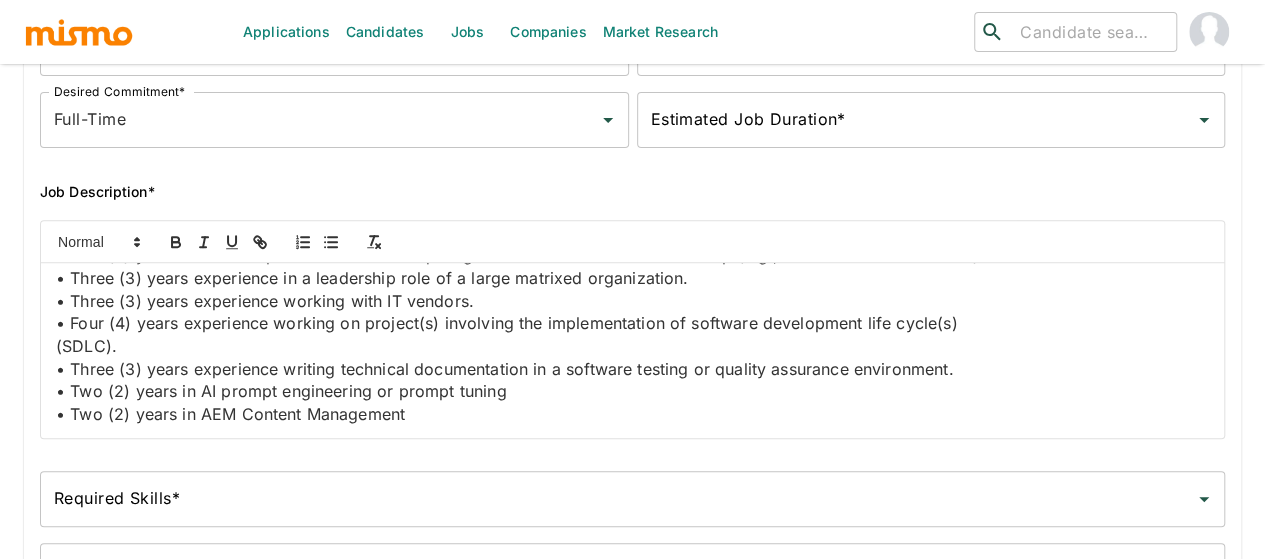 scroll, scrollTop: 1984, scrollLeft: 0, axis: vertical 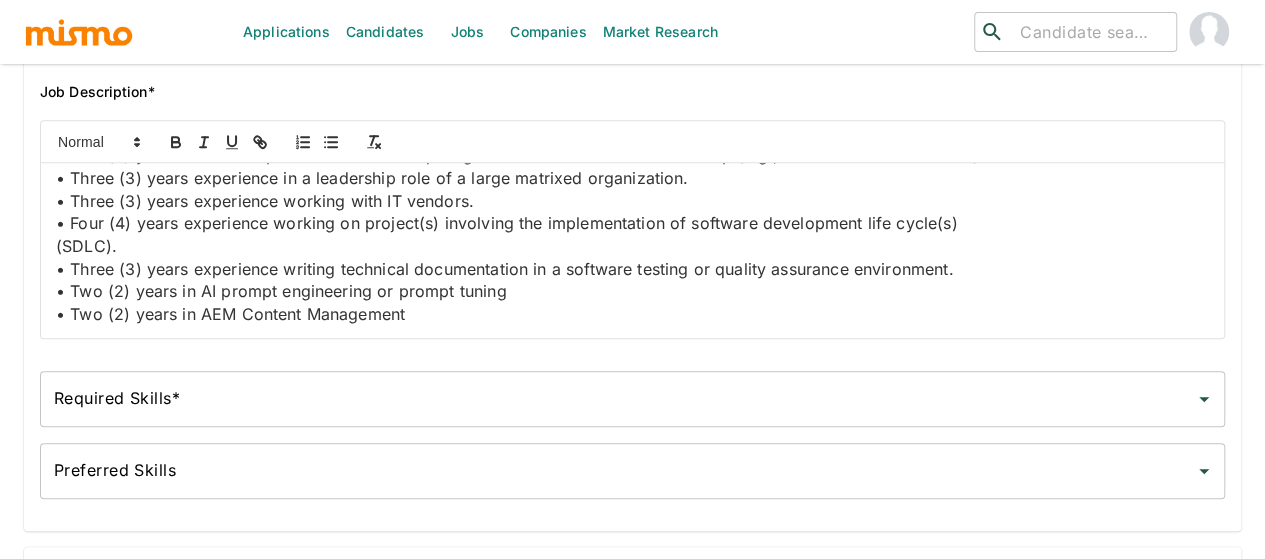 click on "Required Skills* Required Skills*" at bounding box center (632, 399) 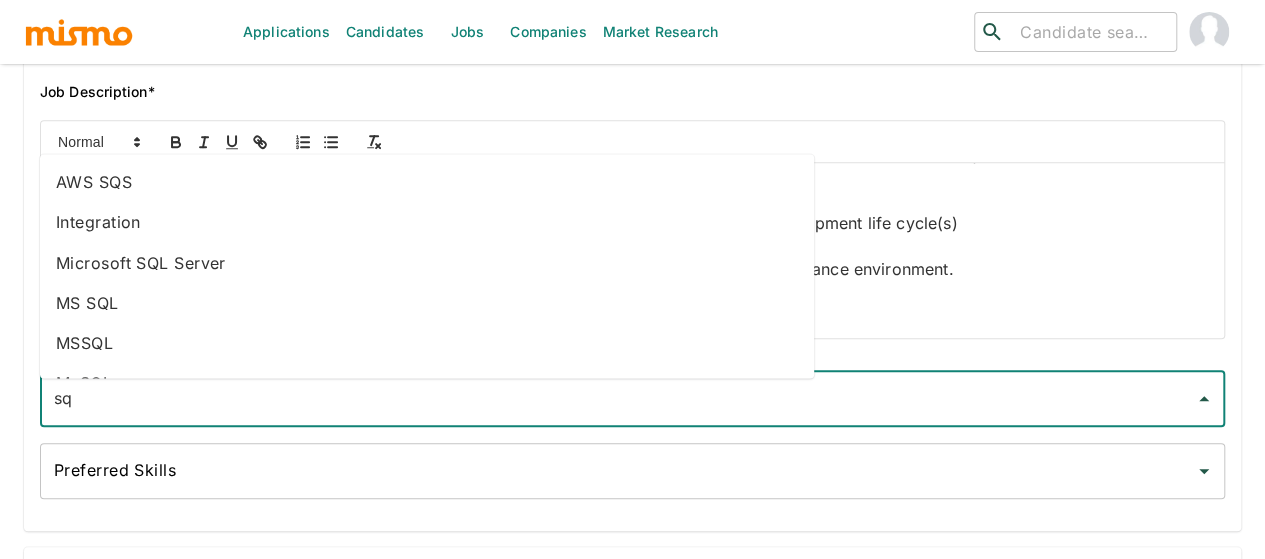 type on "sqa" 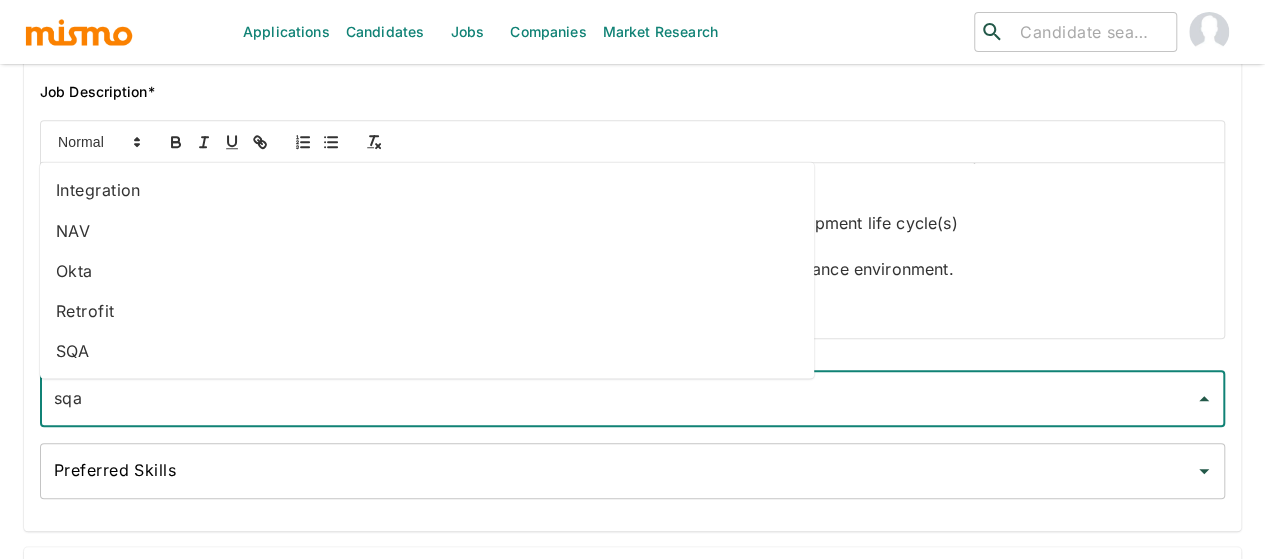 click on "SQA" at bounding box center [427, 350] 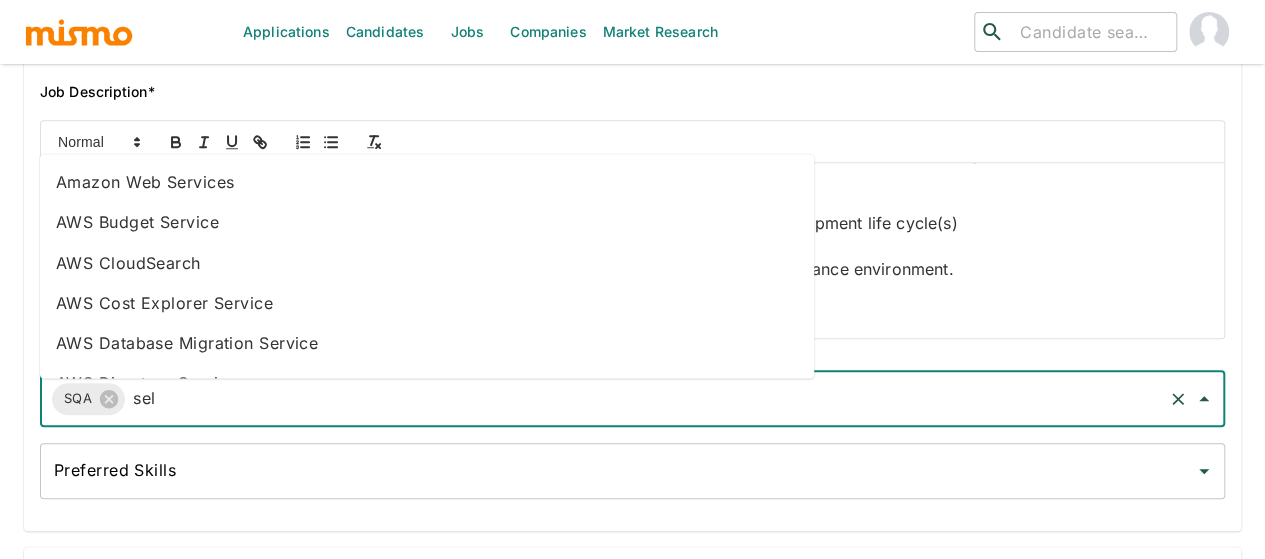 type on "sele" 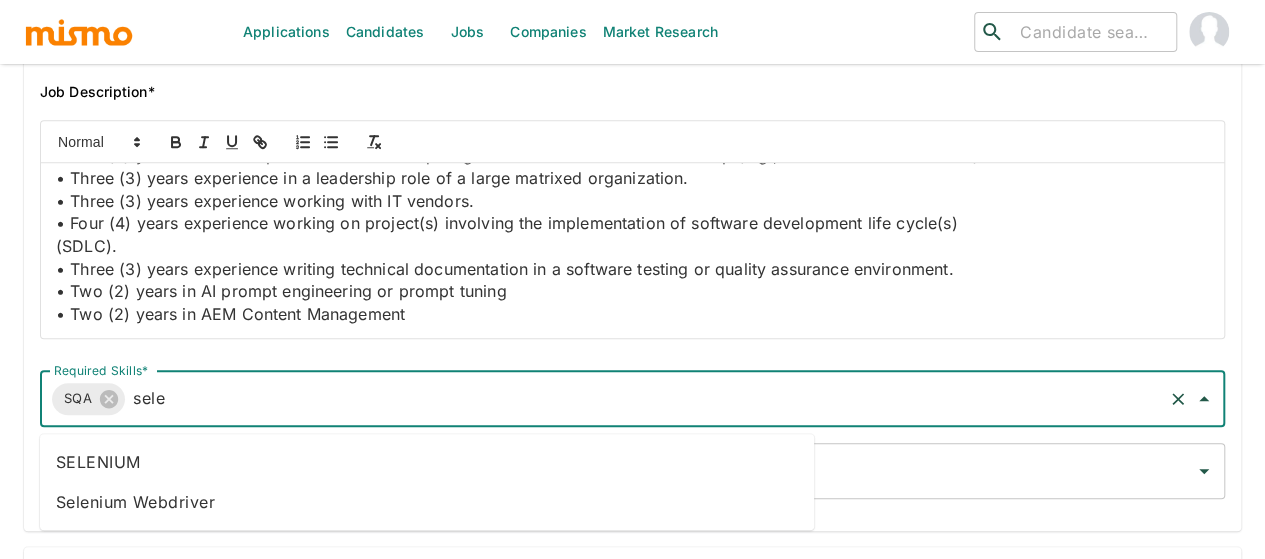 click on "SELENIUM" at bounding box center [427, 462] 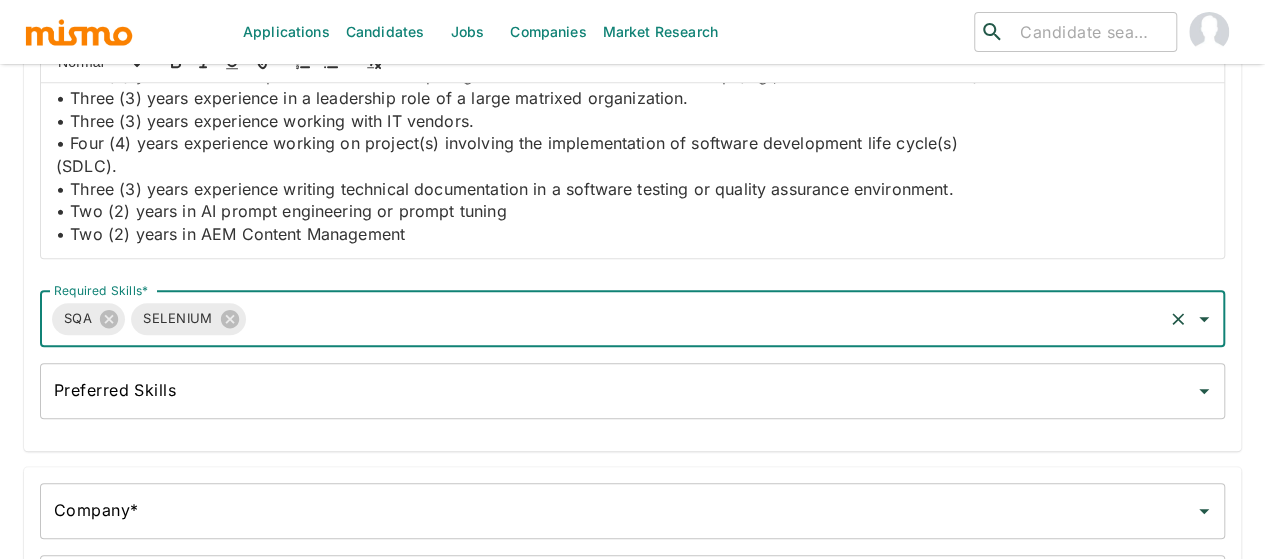 scroll, scrollTop: 500, scrollLeft: 0, axis: vertical 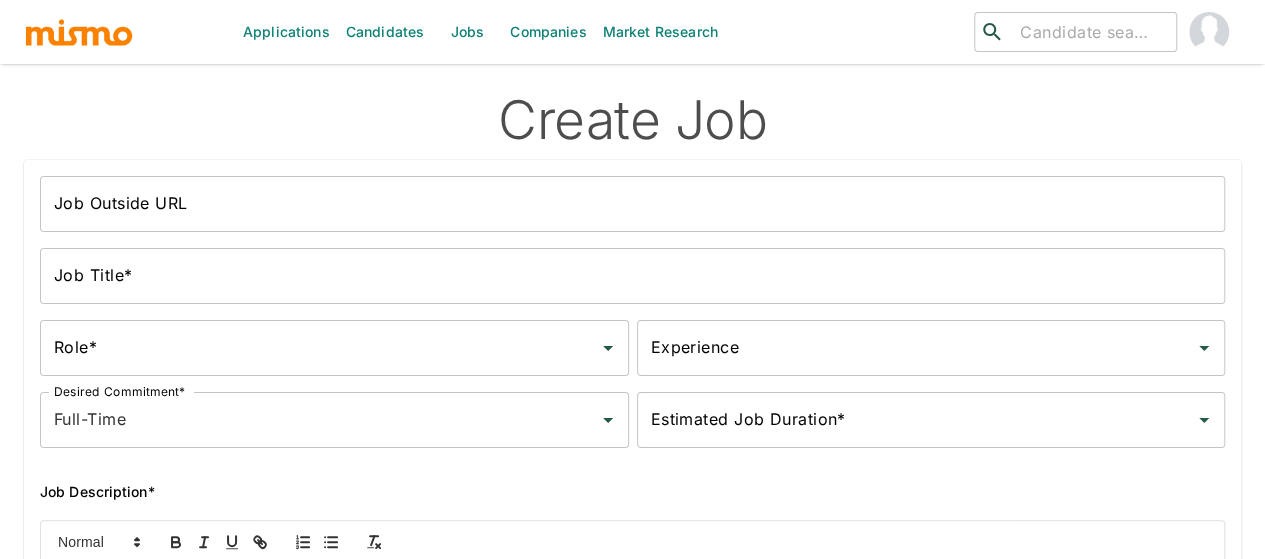 click on "Job Outside URL" at bounding box center (632, 204) 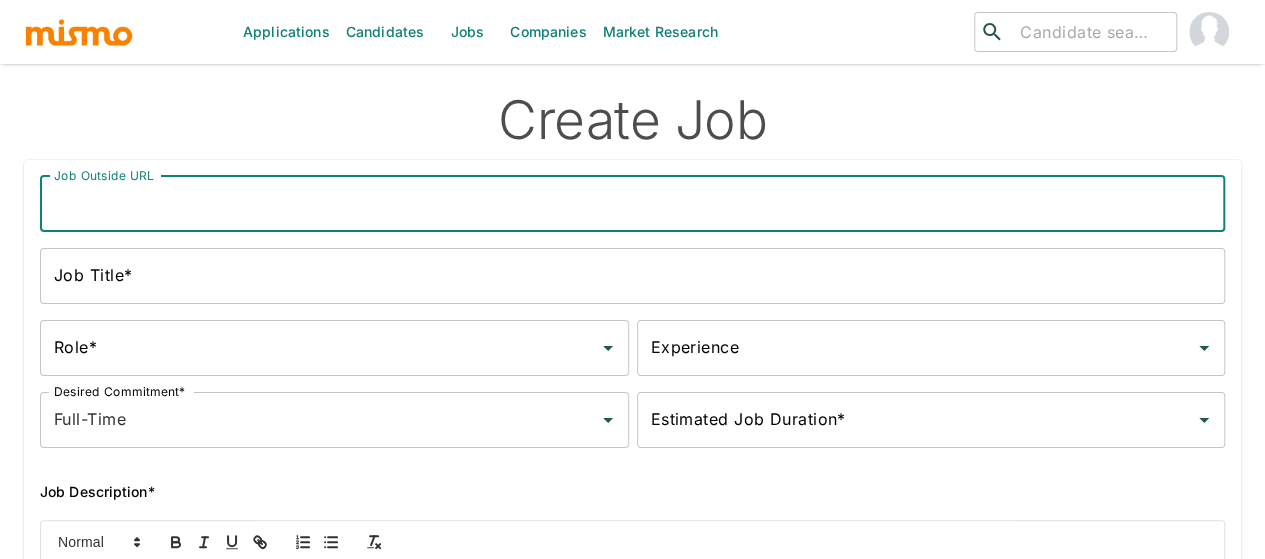 paste on "[TITLE]" 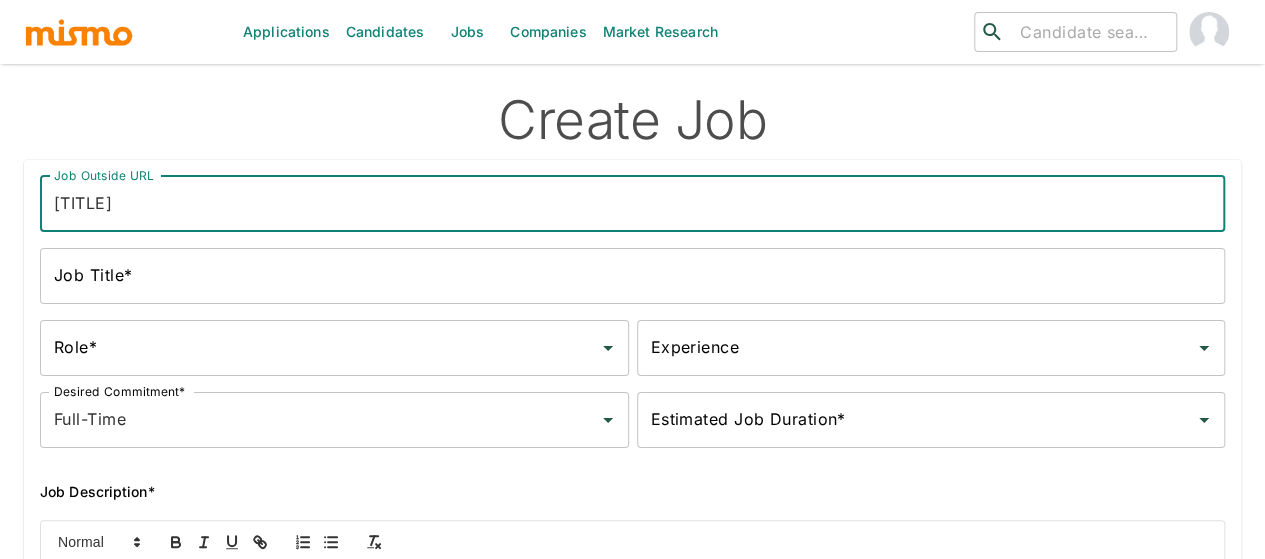 type on "[TITLE]" 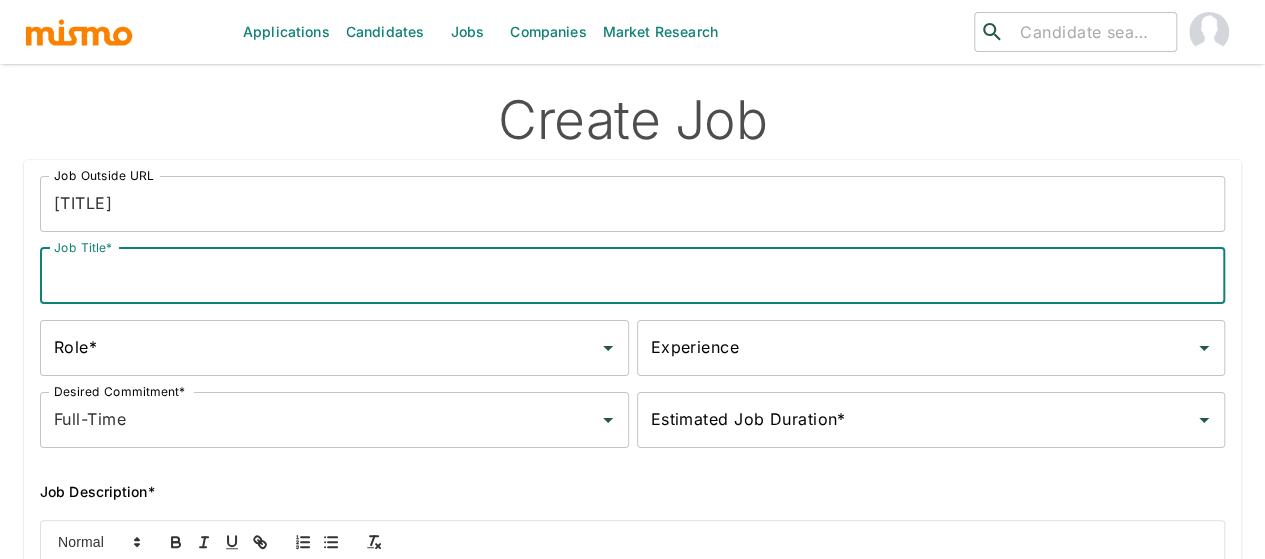 paste on "[TITLE]" 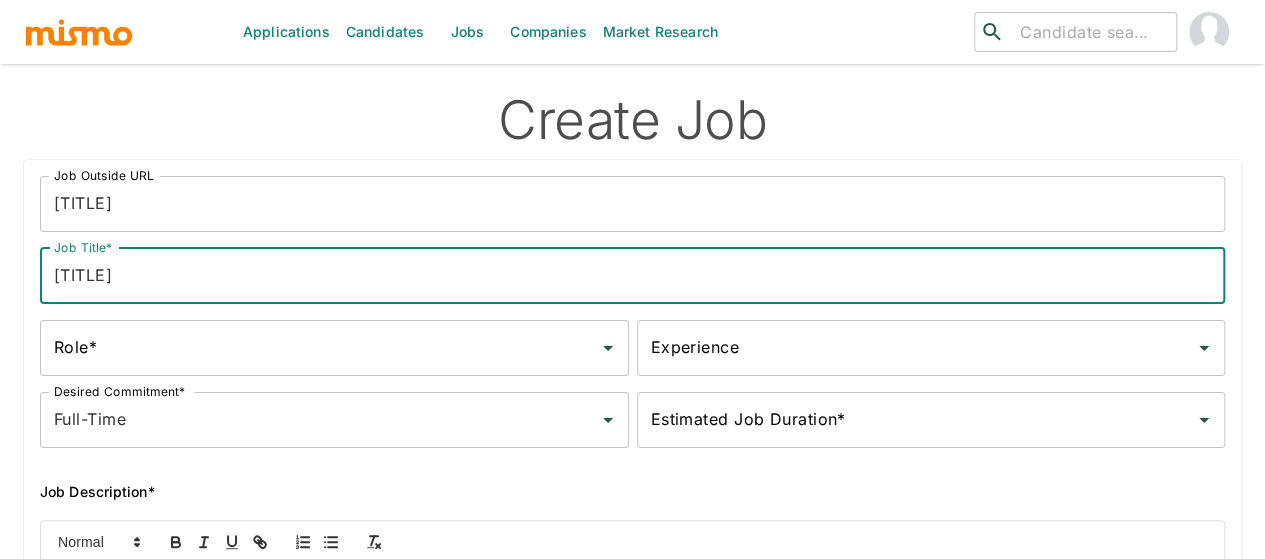 type on "[TITLE]" 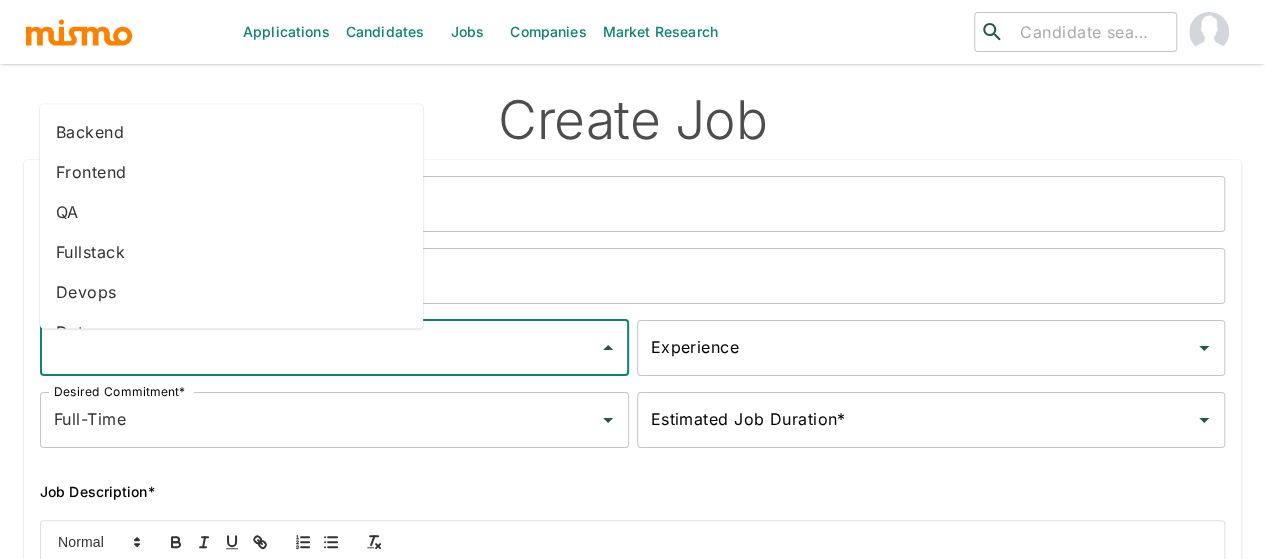 click on "QA" at bounding box center (231, 213) 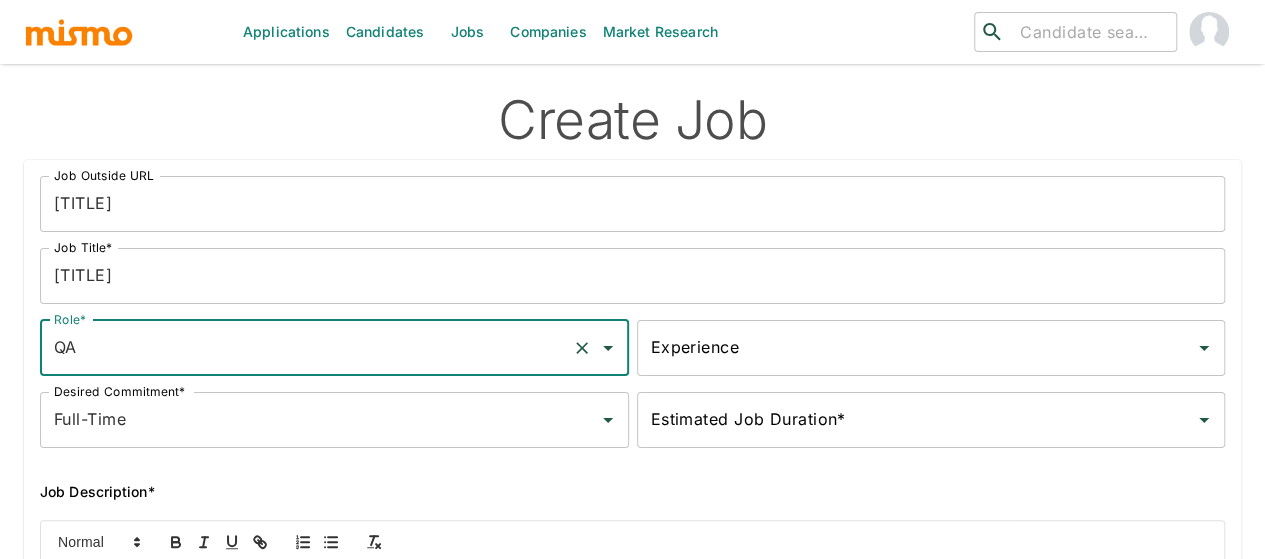 click on "Experience" at bounding box center [916, 348] 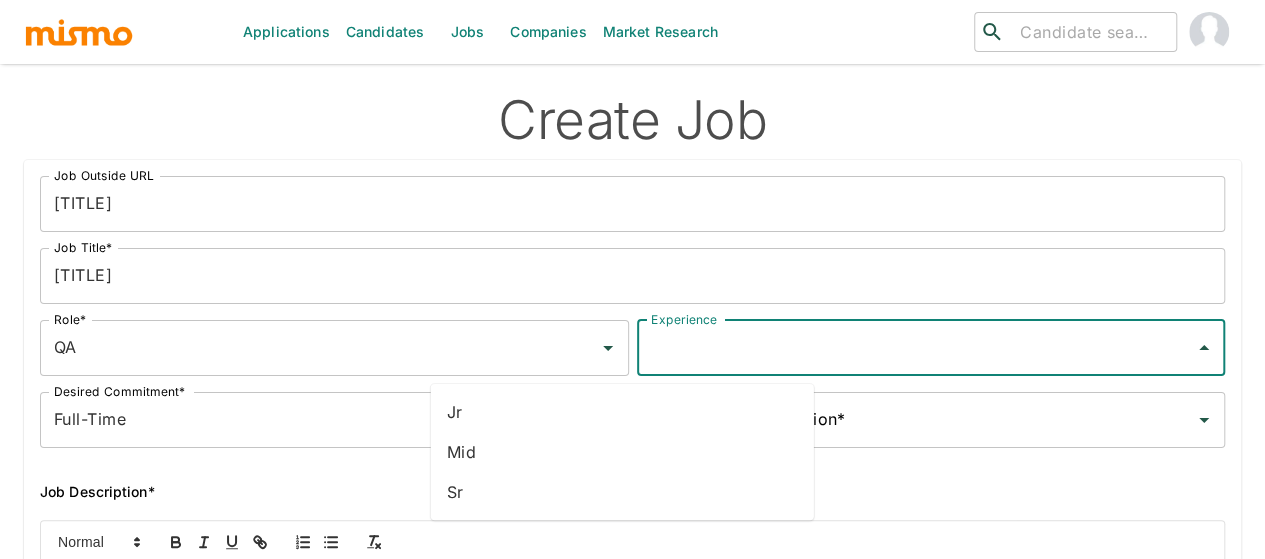 click on "Sr" at bounding box center (622, 492) 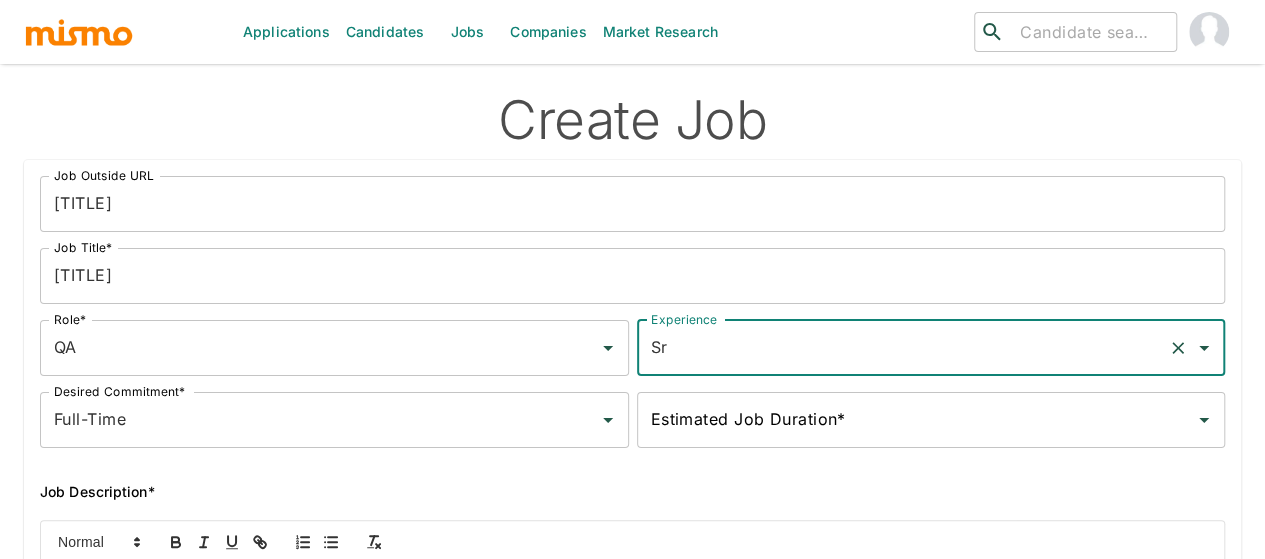 click on "Estimated Job Duration*" at bounding box center (916, 420) 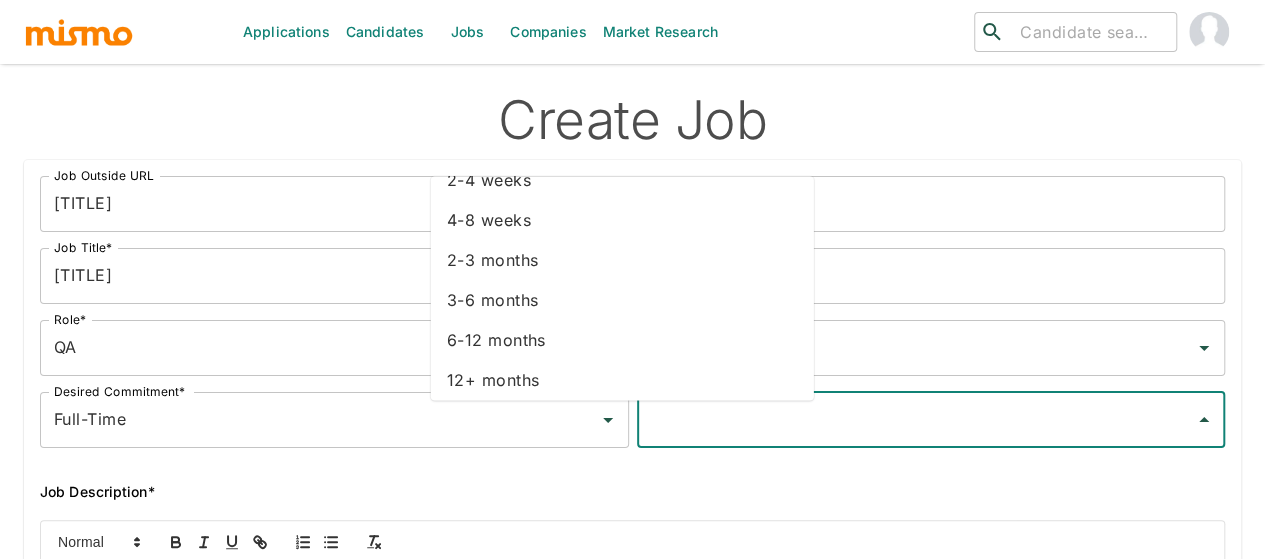 scroll, scrollTop: 112, scrollLeft: 0, axis: vertical 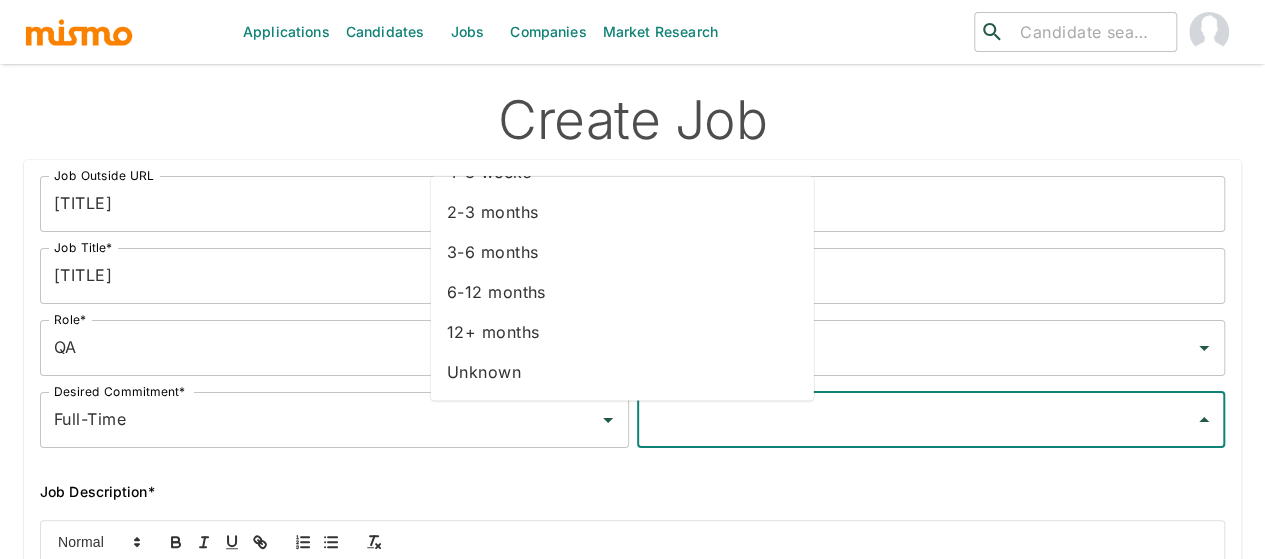click on "Unknown" at bounding box center [622, 373] 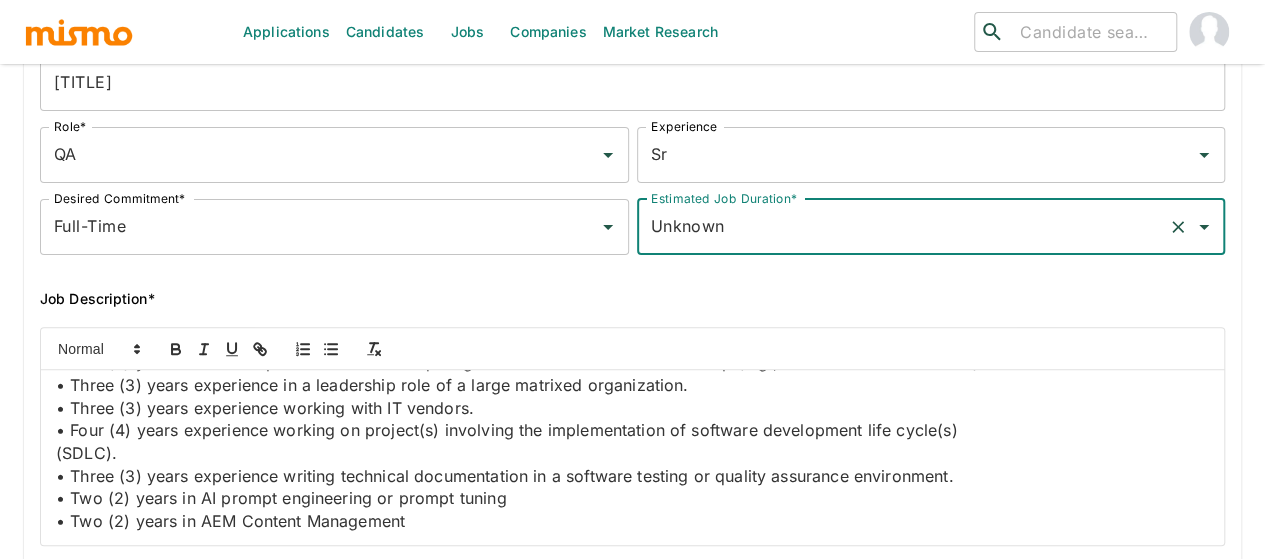 scroll, scrollTop: 200, scrollLeft: 0, axis: vertical 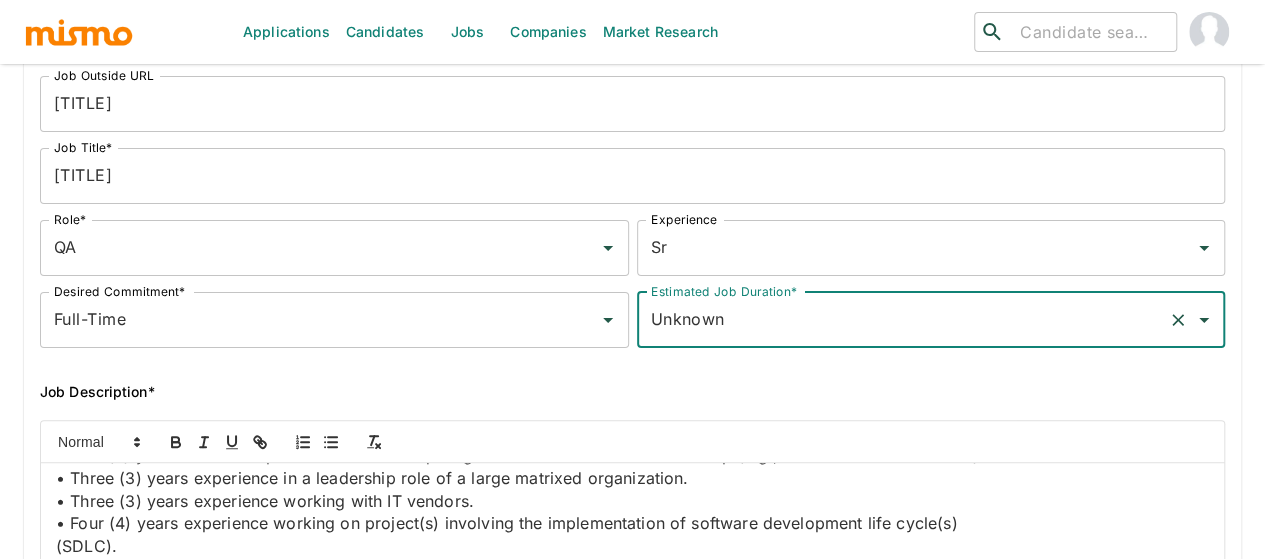 click on "Company* Company*" at bounding box center [632, 891] 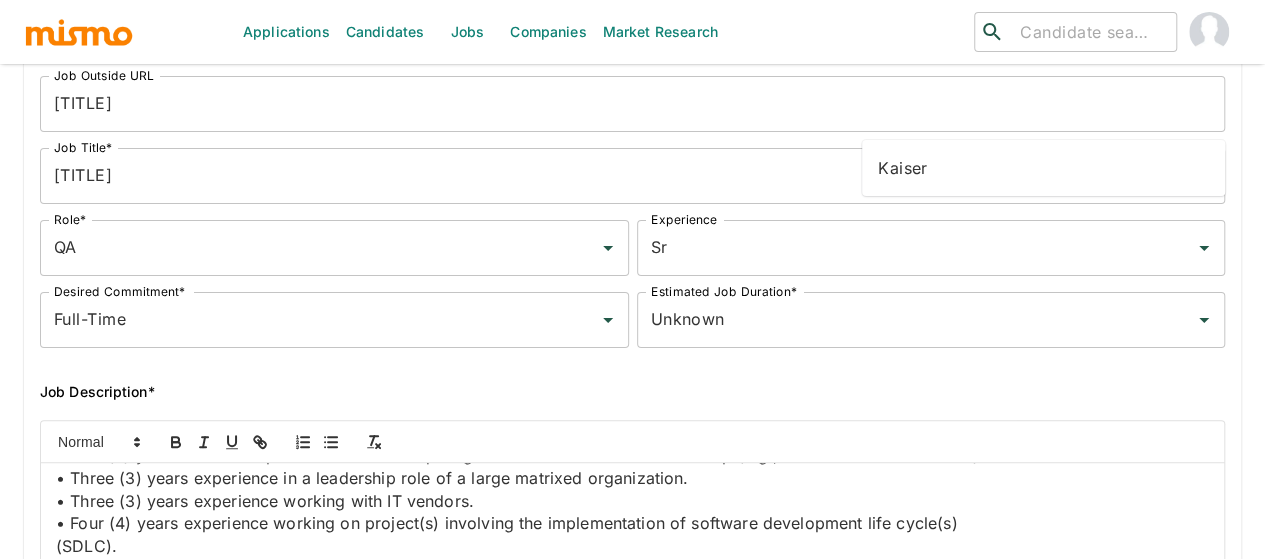 click on "Kaiser" at bounding box center (1043, 168) 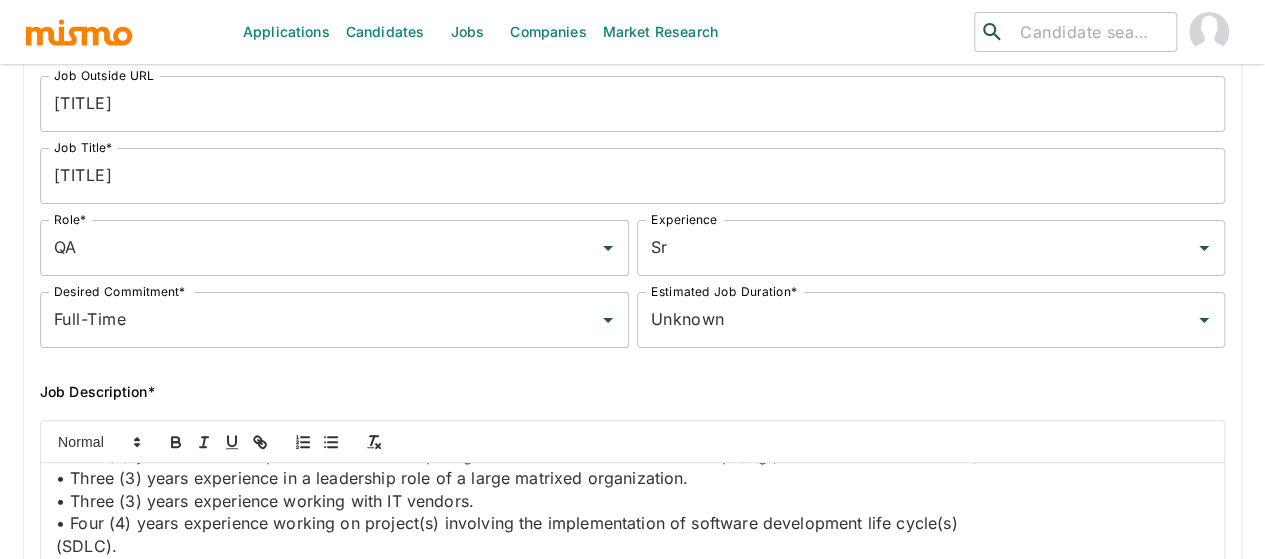 type on "Kaiser" 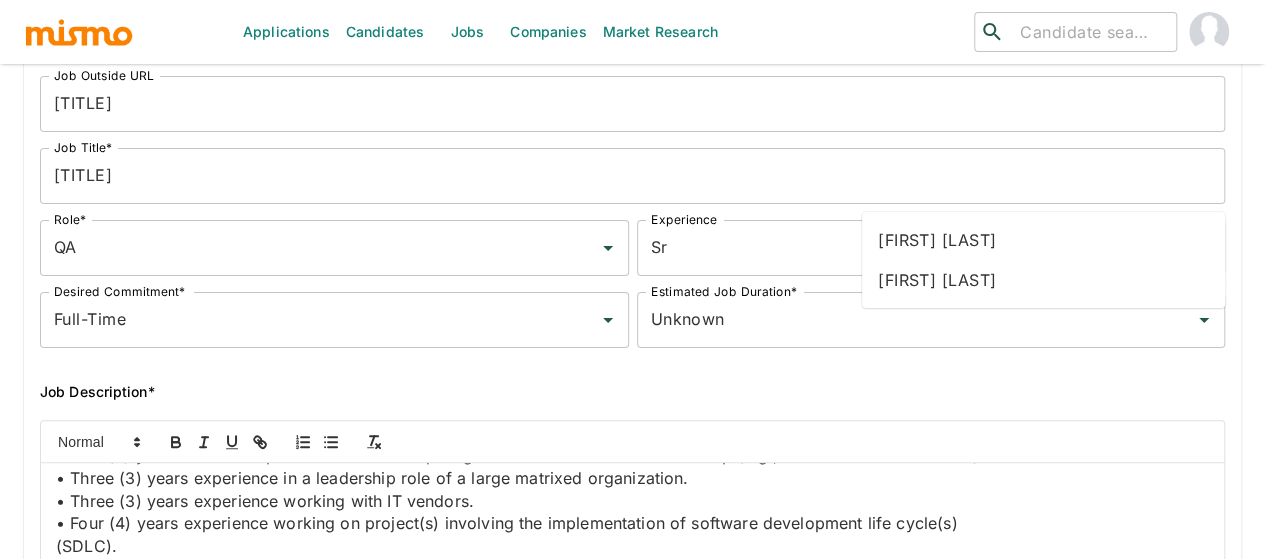 click on "Hiring Manager(s)*" at bounding box center [617, 963] 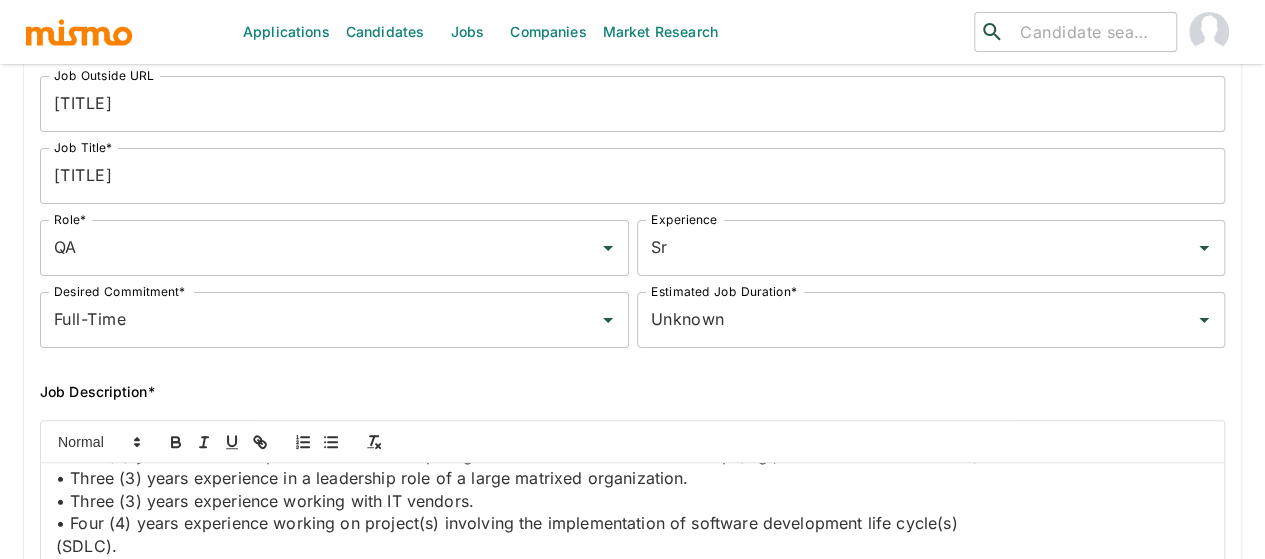 scroll, scrollTop: 200, scrollLeft: 0, axis: vertical 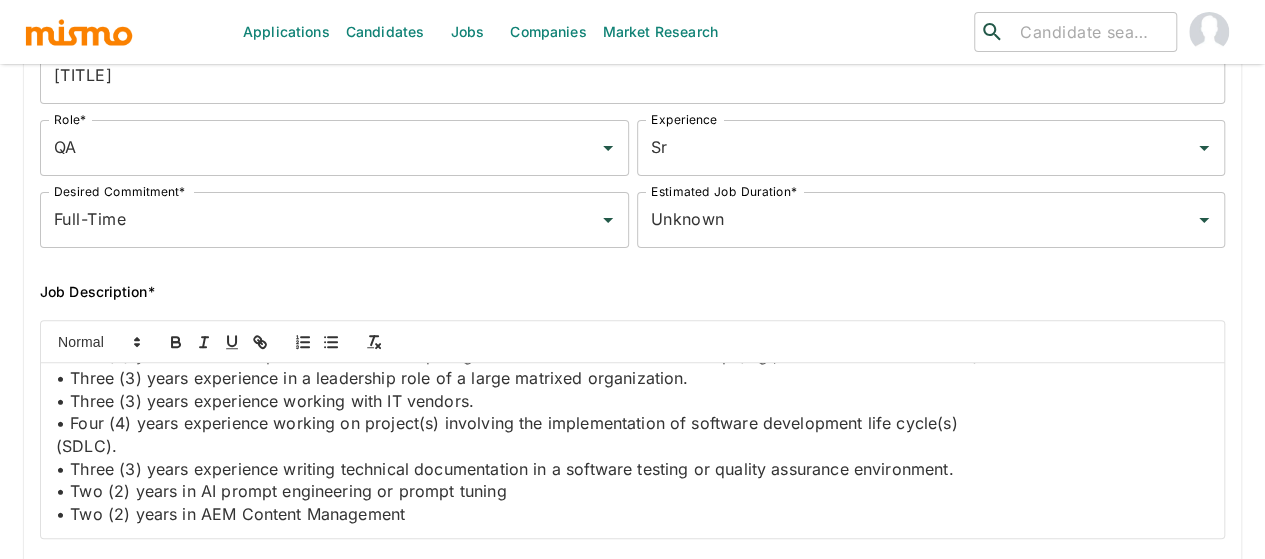 click on "Recruiters *" at bounding box center [617, 935] 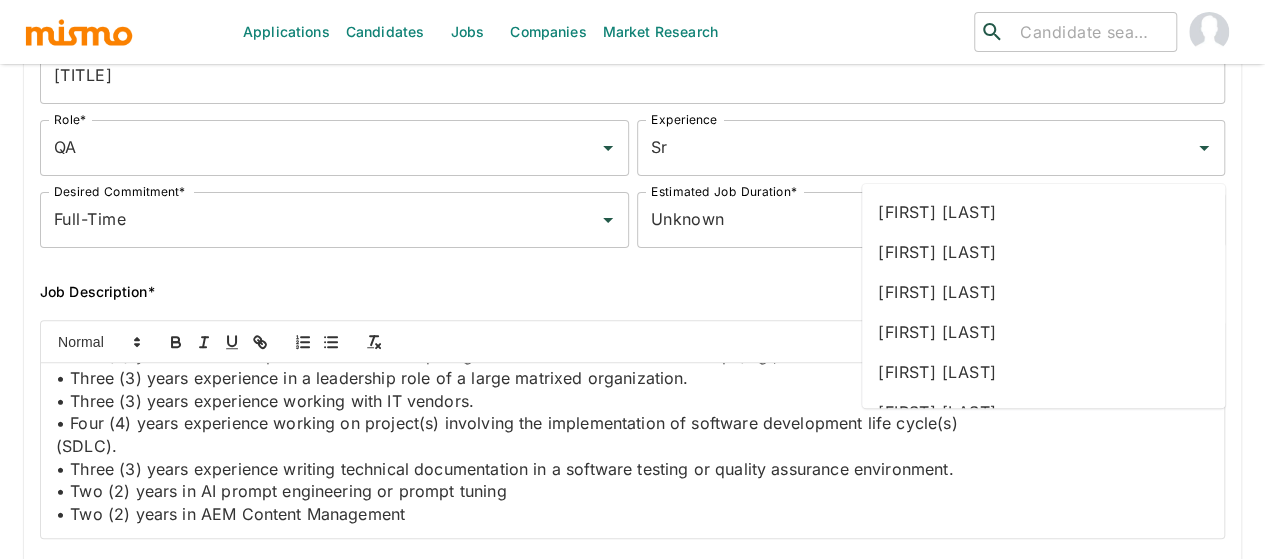 type on "MAI" 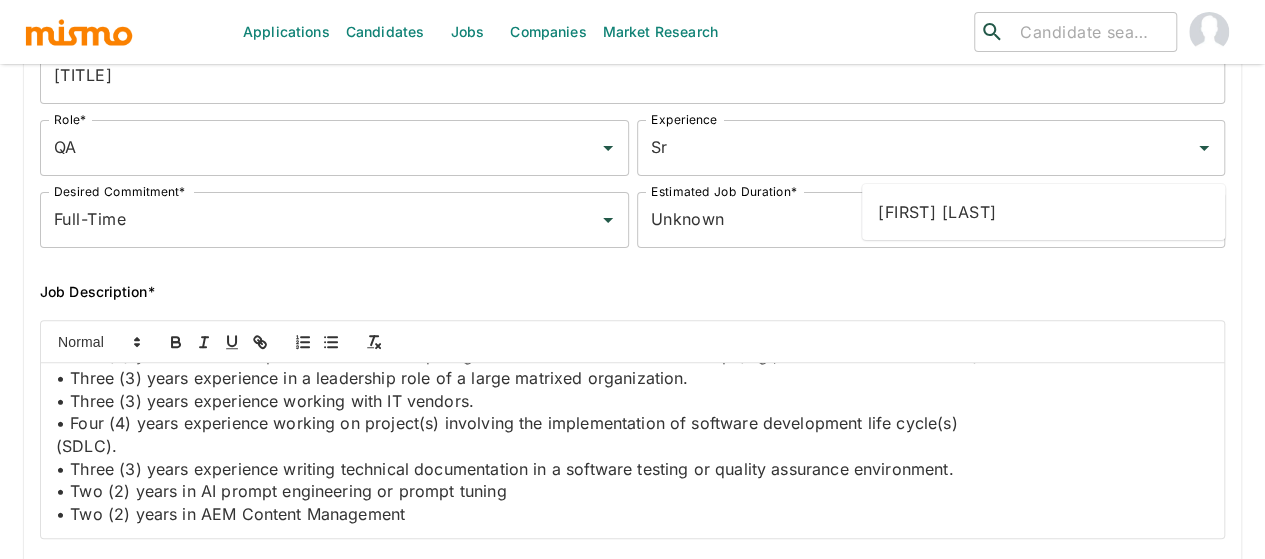 click on "[FIRST] [LAST]" at bounding box center [1043, 212] 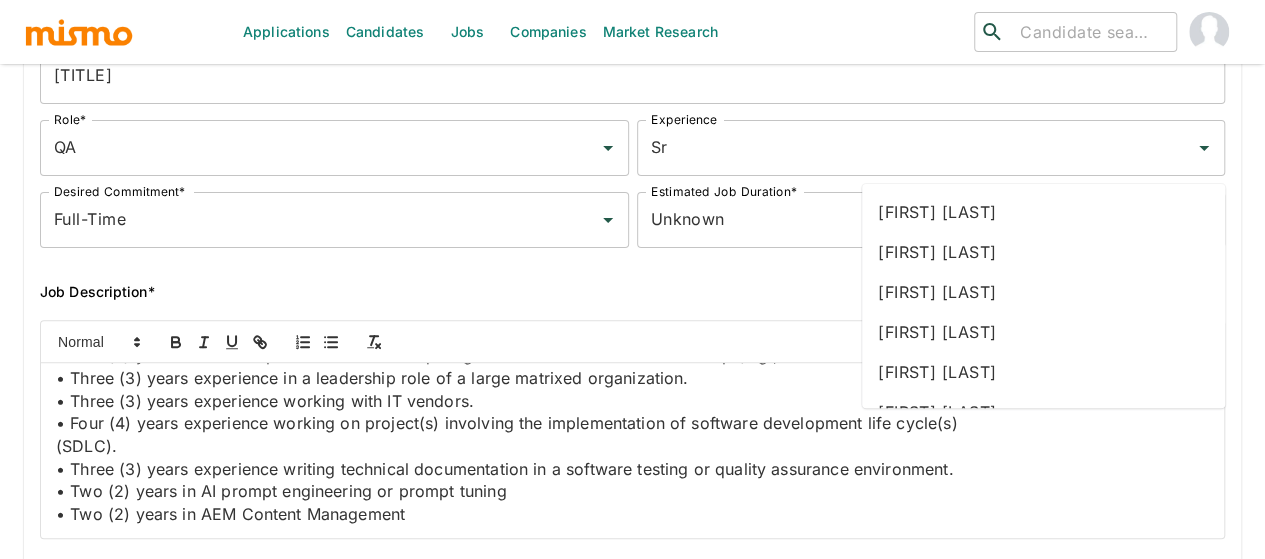 type on "PAO" 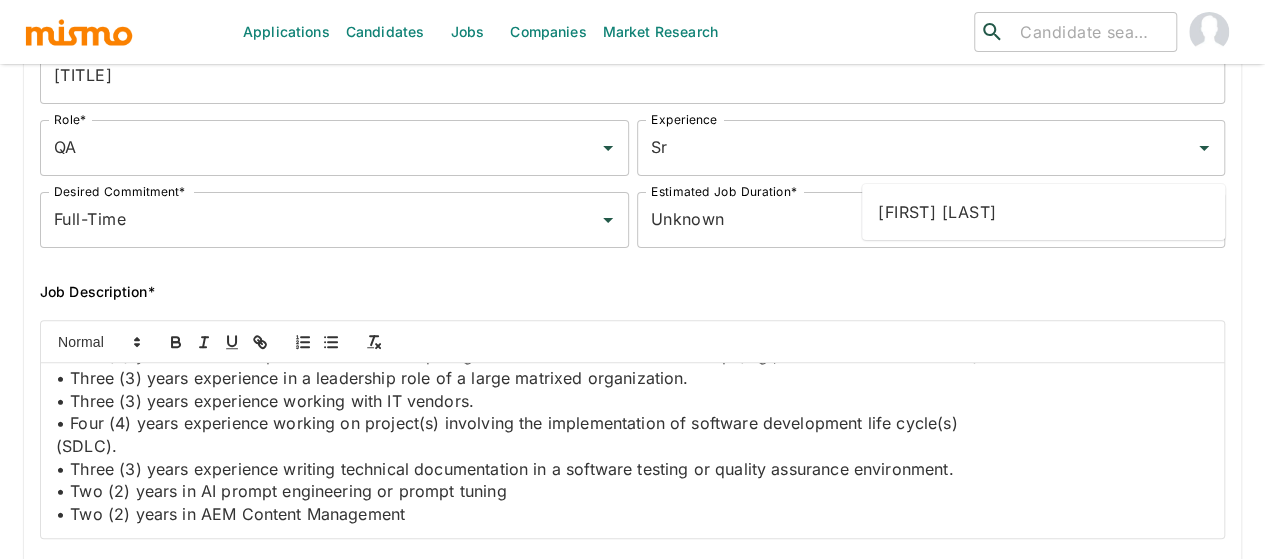 click on "[FIRST] [LAST]" at bounding box center [1043, 212] 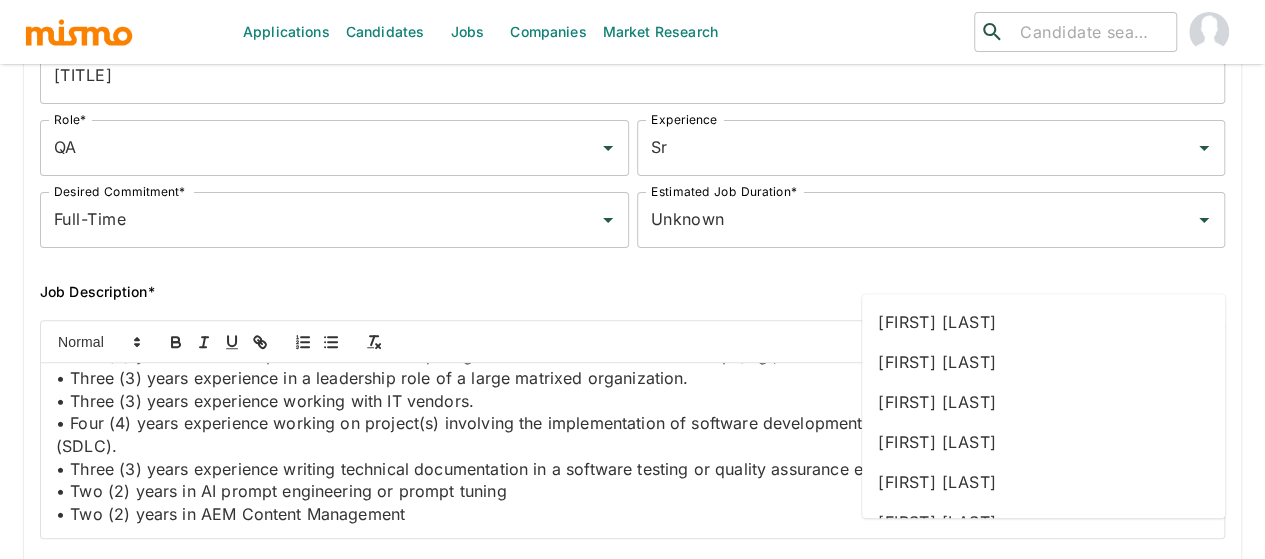 click on "Sourcers Sourcers" at bounding box center (632, 1007) 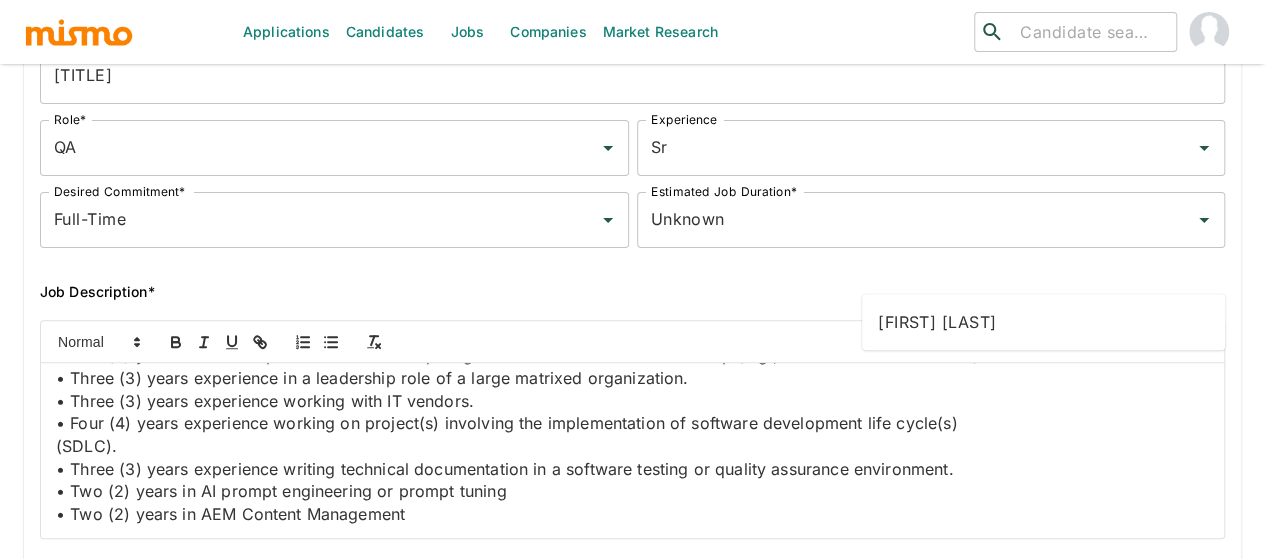 type on "[FIRST]" 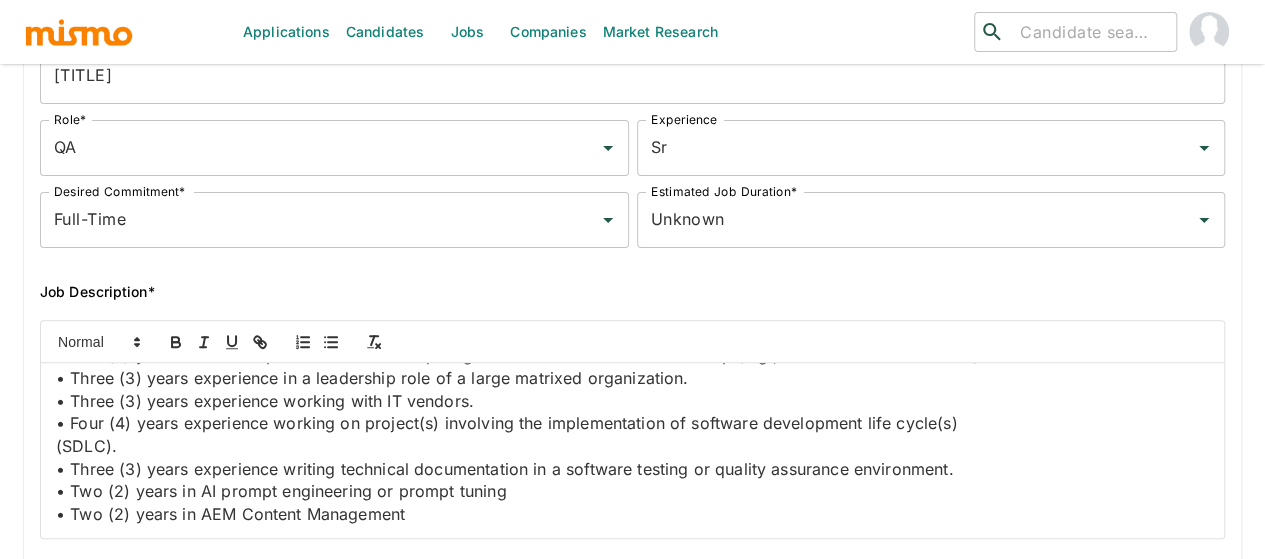 scroll, scrollTop: 300, scrollLeft: 0, axis: vertical 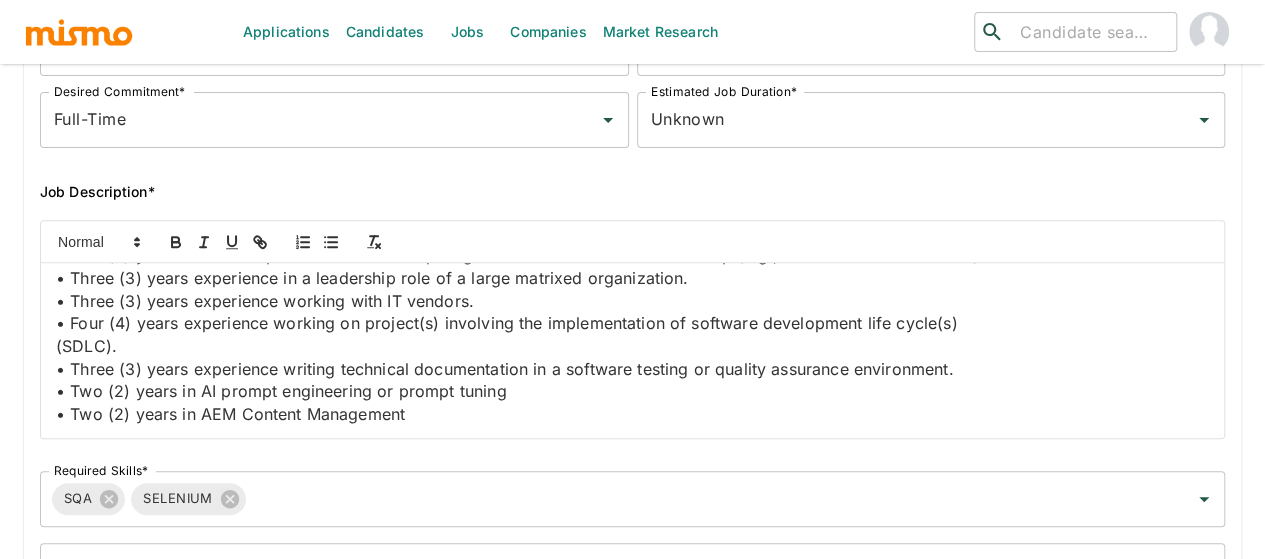 click on "Sourcers Sourcers" at bounding box center (632, 907) 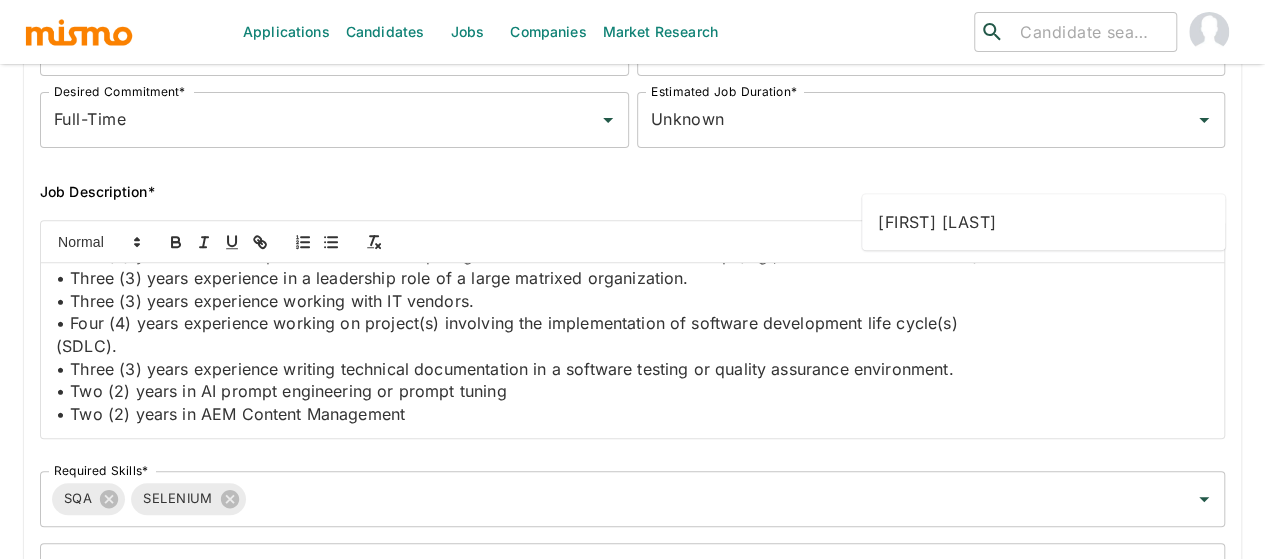 type on "[FIRST]" 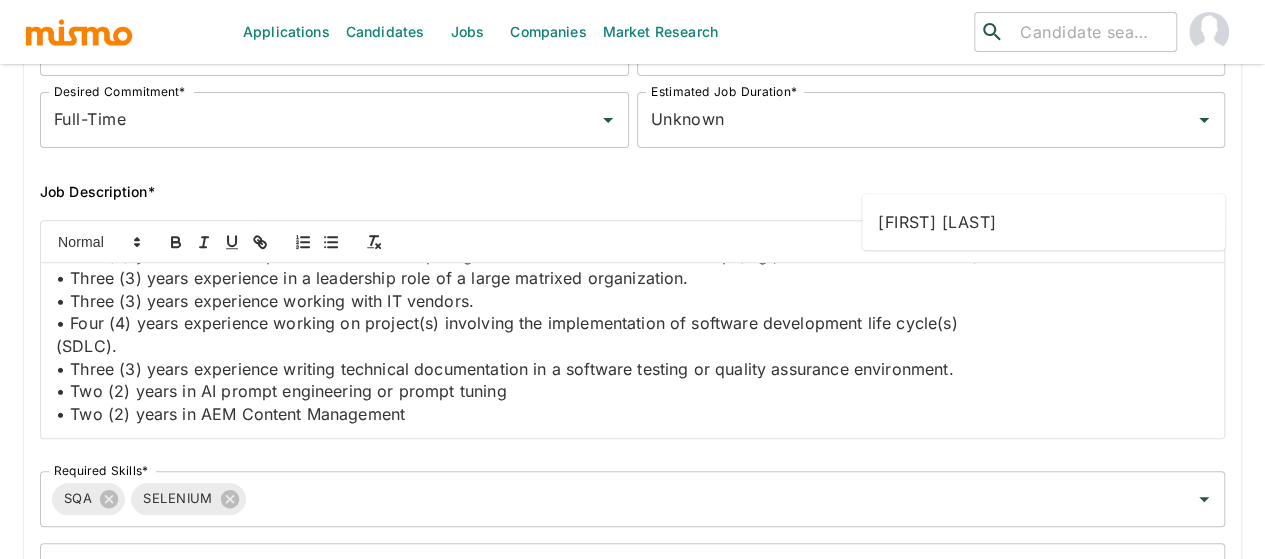 click on "[FIRST] [LAST]" at bounding box center (1043, 222) 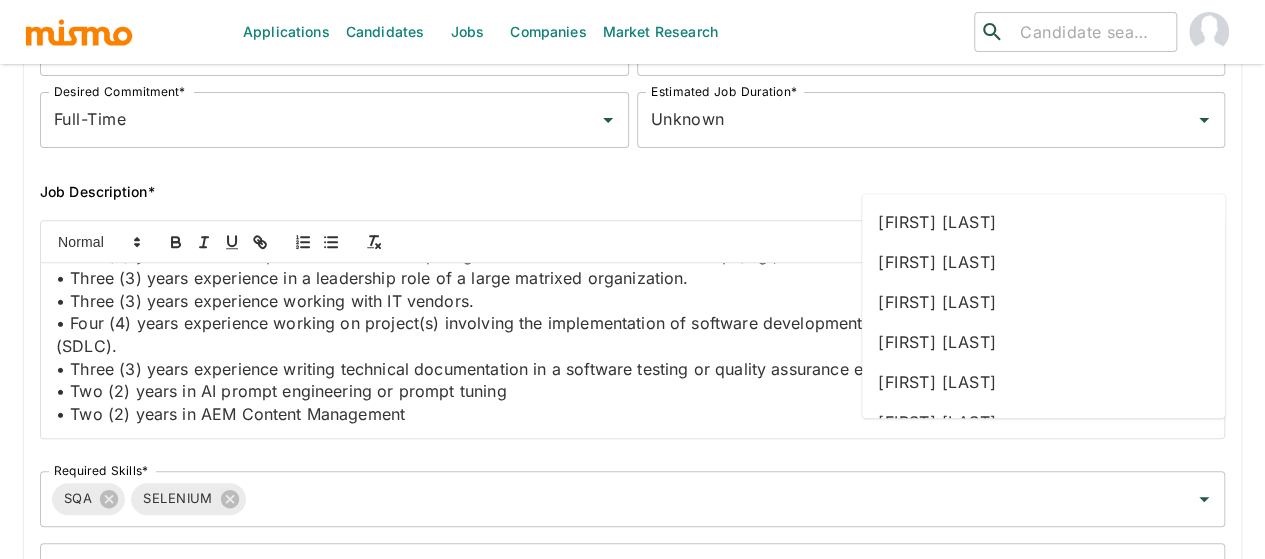 type on "GAB" 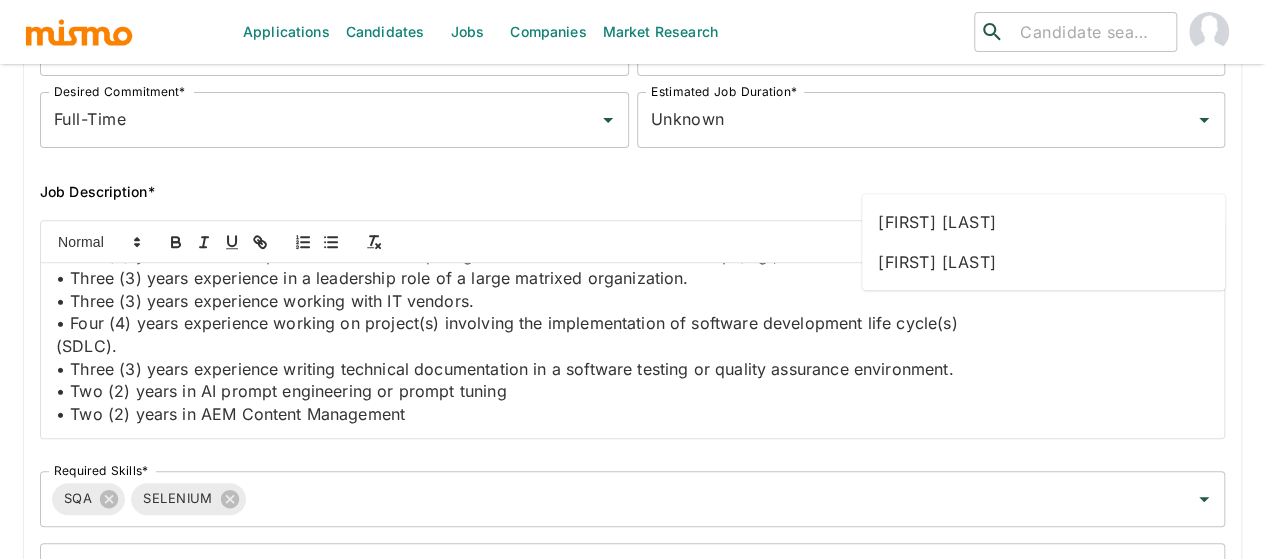 click on "[FIRST] [LAST]" at bounding box center (1043, 222) 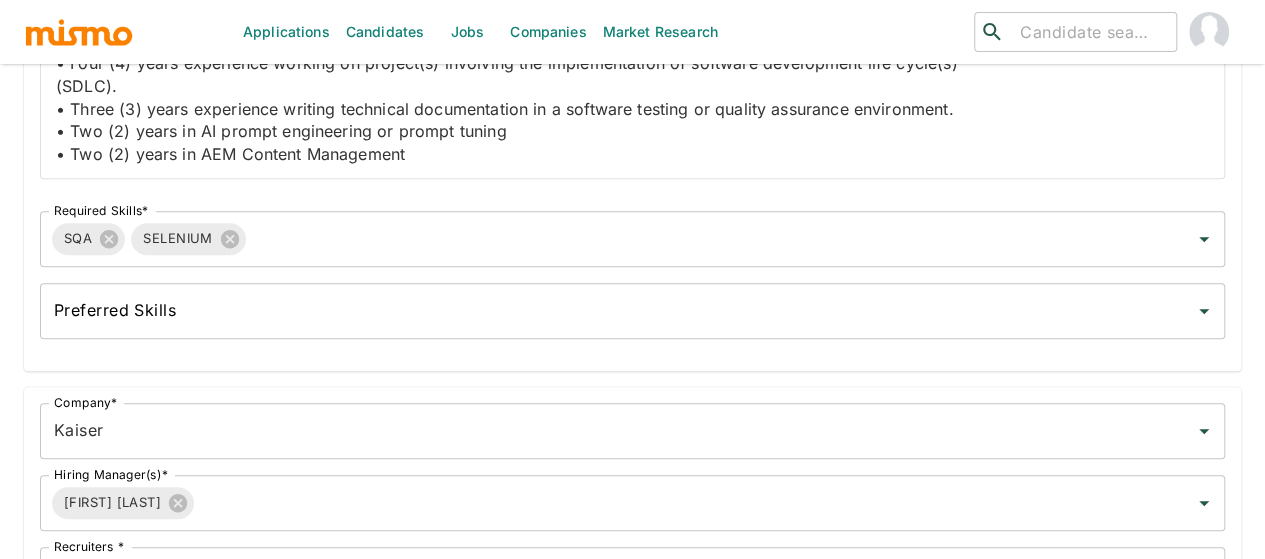 scroll, scrollTop: 600, scrollLeft: 0, axis: vertical 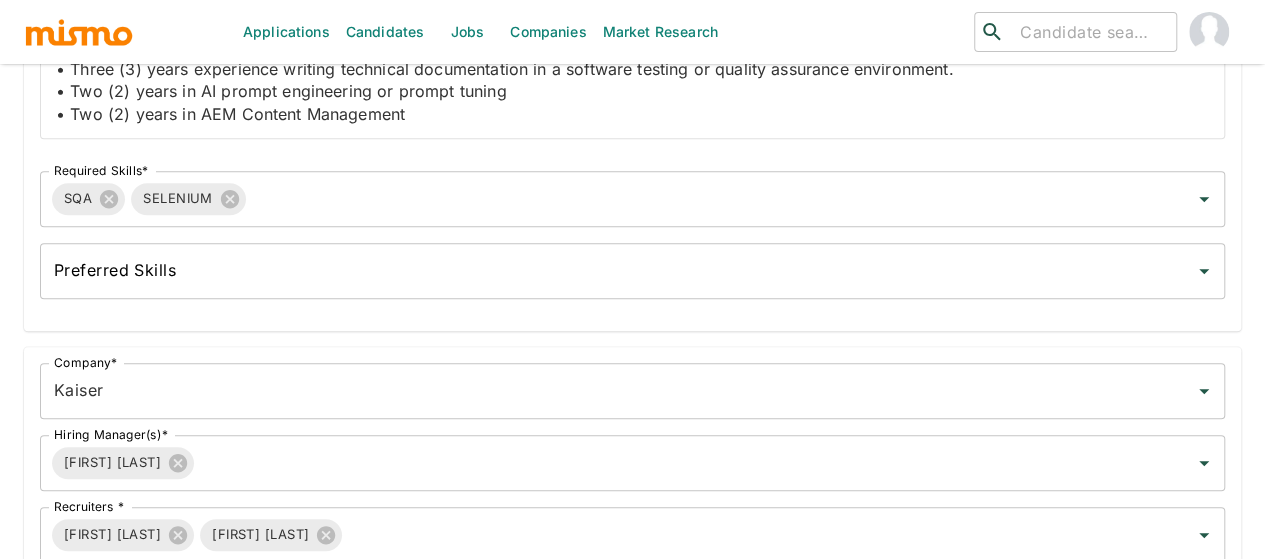 click on "Open Position On*" at bounding box center (632, 871) 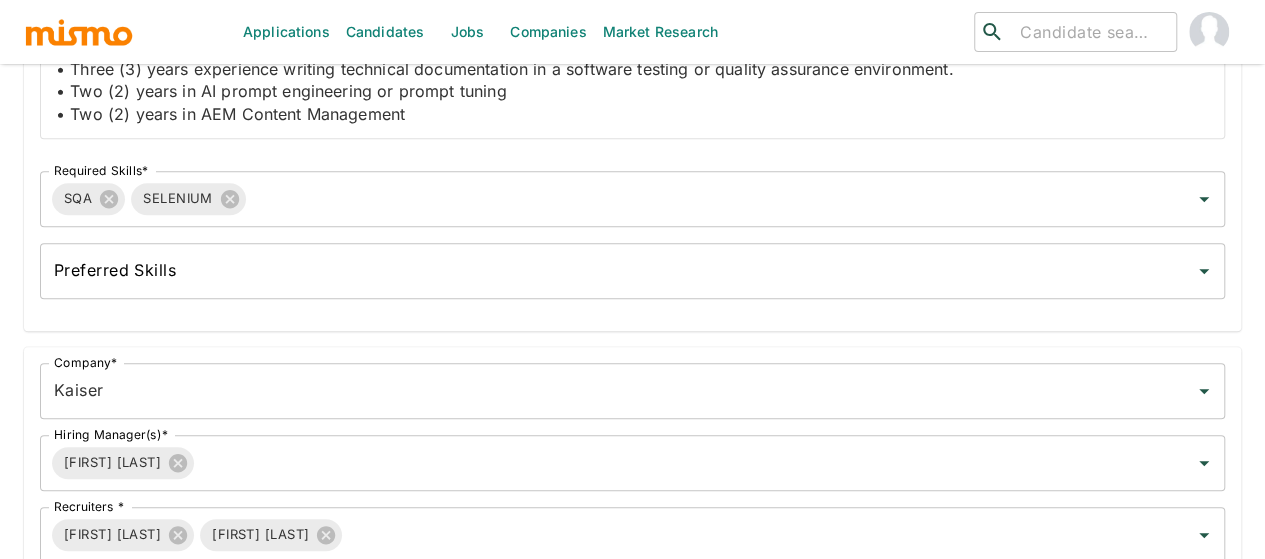 type on "[DATE]" 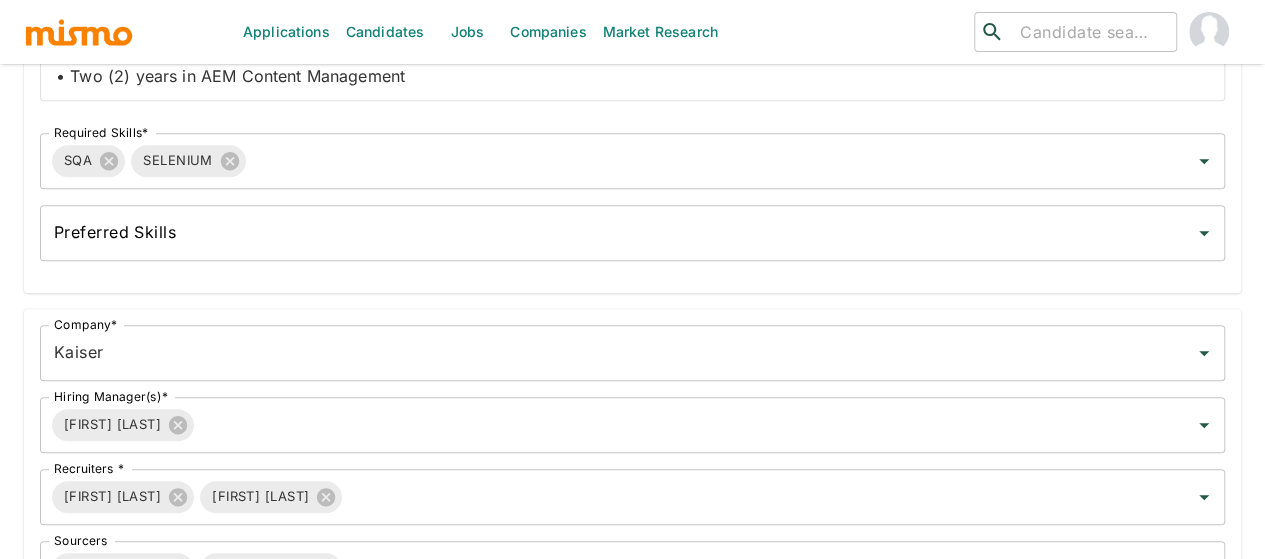 scroll, scrollTop: 658, scrollLeft: 0, axis: vertical 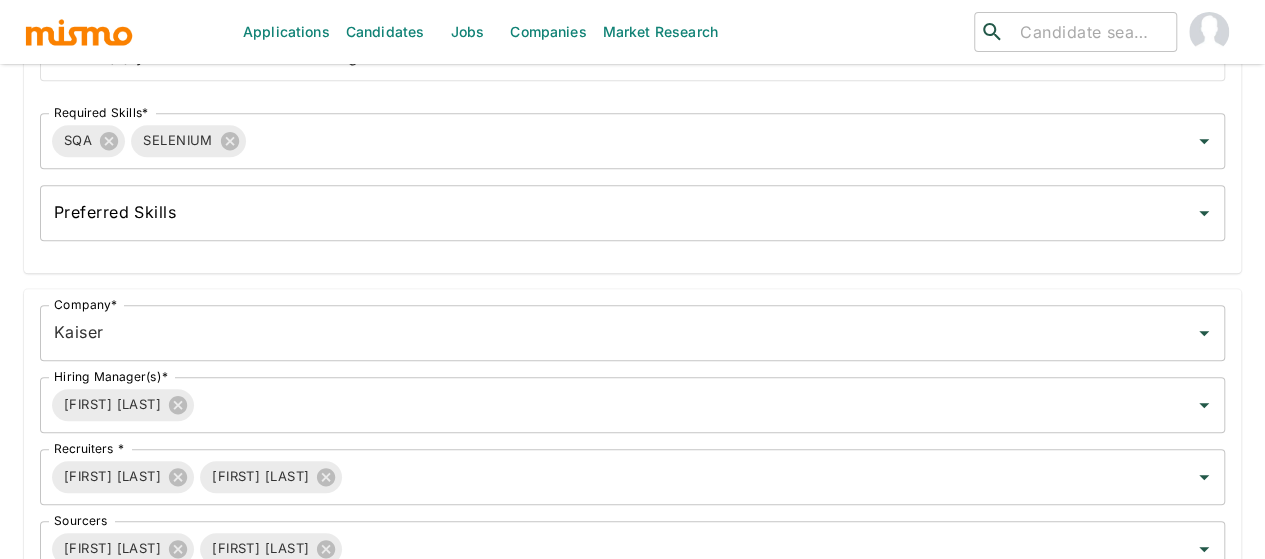 click on "Onboarding Date" at bounding box center (632, 885) 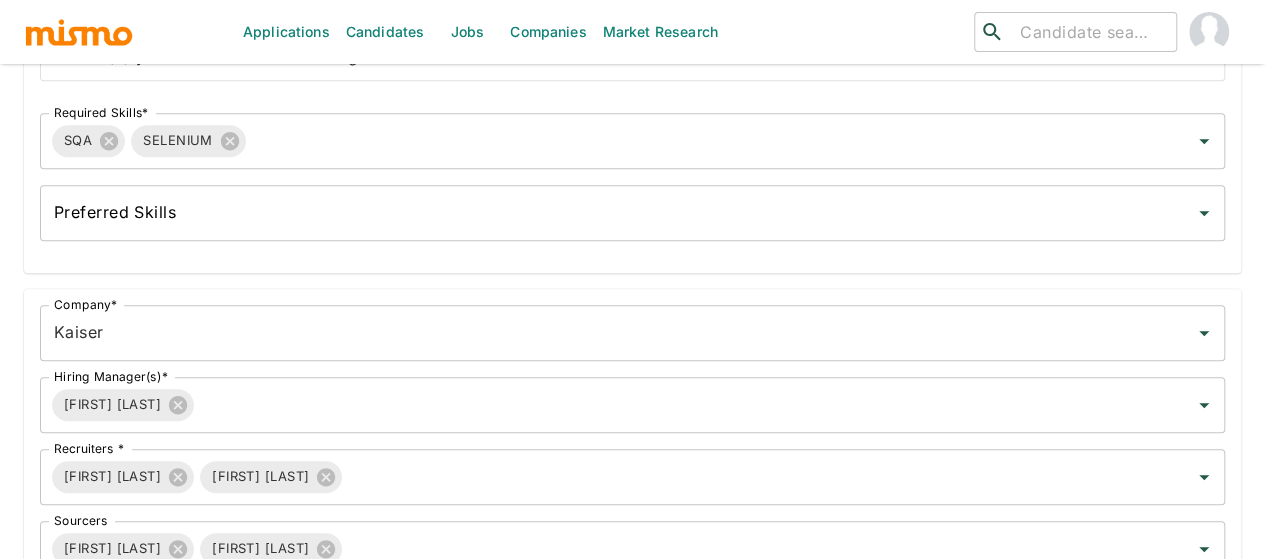 type on "[DATE]" 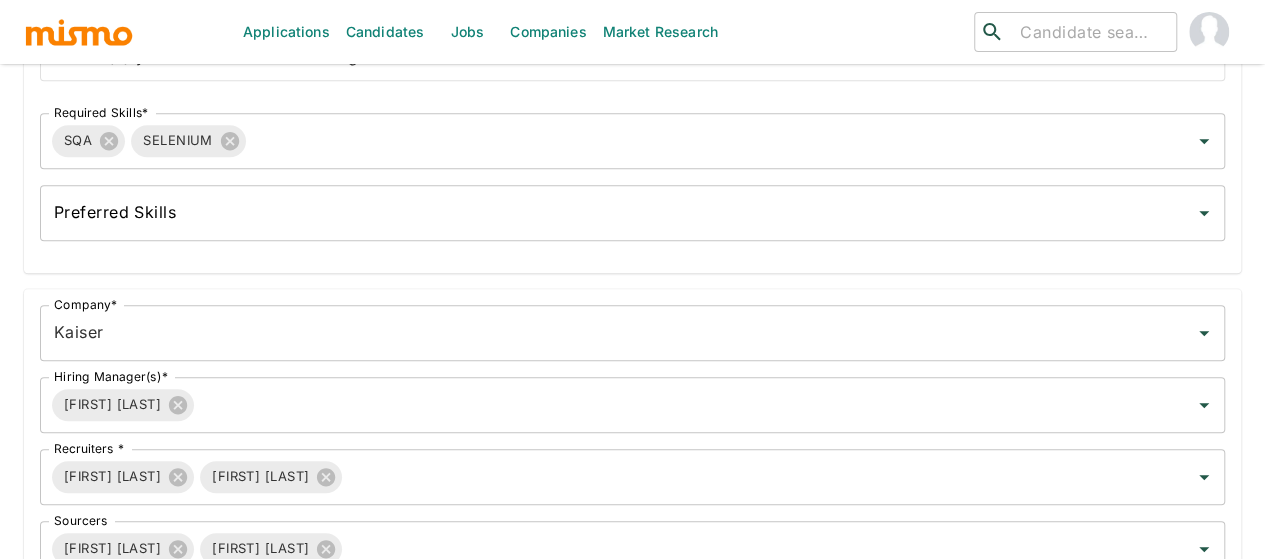 click on "Tags" at bounding box center (617, 1029) 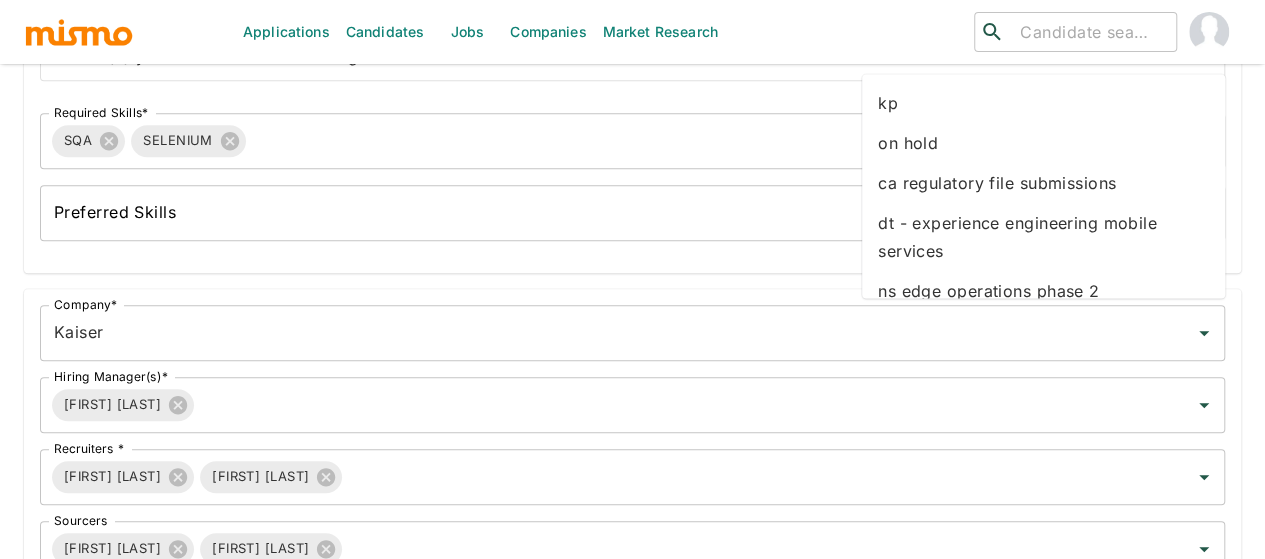 click on "kp" at bounding box center (1043, 103) 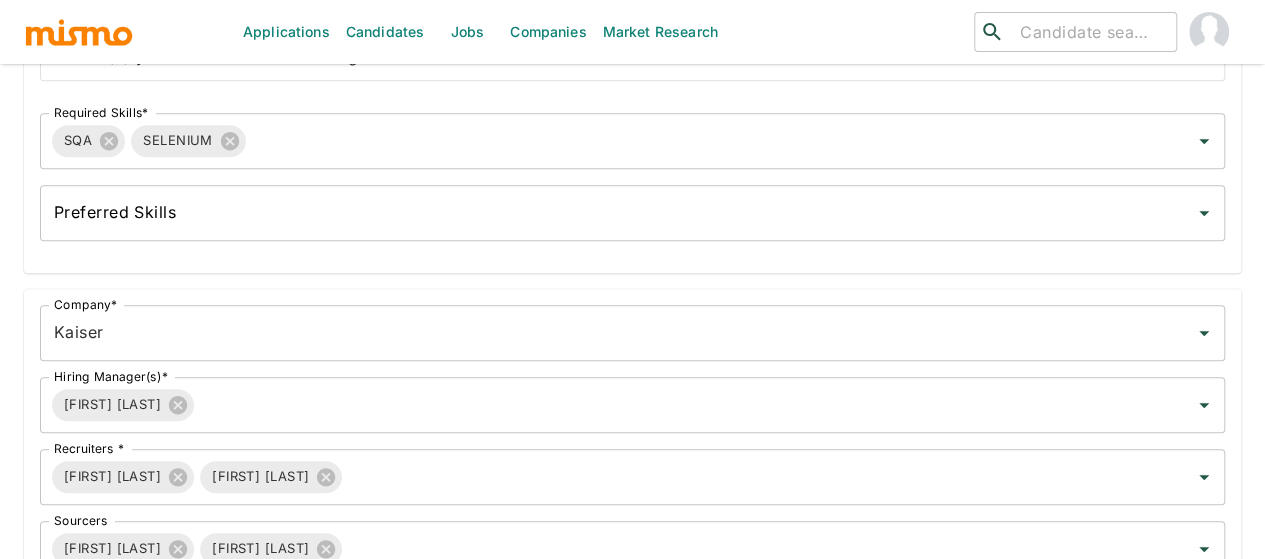click on "Create Job" at bounding box center [251, 1239] 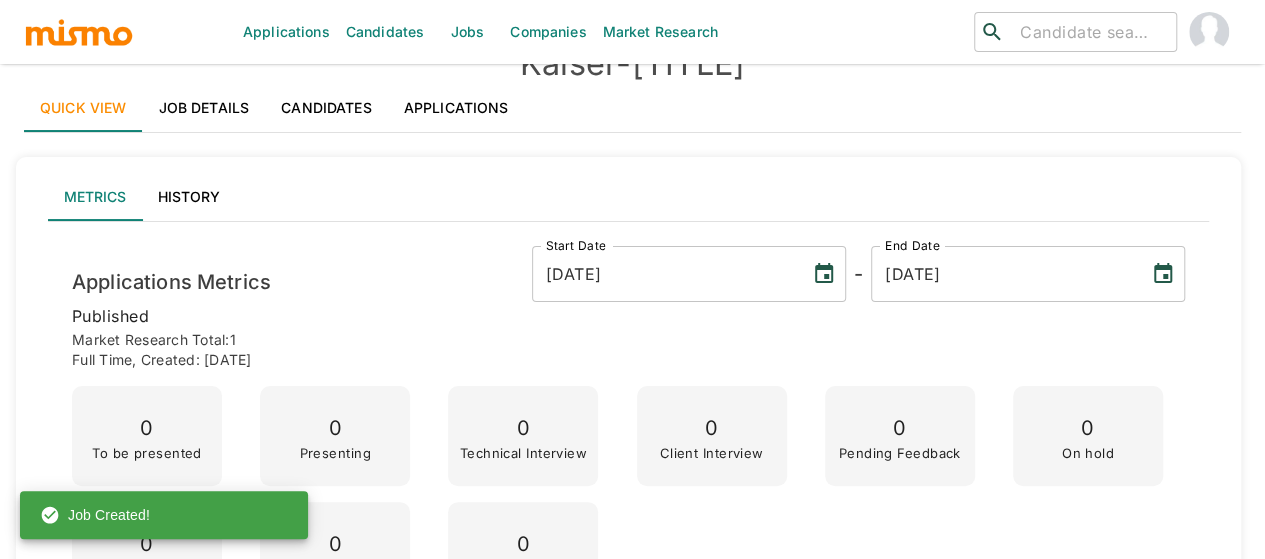 scroll, scrollTop: 0, scrollLeft: 0, axis: both 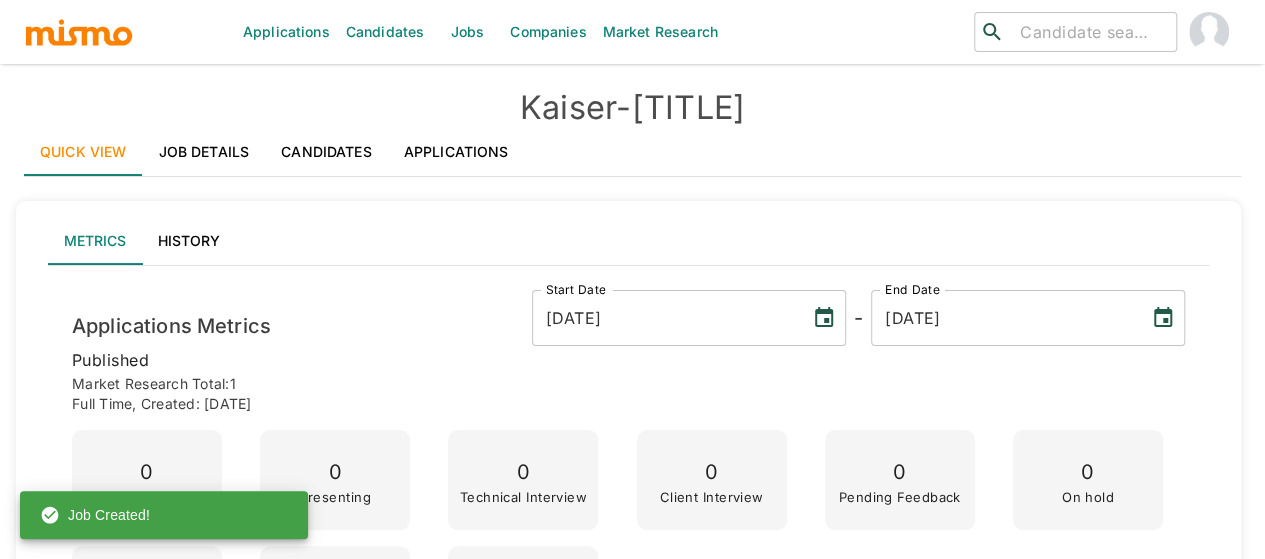 click on "Jobs" at bounding box center (467, 32) 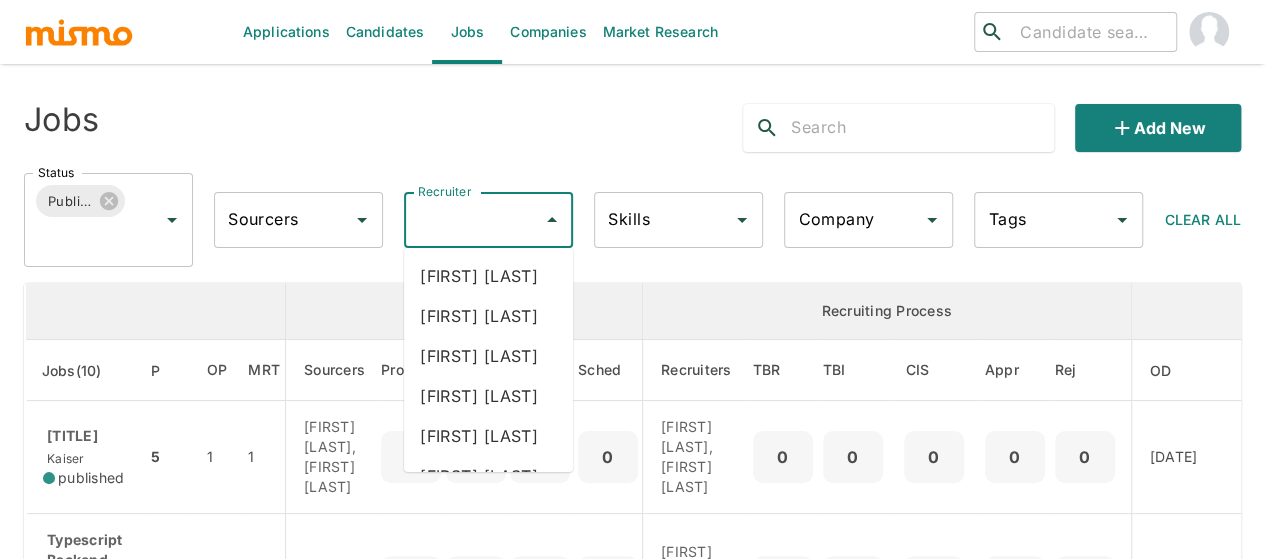 click on "Recruiter" at bounding box center (473, 220) 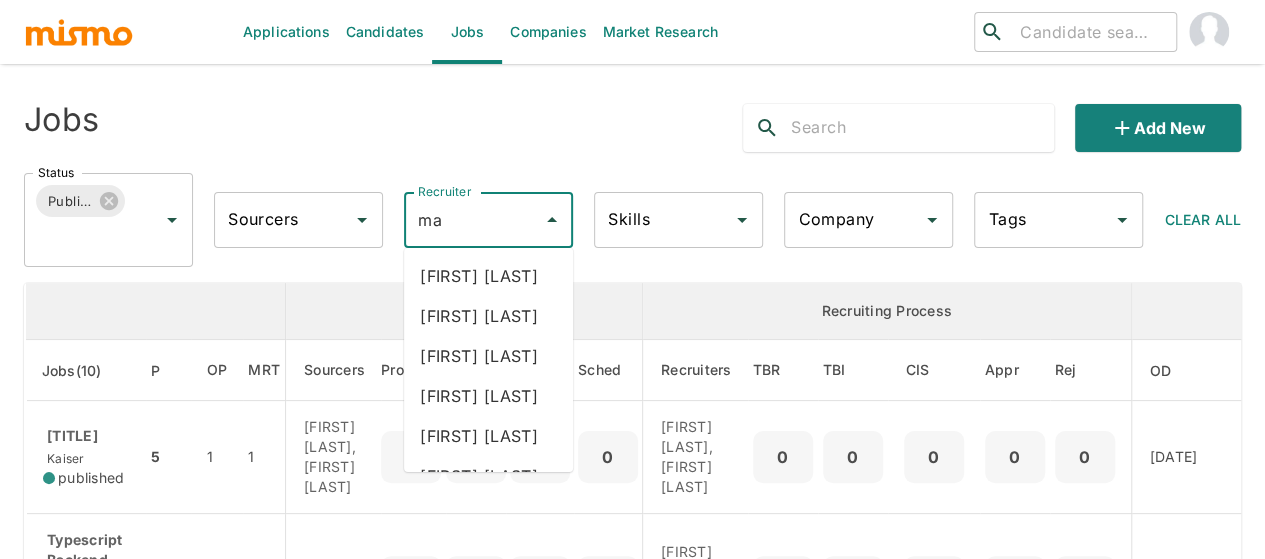 type on "mai" 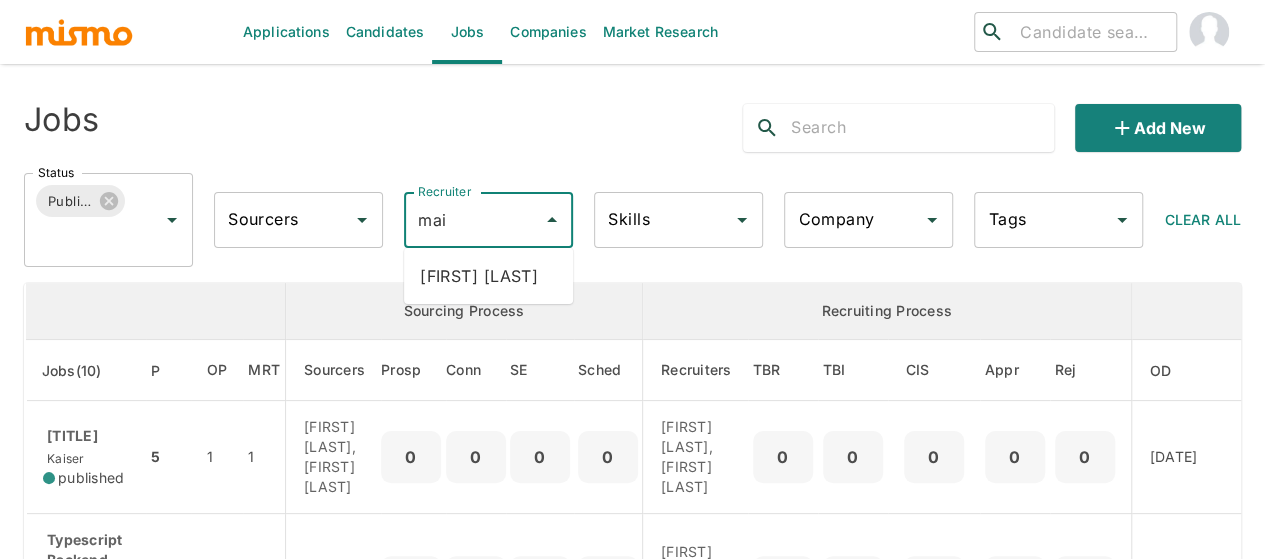 click on "[FIRST] [LAST]" at bounding box center (488, 276) 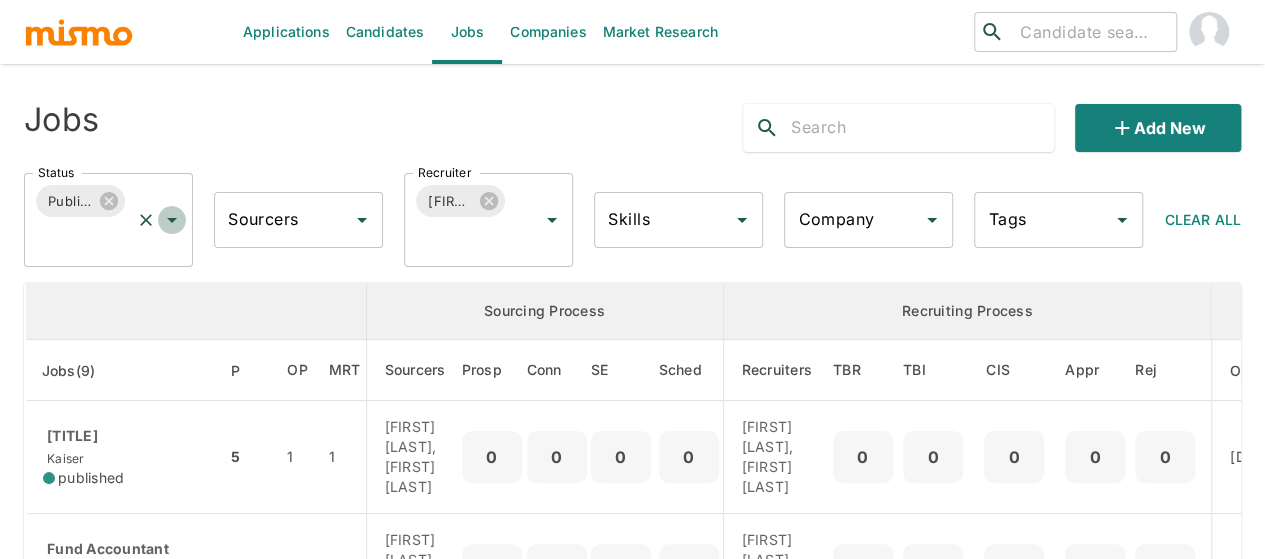 click 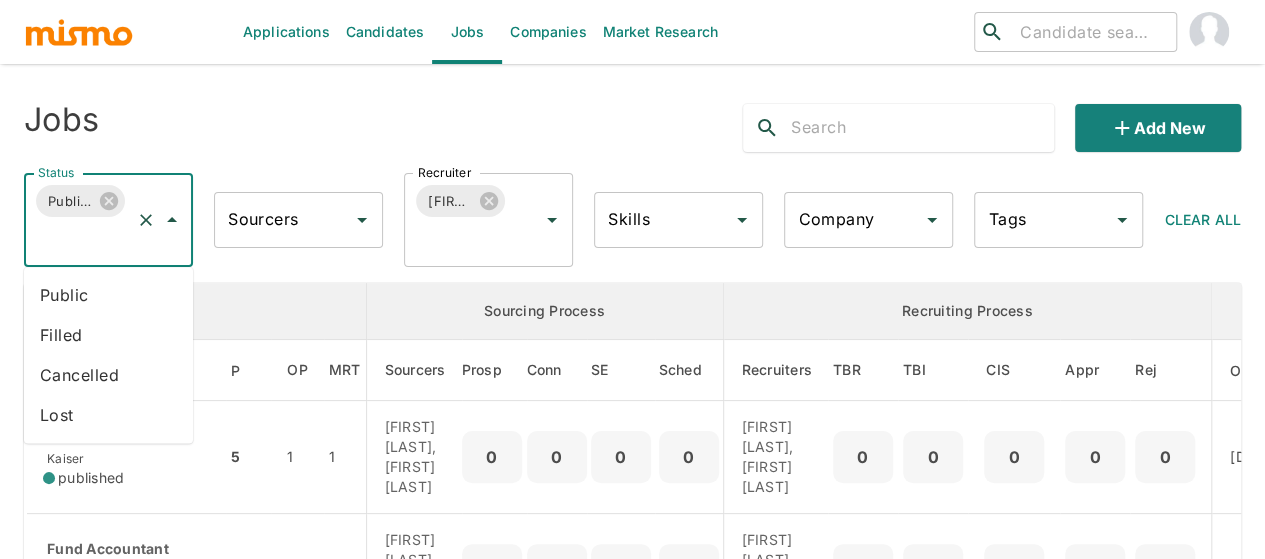 click on "Public" at bounding box center [108, 295] 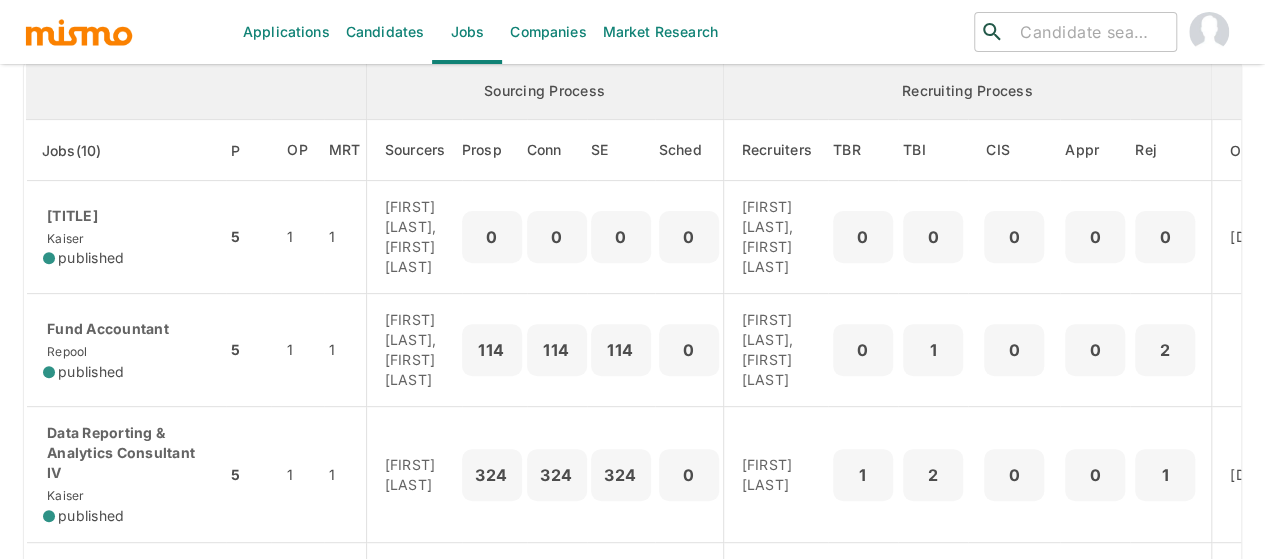 scroll, scrollTop: 300, scrollLeft: 0, axis: vertical 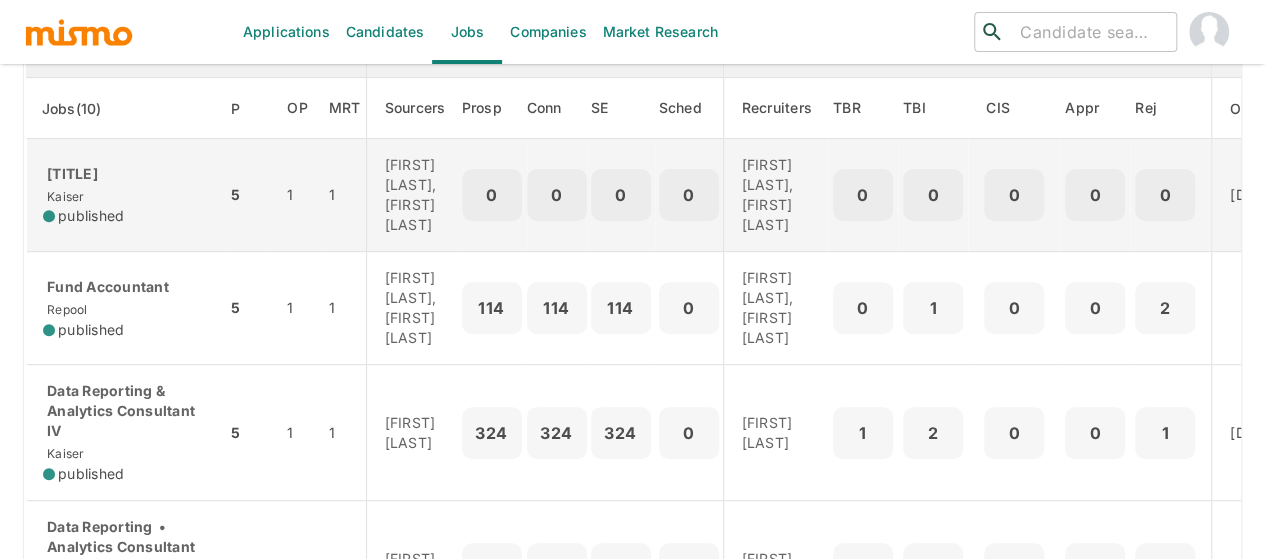 click on "SQA Consultant V	 Kaiser published" at bounding box center (126, 195) 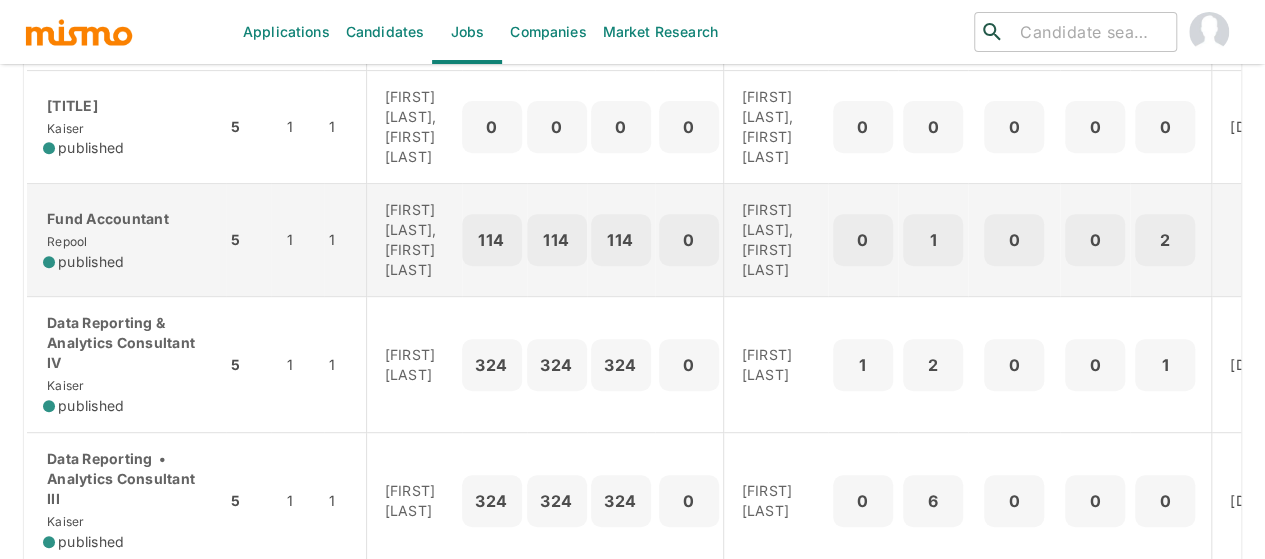 scroll, scrollTop: 400, scrollLeft: 0, axis: vertical 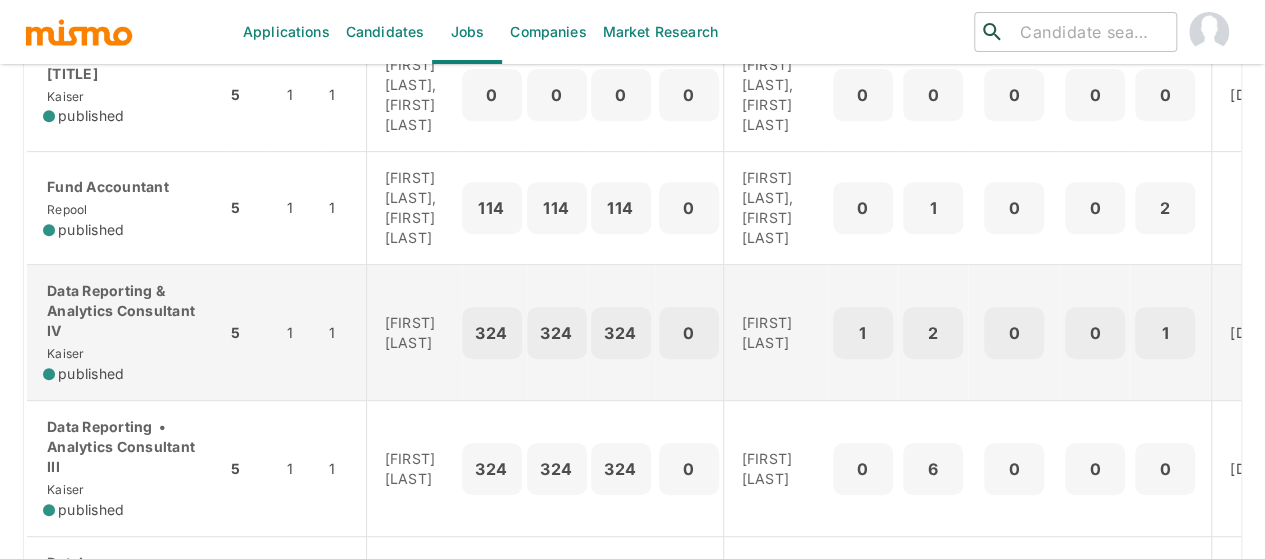 click on "Data Reporting & Analytics Consultant IV" at bounding box center [126, 311] 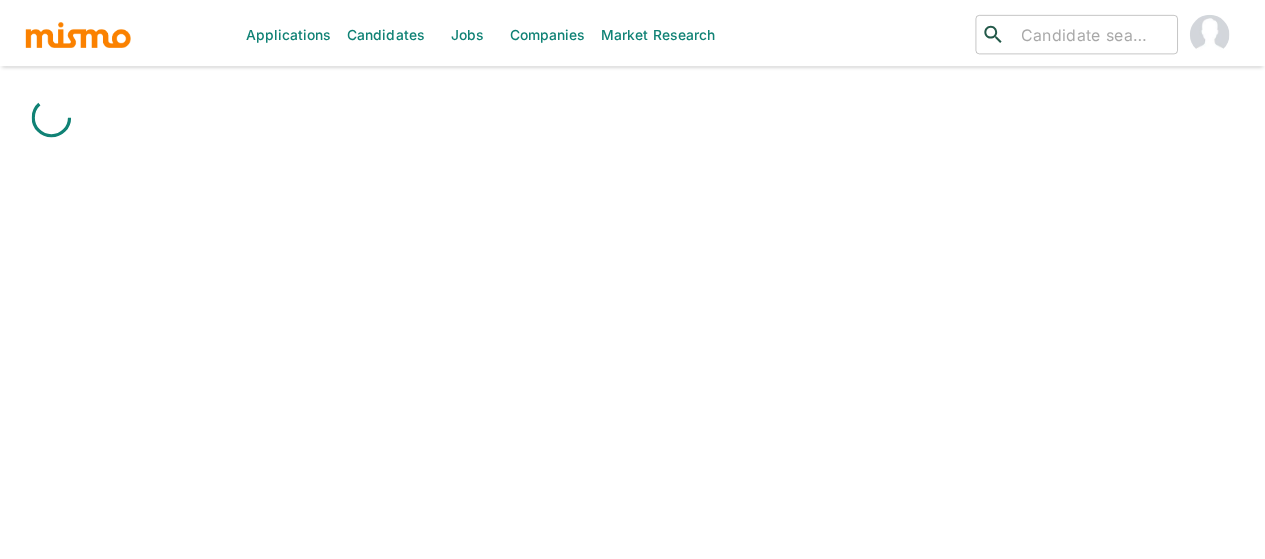 scroll, scrollTop: 0, scrollLeft: 0, axis: both 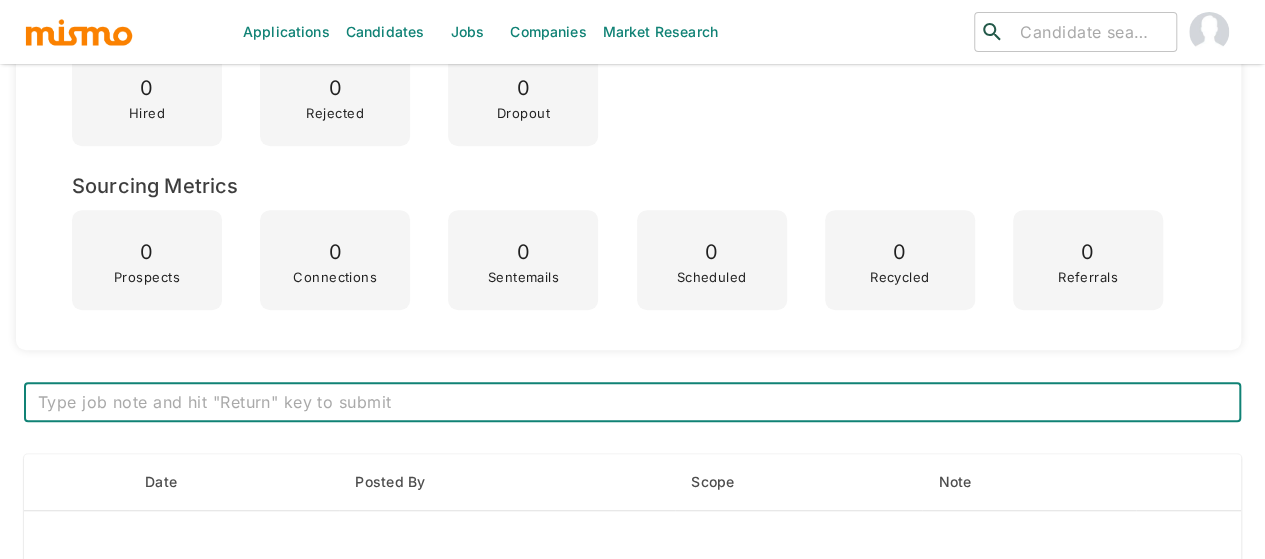 click at bounding box center (632, 402) 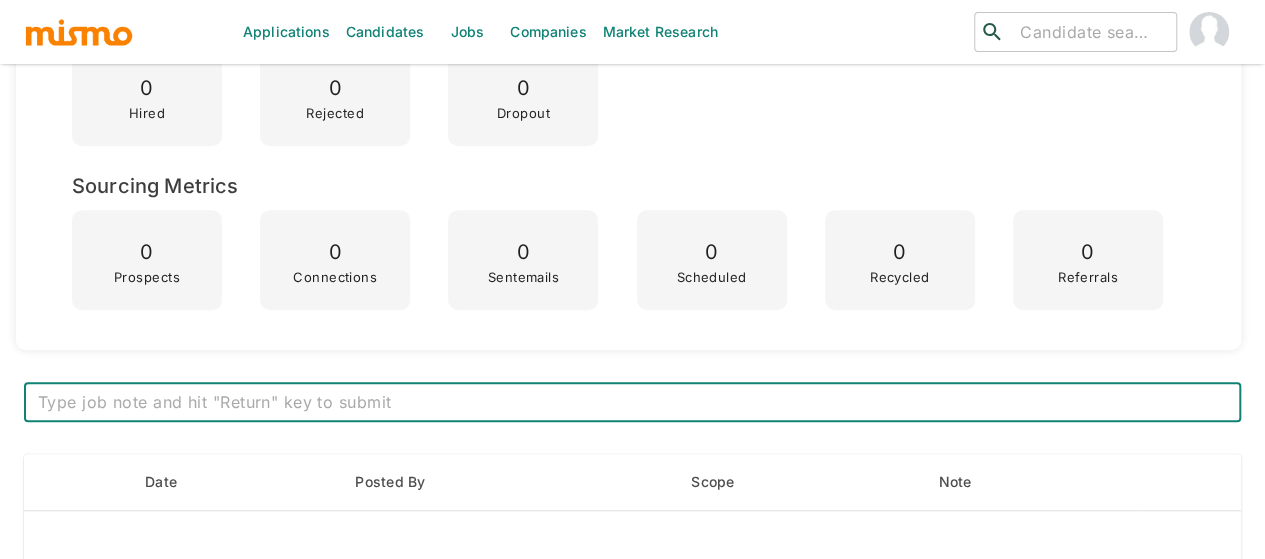 paste on "***Position History***
Position created on Aug 1st 2025
Assigned to: Mai, Pao
Vacancies: 2
Salary: IC5
WP: Bus Ops & Tech Strategy – Content/Business Testing Service
OB: Nov 17th
SPOC: Melissa Brenes" 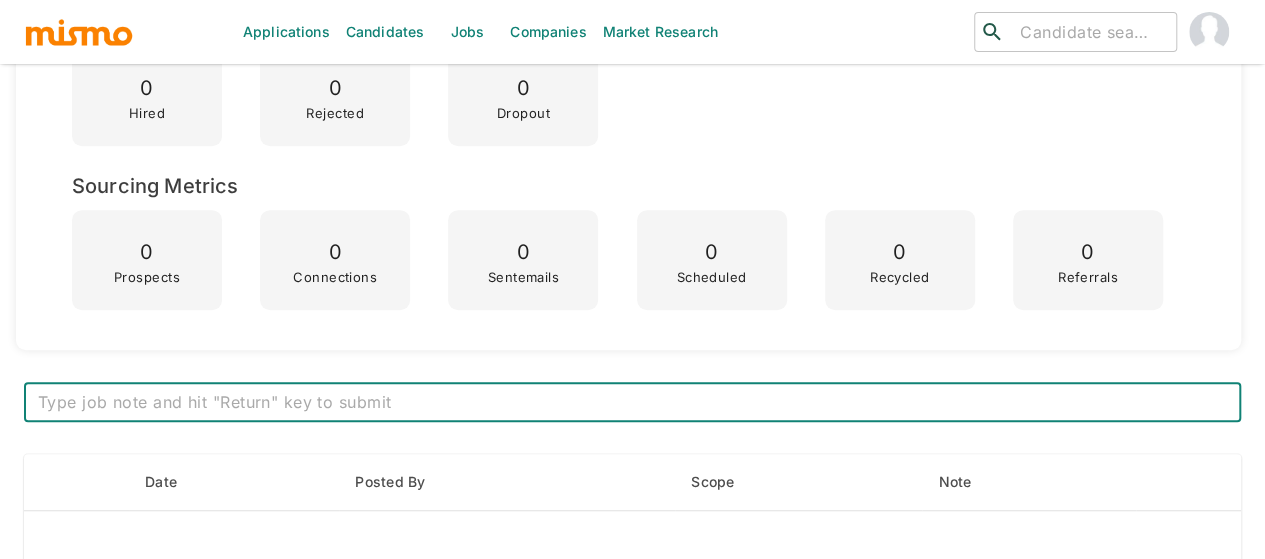 type on "***Position History***
Position created on Aug 1st 2025
Assigned to: Mai, Pao
Vacancies: 2
Salary: IC5
WP: Bus Ops & Tech Strategy – Content/Business Testing Service
OB: Nov 17th
SPOC: Melissa Brenes" 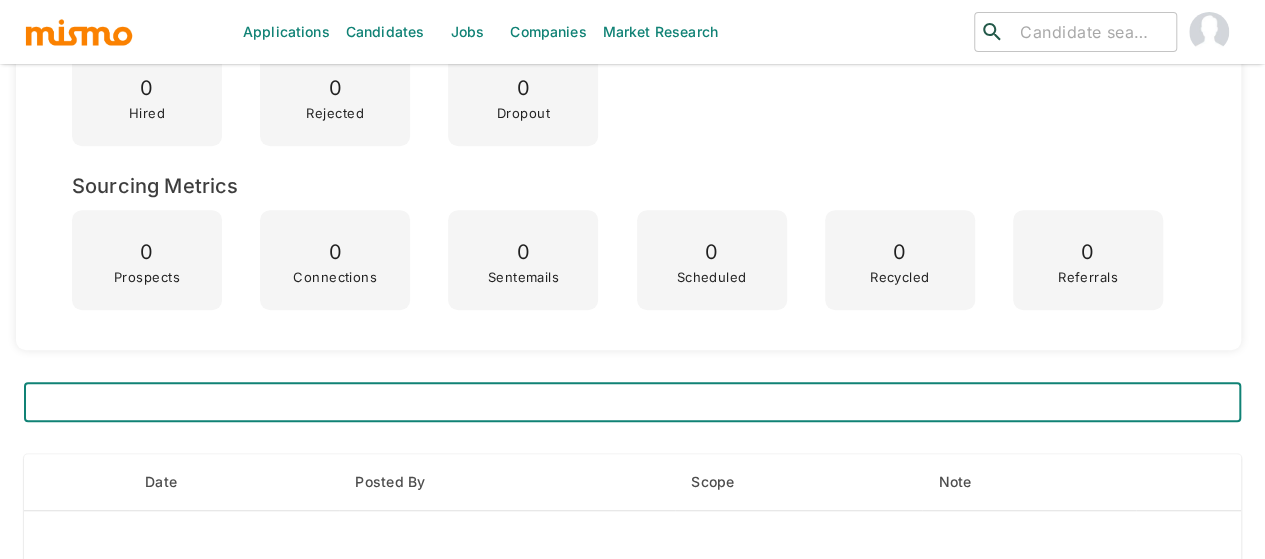 scroll, scrollTop: 44, scrollLeft: 0, axis: vertical 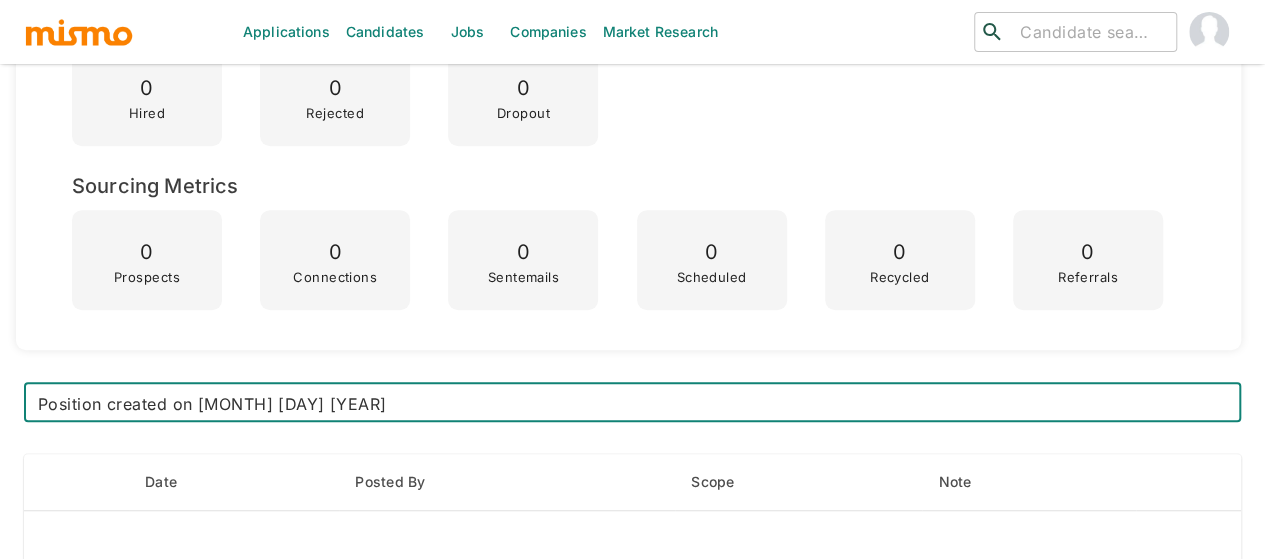 type 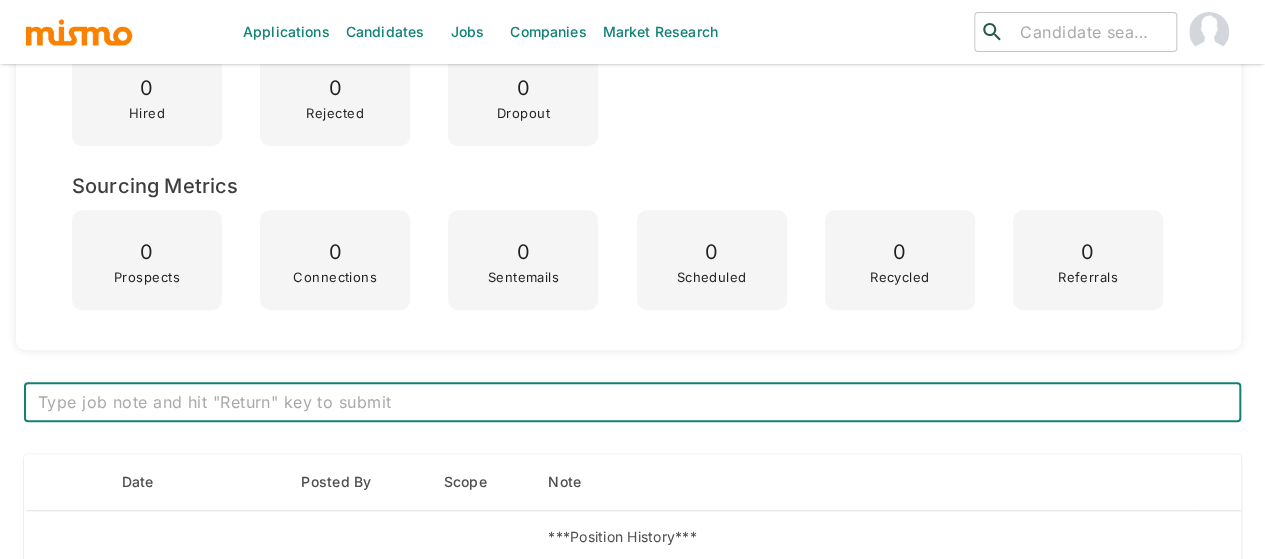 scroll, scrollTop: 0, scrollLeft: 0, axis: both 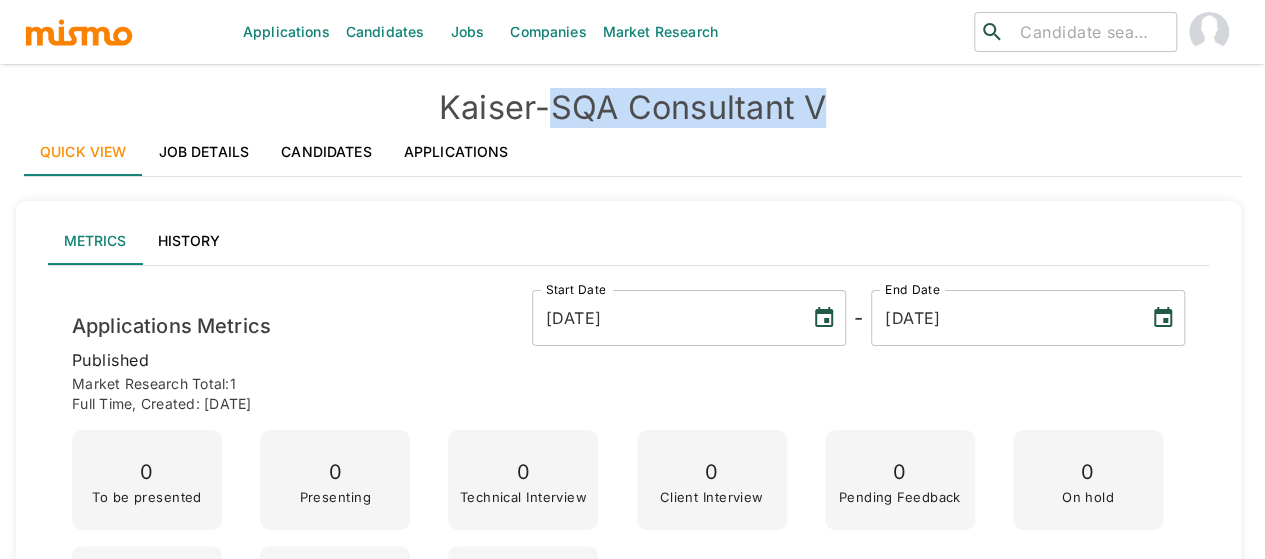 drag, startPoint x: 850, startPoint y: 103, endPoint x: 563, endPoint y: 112, distance: 287.14108 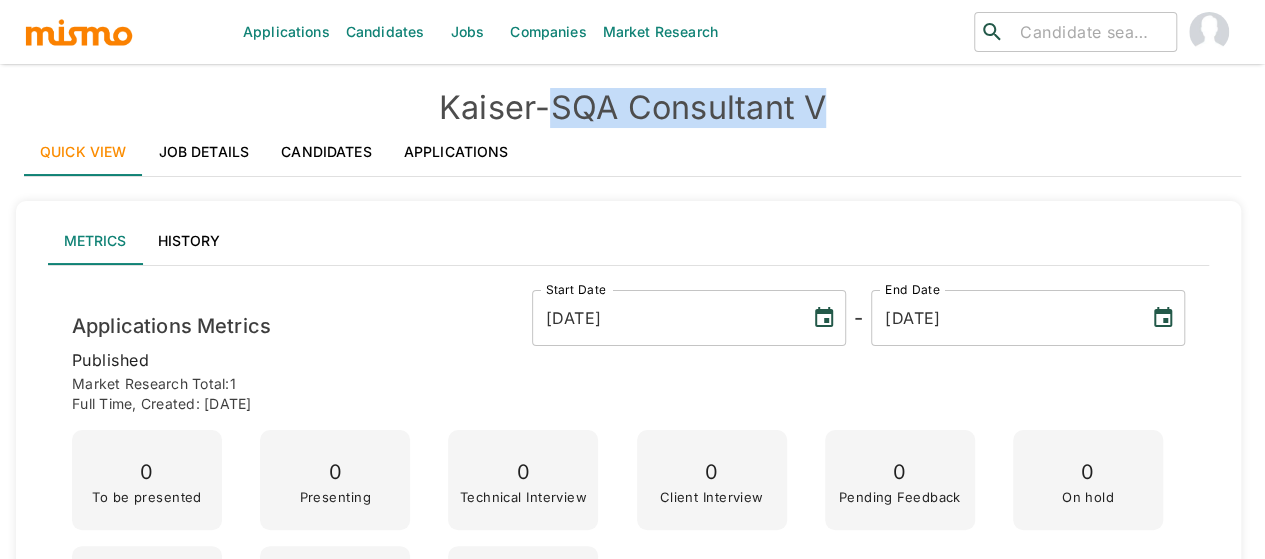 click on "Kaiser  -  SQA Consultant V" at bounding box center [632, 108] 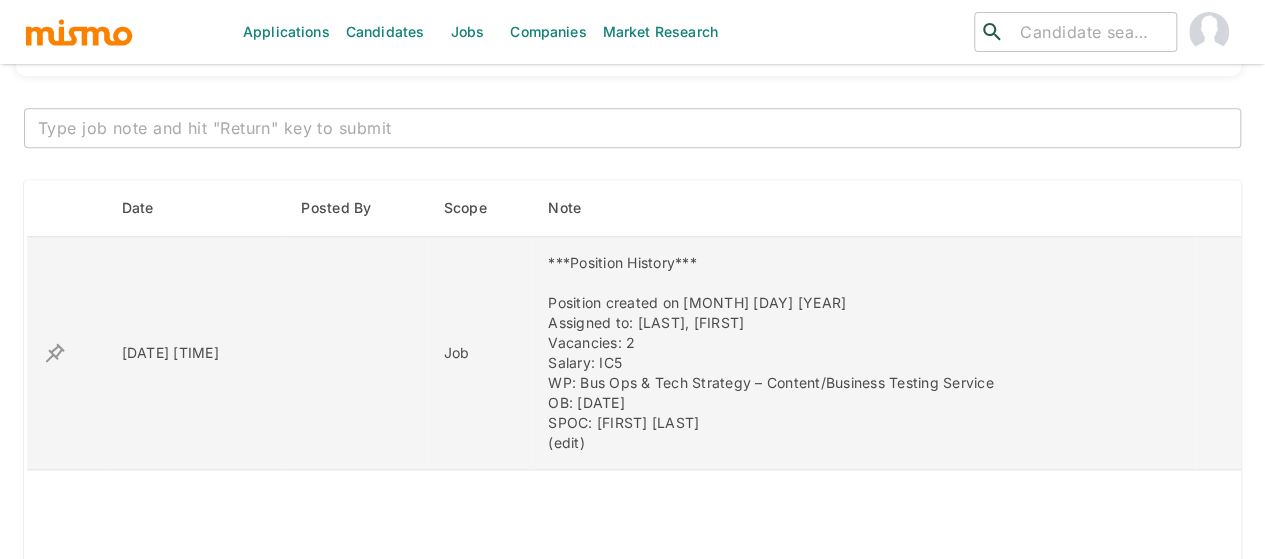 scroll, scrollTop: 800, scrollLeft: 0, axis: vertical 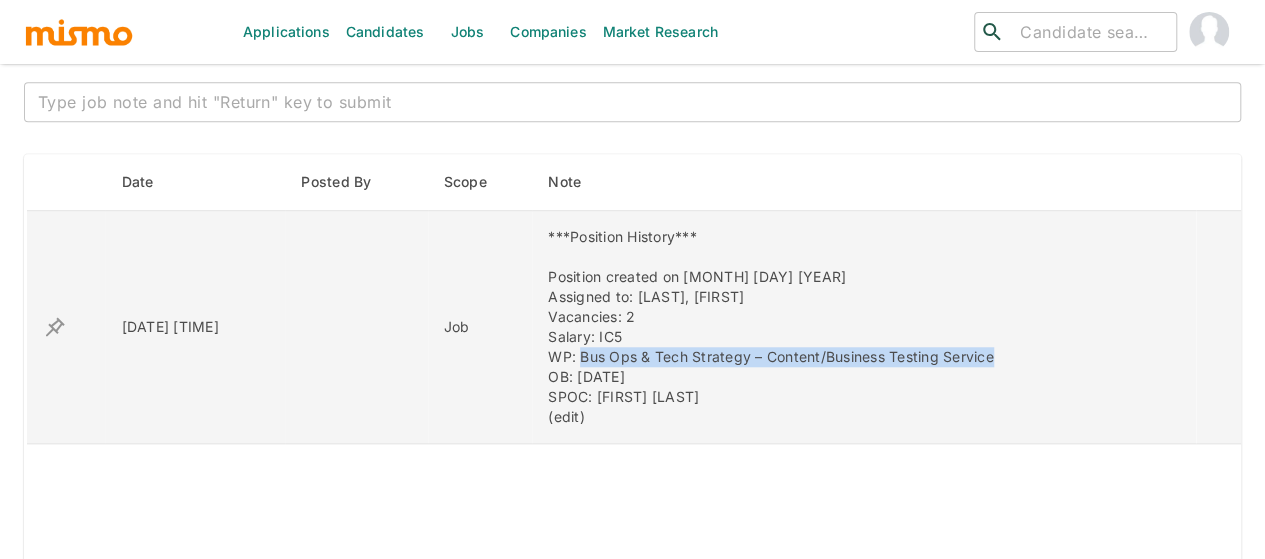 drag, startPoint x: 1063, startPoint y: 355, endPoint x: 628, endPoint y: 354, distance: 435.00116 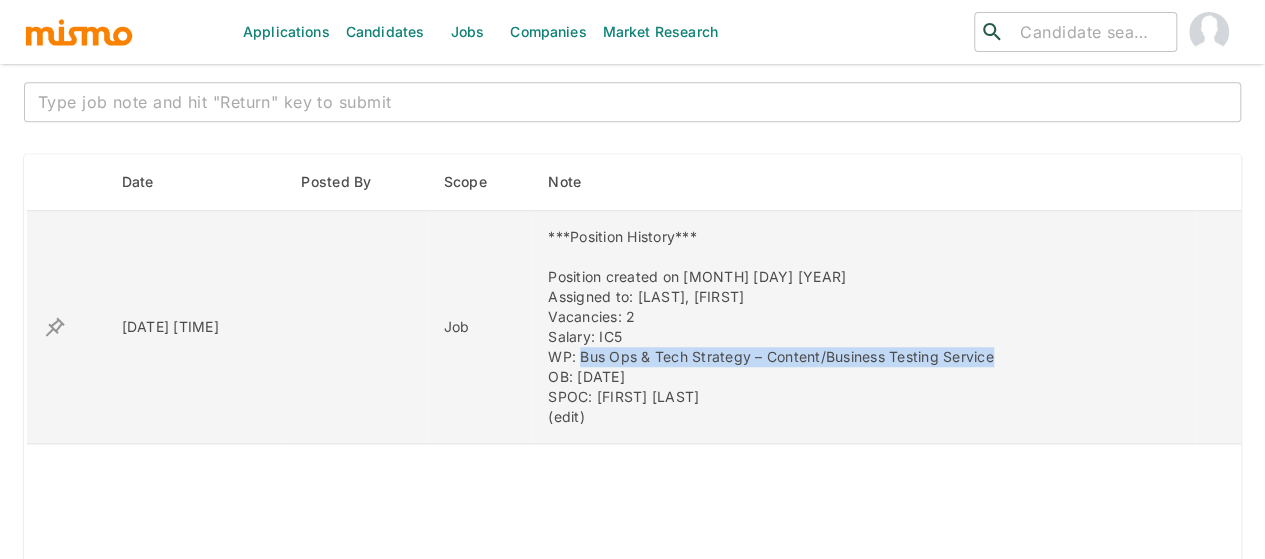 click on "***Position History*** Position created on Aug 1st 2025 Assigned to: Mai, Pao Vacancies: 2 Salary: IC5 WP: Bus Ops & Tech Strategy – Content/Business Testing Service OB: Nov 17th SPOC: Melissa Brenes  (edit)" at bounding box center (864, 327) 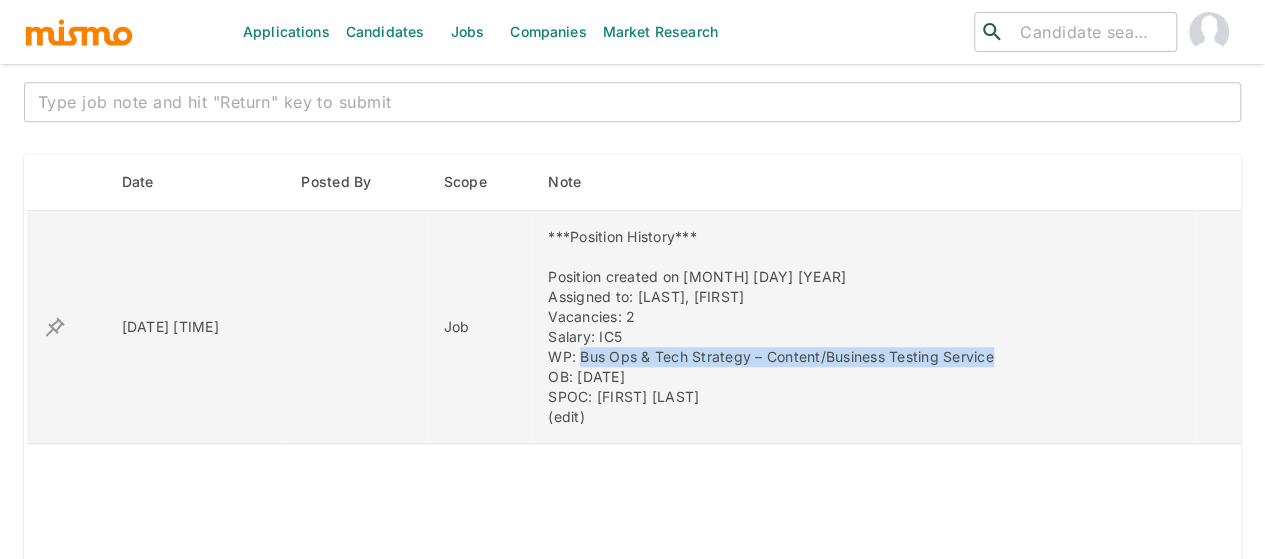 copy on "Bus Ops & Tech Strategy – Content/Business Testing Service" 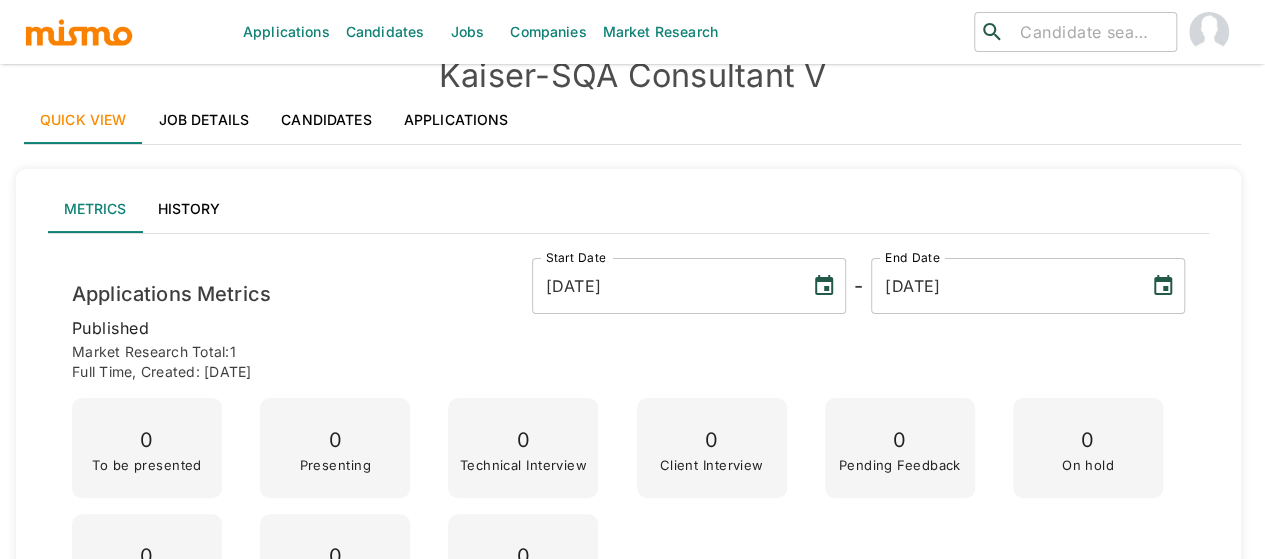 scroll, scrollTop: 0, scrollLeft: 0, axis: both 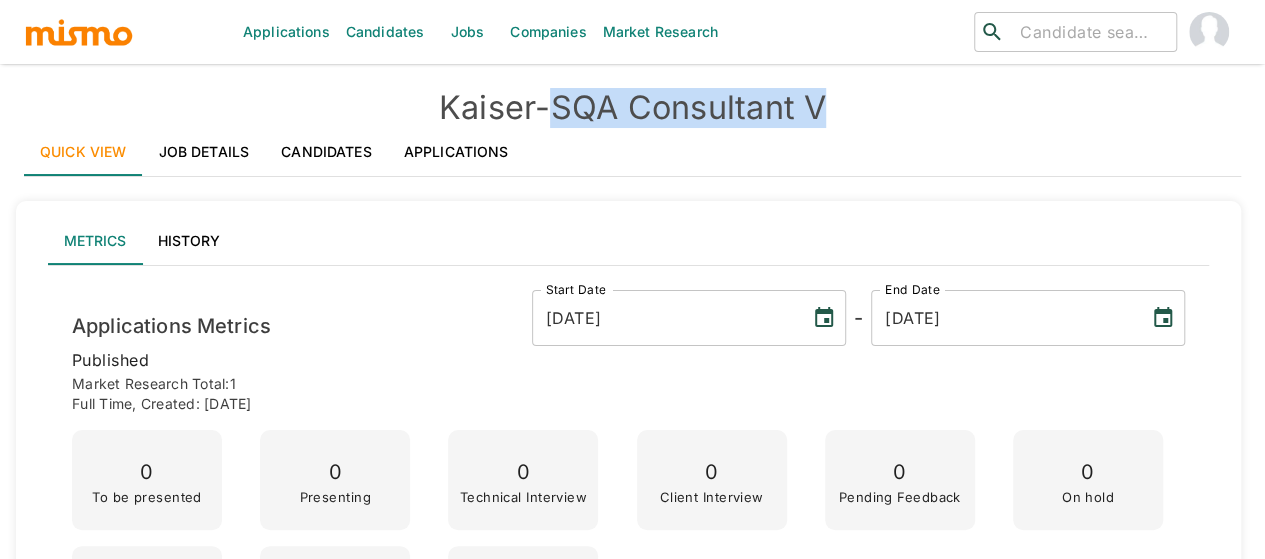 drag, startPoint x: 846, startPoint y: 105, endPoint x: 563, endPoint y: 107, distance: 283.00708 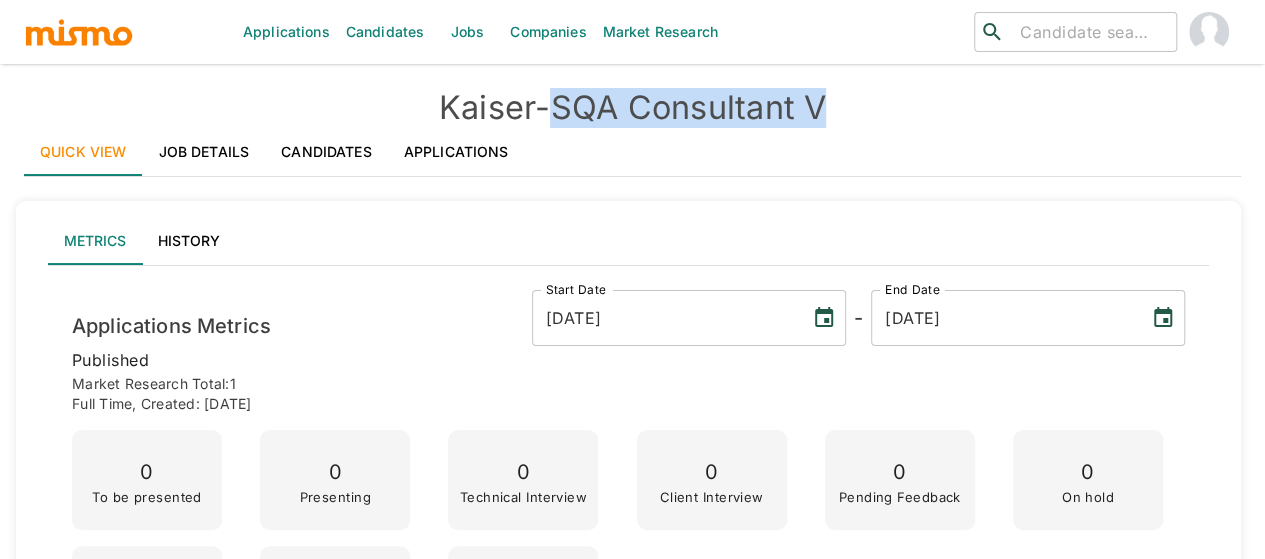 click on "Kaiser  -  SQA Consultant V" at bounding box center [632, 108] 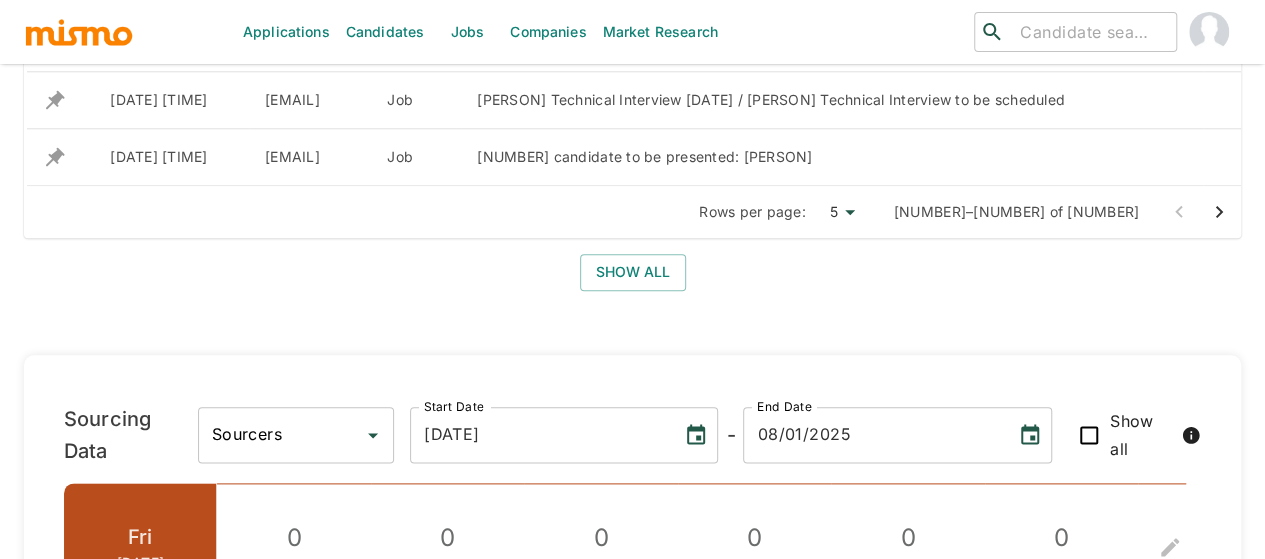 scroll, scrollTop: 1020, scrollLeft: 0, axis: vertical 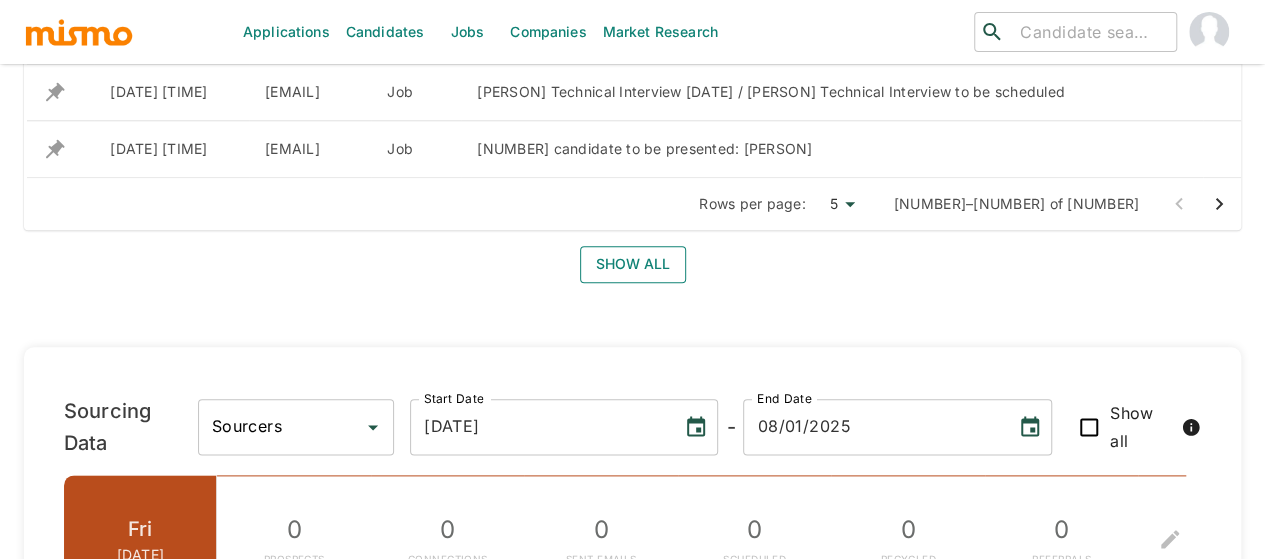 click on "Show all" at bounding box center [633, 264] 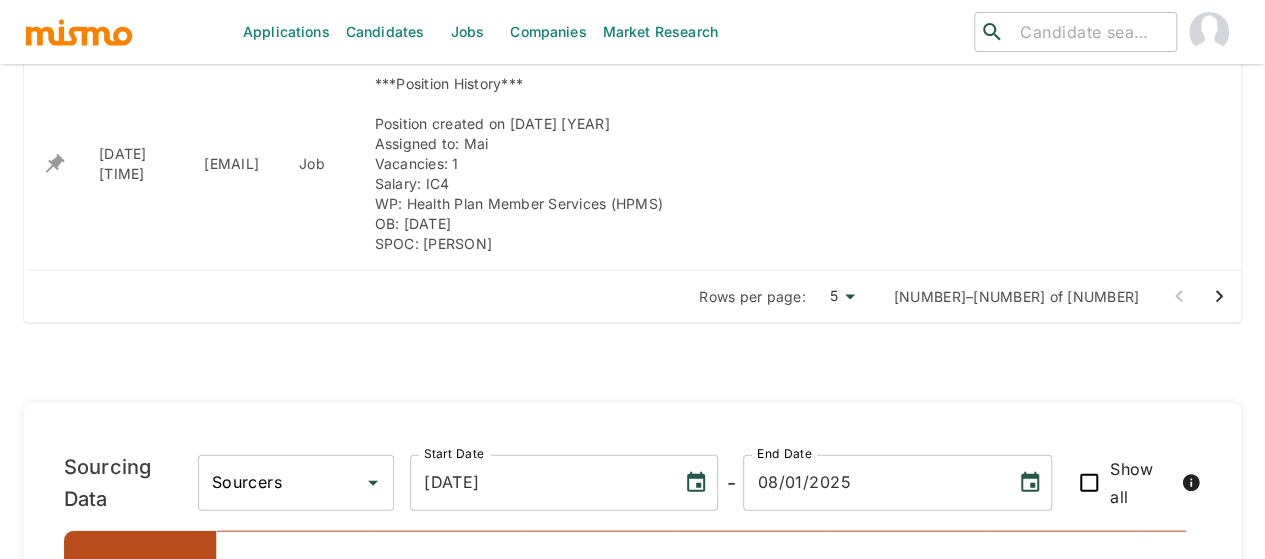 scroll, scrollTop: 2020, scrollLeft: 0, axis: vertical 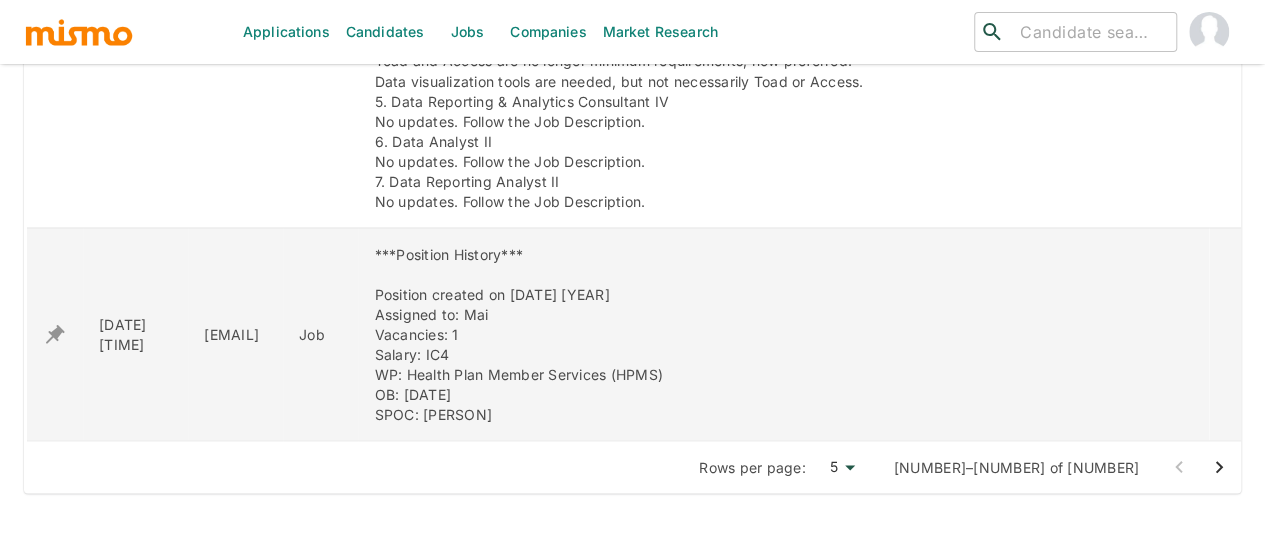 drag, startPoint x: 642, startPoint y: 227, endPoint x: 485, endPoint y: 264, distance: 161.30096 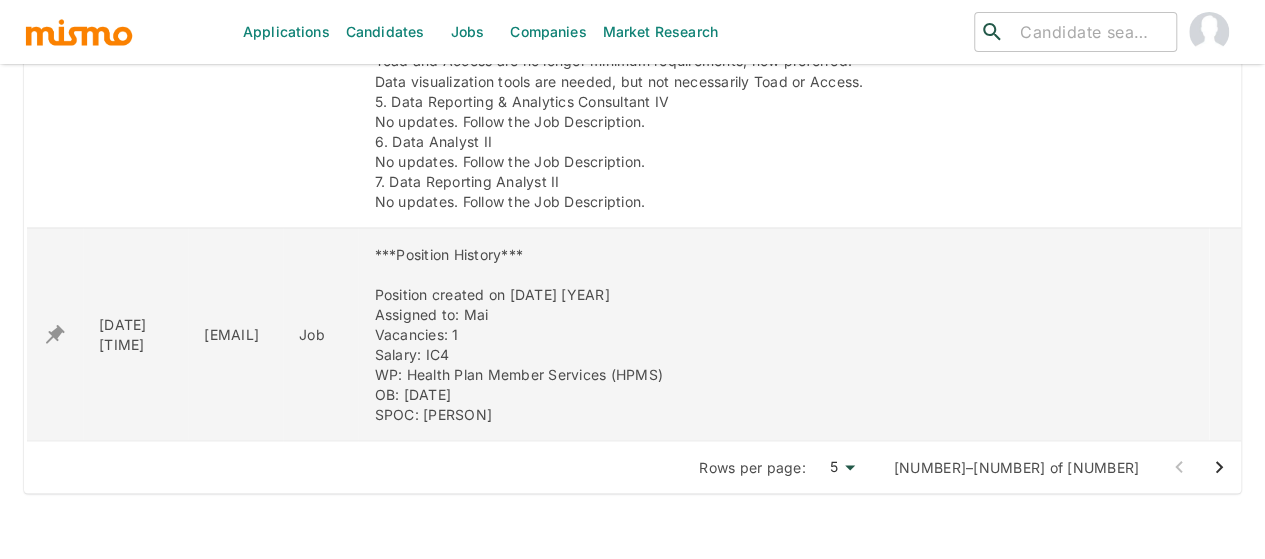click on "Position created on [DATE] [YEAR] Assigned to: [PERSON] Vacancies: 1 Salary: IC4 WP: Health Plan Member Services (HPMS) OB: [DATE] SPOC: [PERSON]" at bounding box center [783, 333] 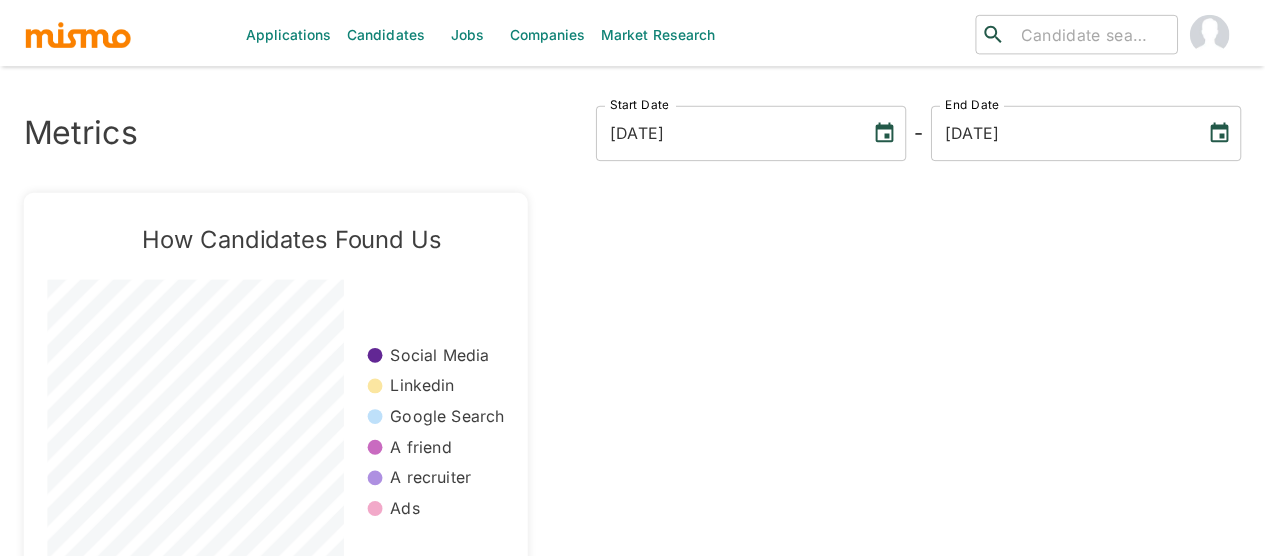 scroll, scrollTop: 0, scrollLeft: 0, axis: both 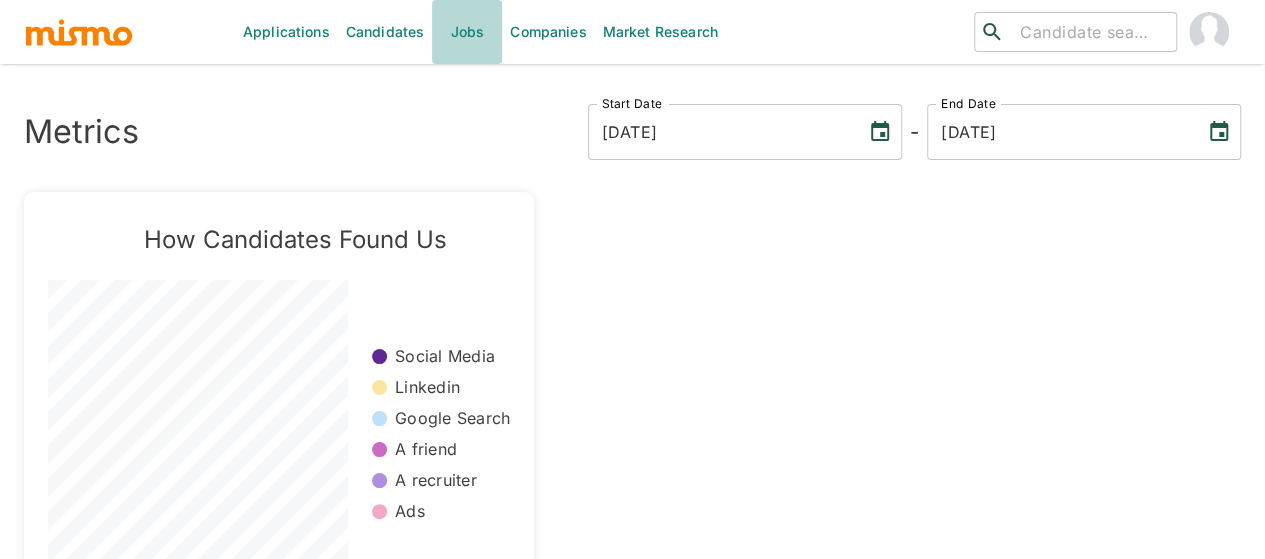 click on "Jobs" at bounding box center [467, 32] 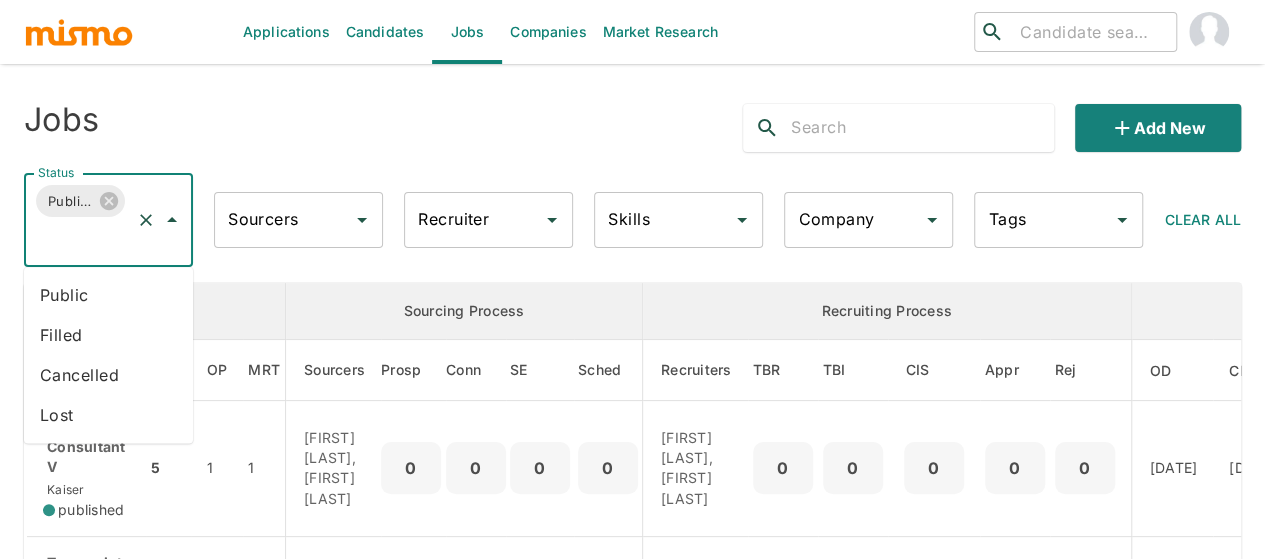 click on "Public" at bounding box center (108, 295) 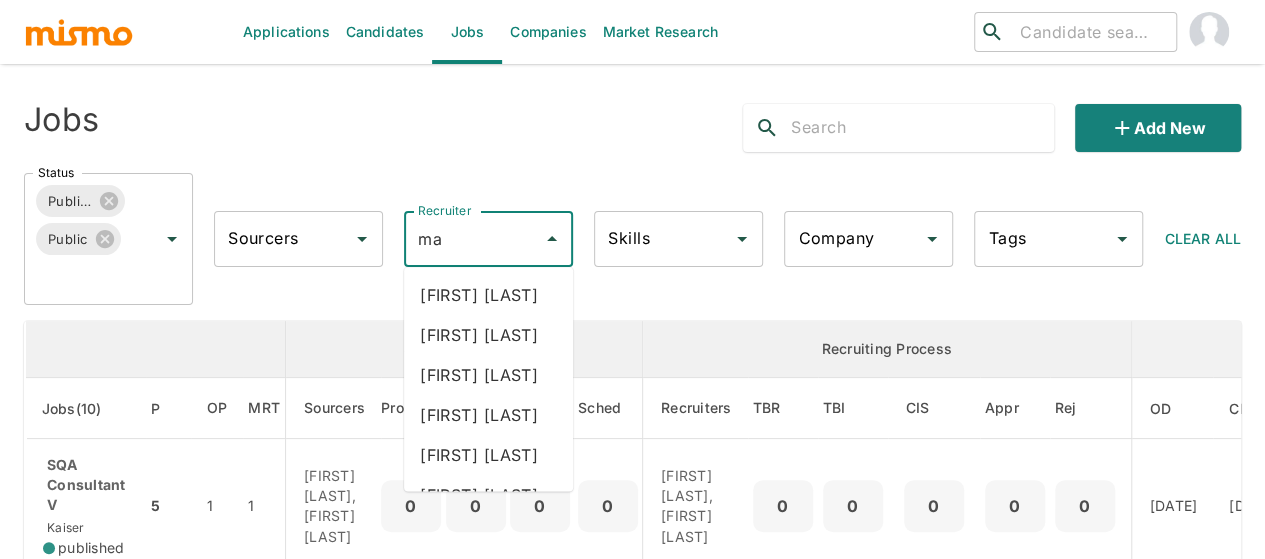 type on "mai" 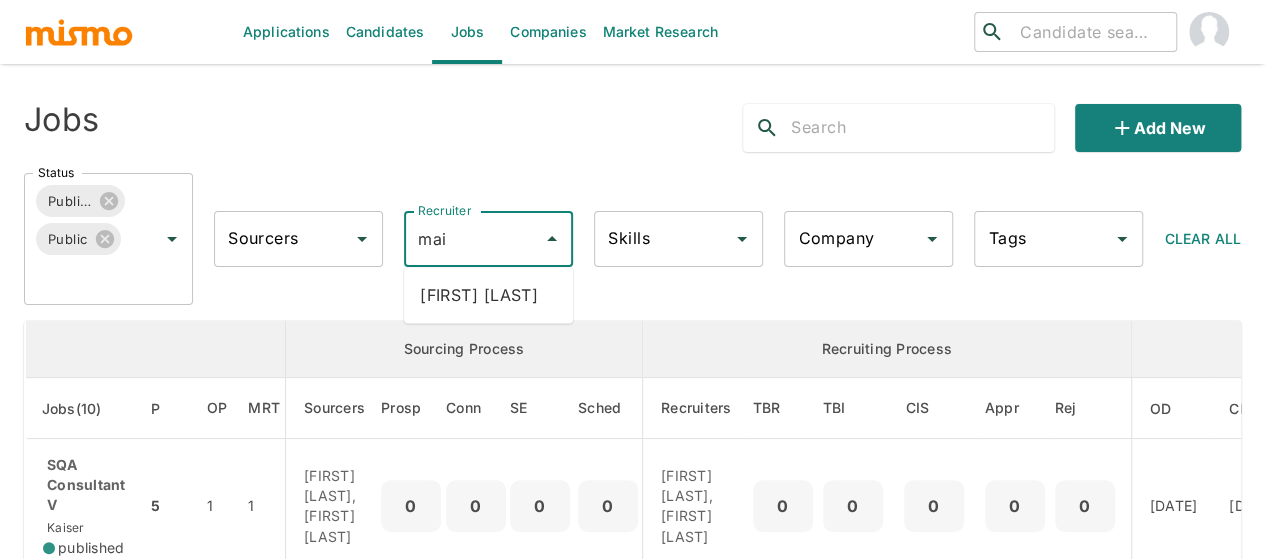 click on "Maia Reyes" at bounding box center (488, 295) 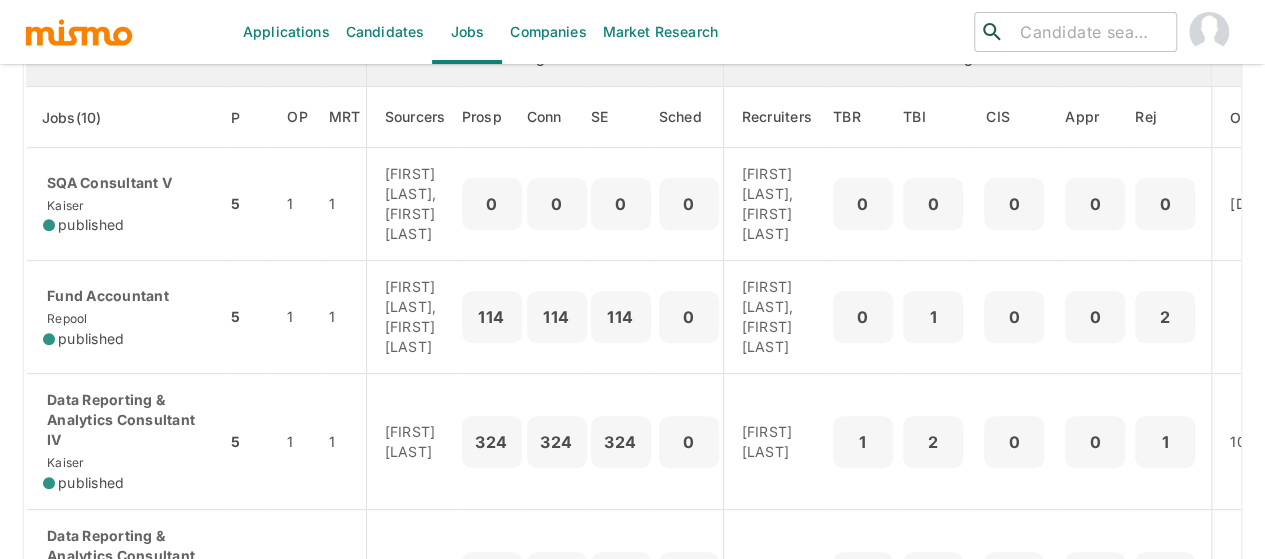scroll, scrollTop: 400, scrollLeft: 0, axis: vertical 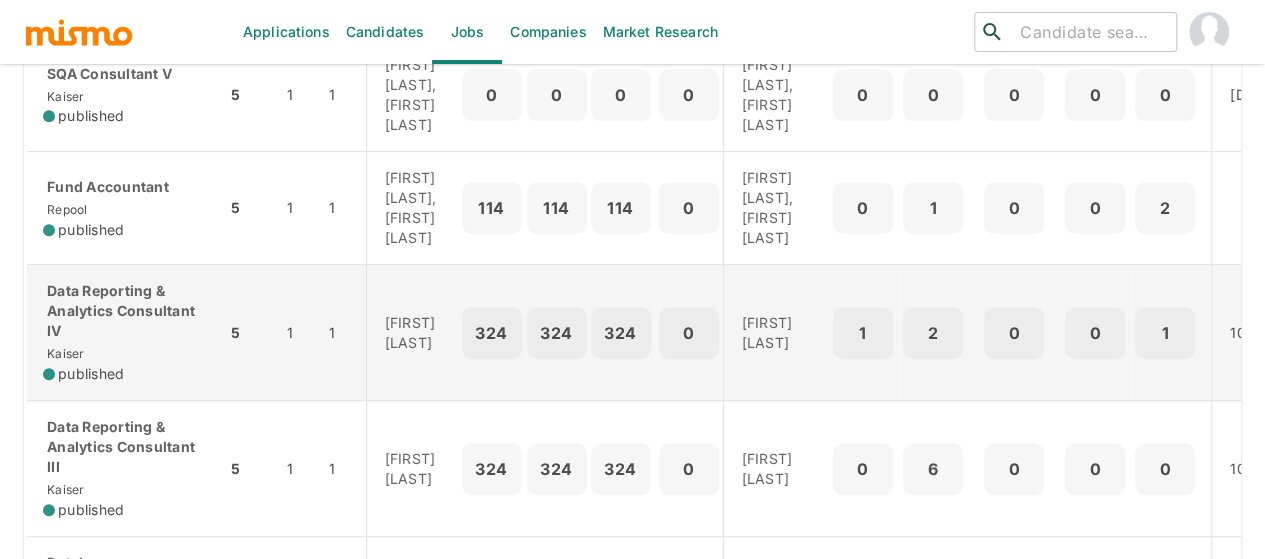 click on "Kaiser" at bounding box center (64, 353) 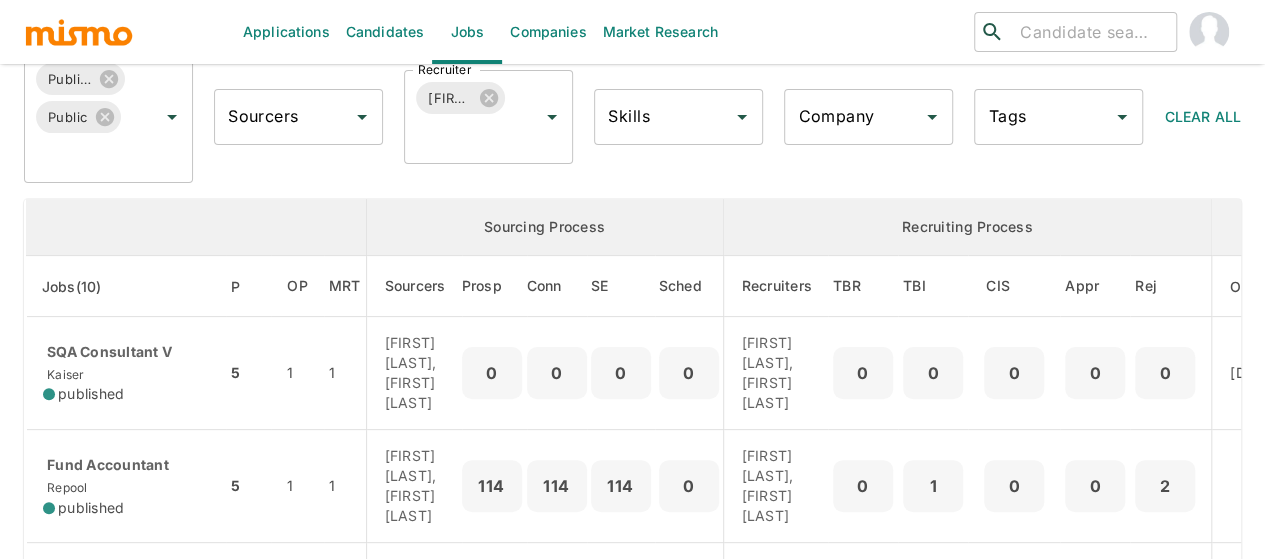 scroll, scrollTop: 0, scrollLeft: 0, axis: both 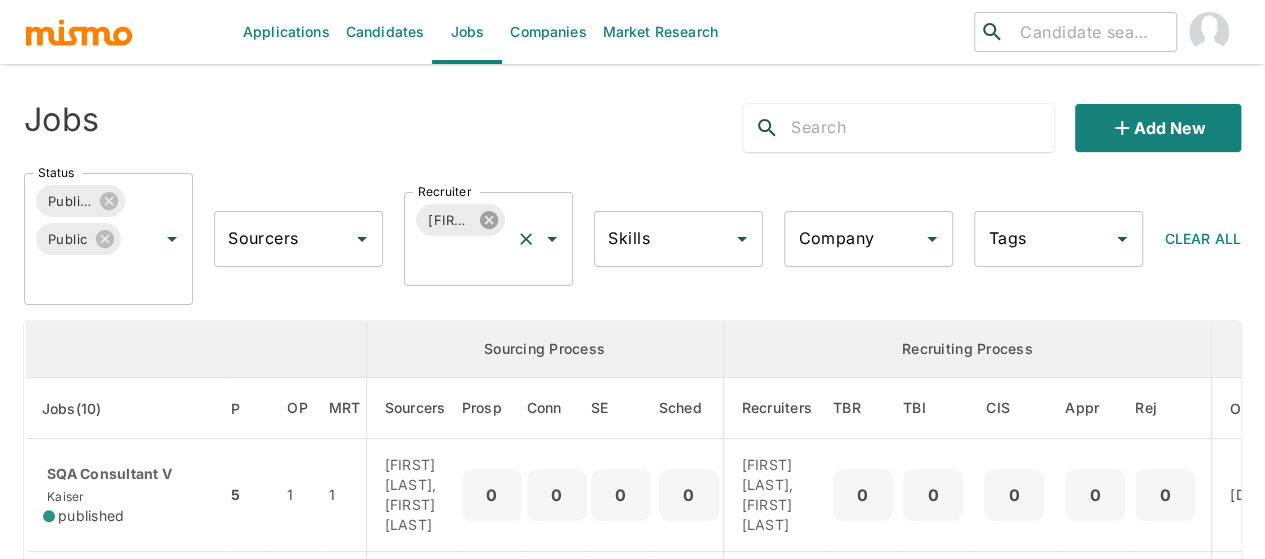 click 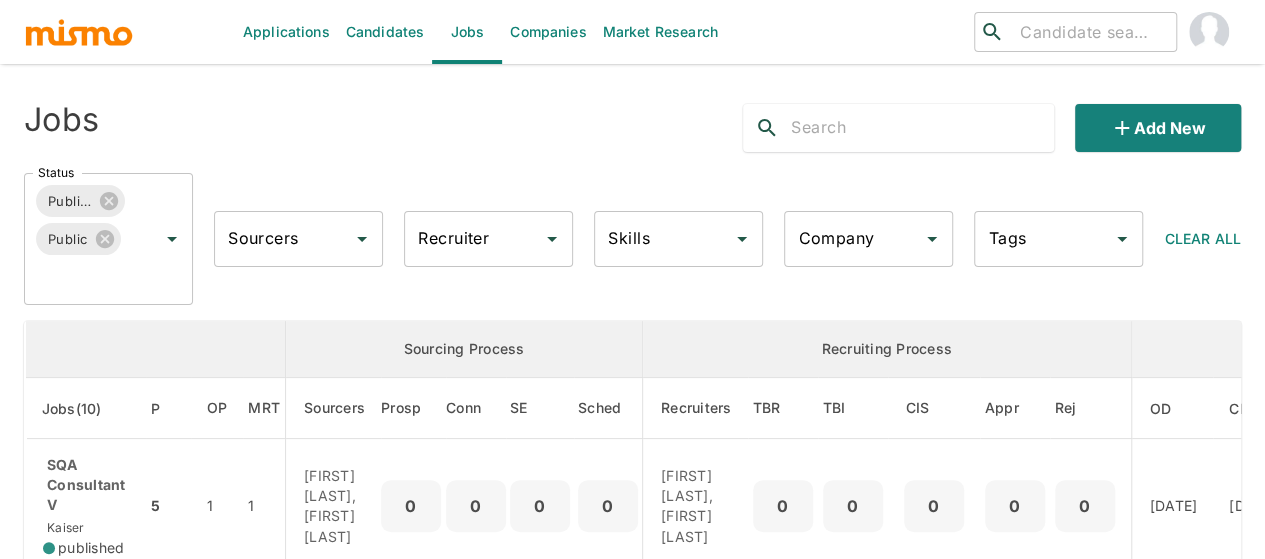 click on "Recruiter" at bounding box center (473, 239) 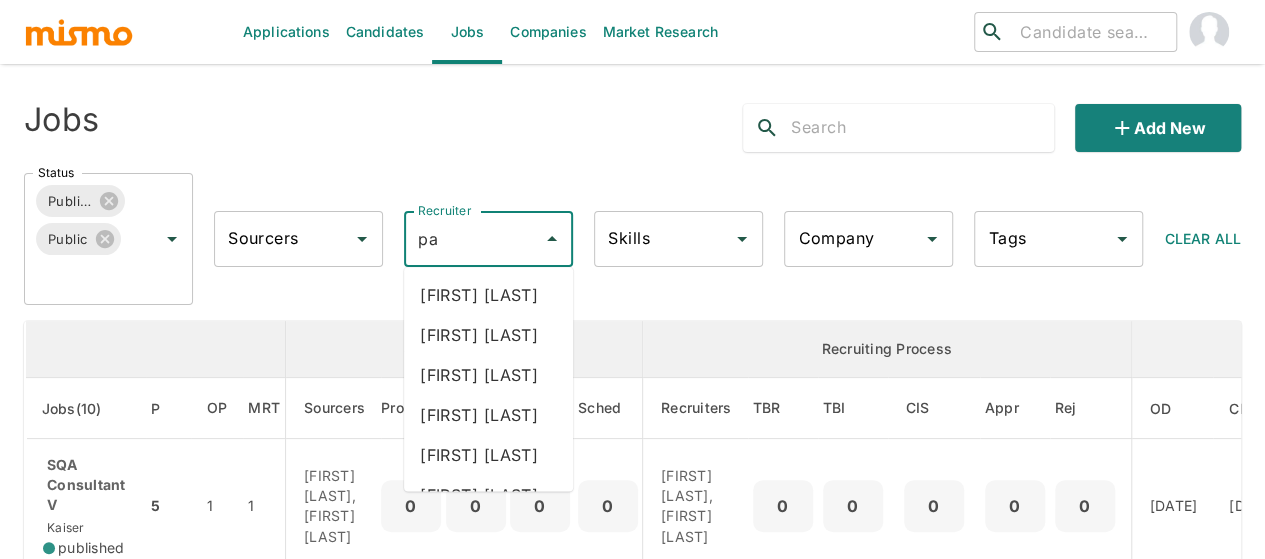 type on "pao" 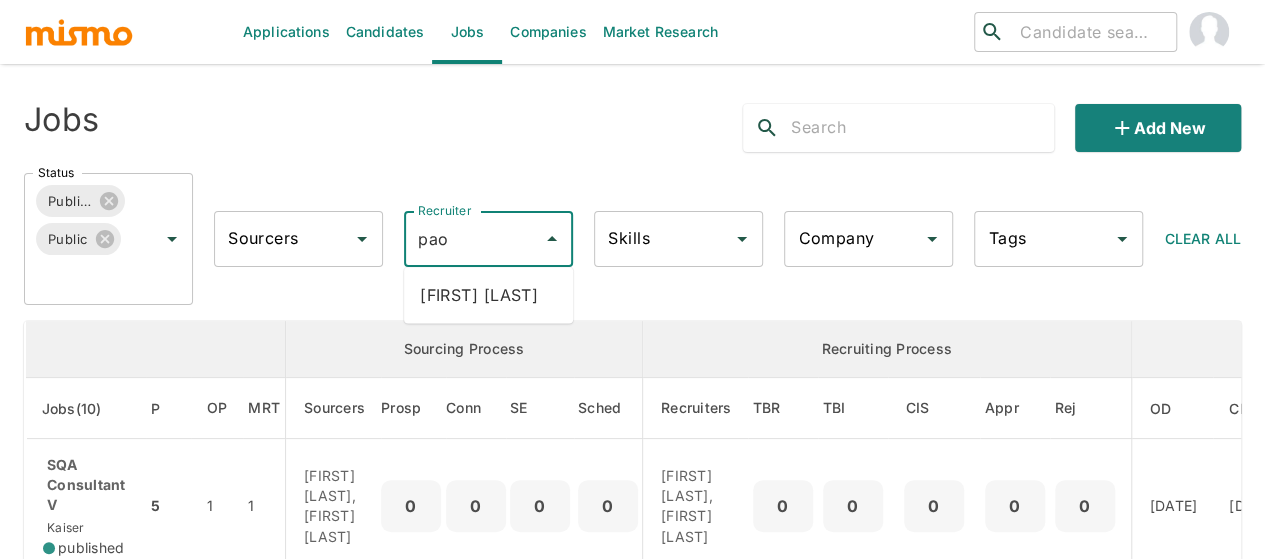 click on "[FIRST] [LAST]" at bounding box center [488, 295] 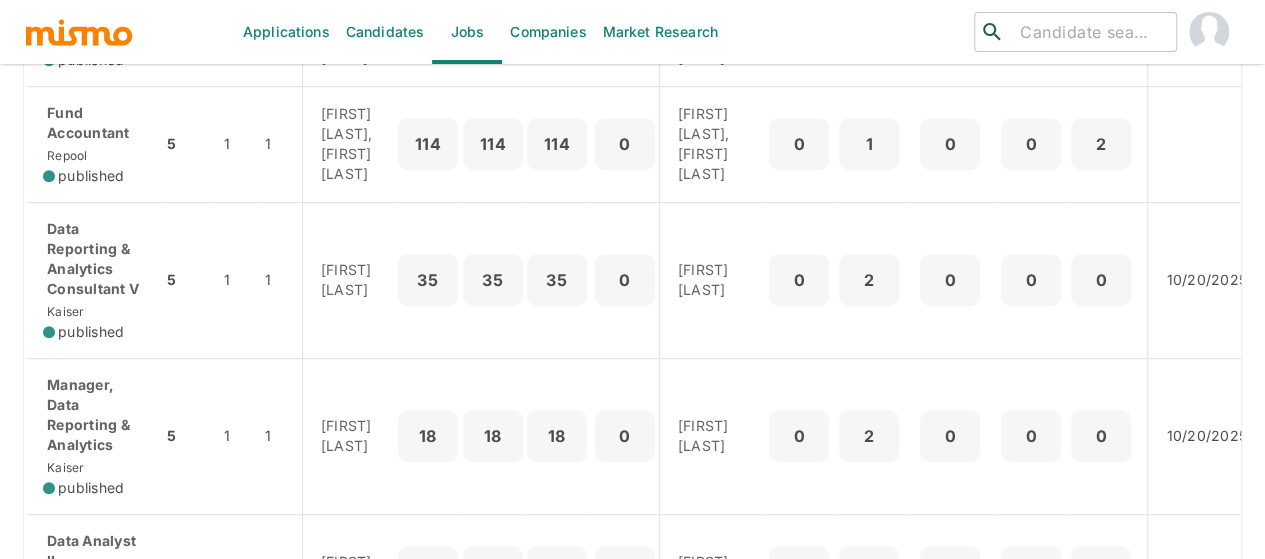 scroll, scrollTop: 500, scrollLeft: 0, axis: vertical 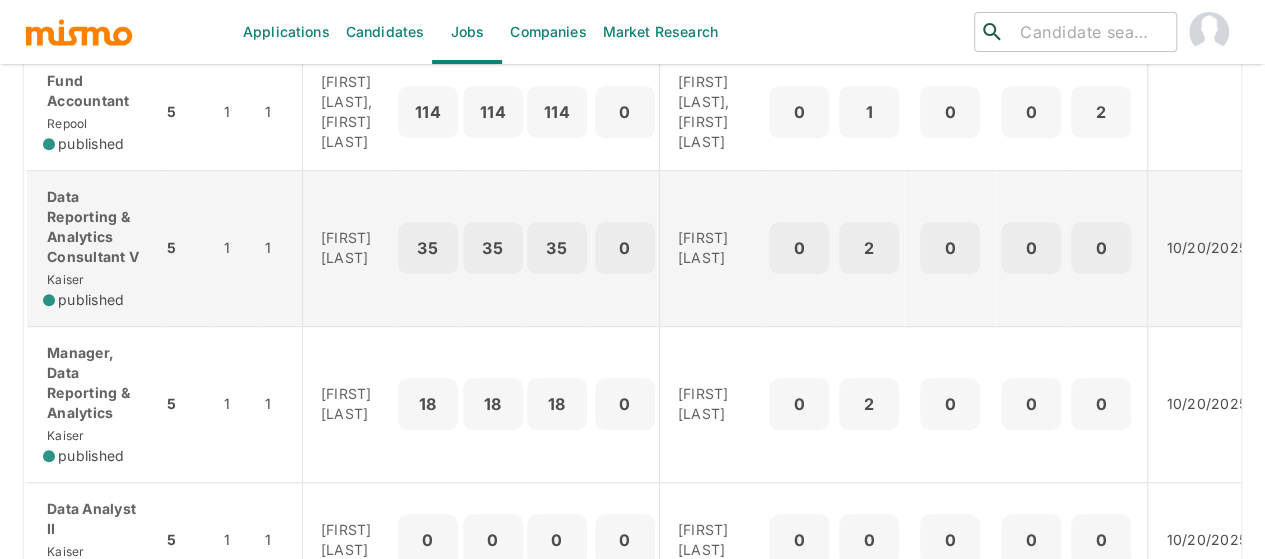 click on "Data Reporting & Analytics Consultant V" at bounding box center (94, 227) 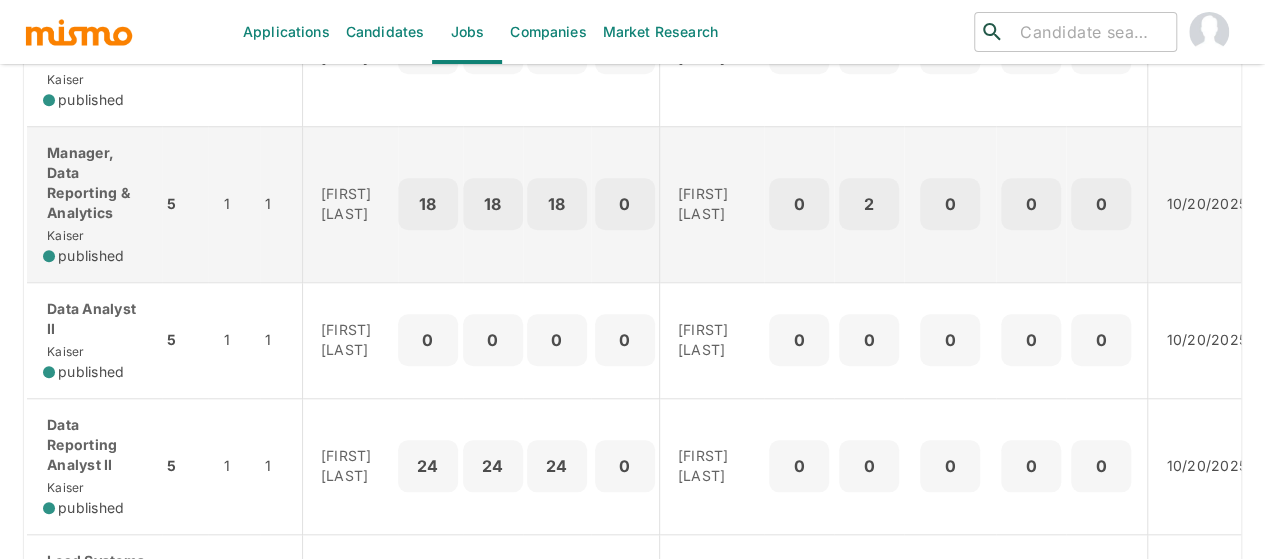 scroll, scrollTop: 800, scrollLeft: 0, axis: vertical 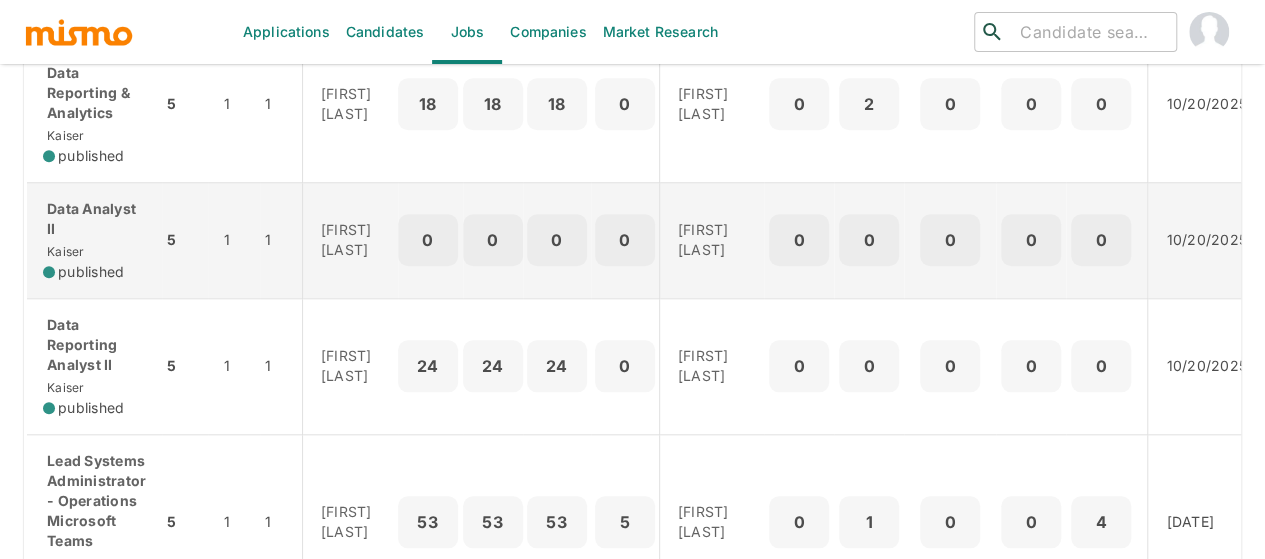 click on "Kaiser" at bounding box center (64, 251) 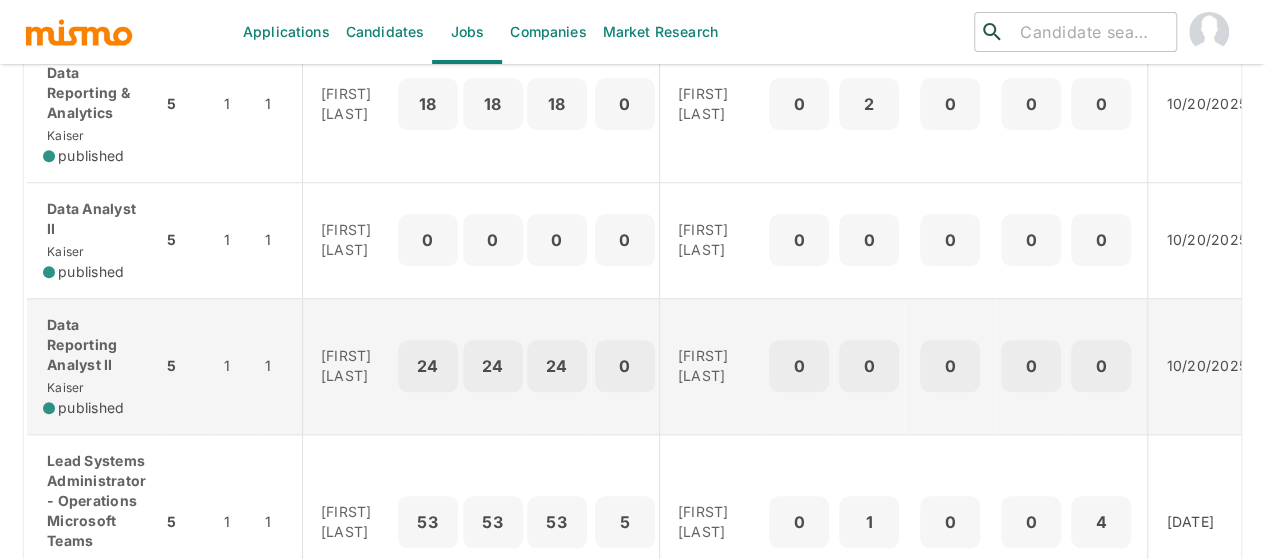 click on "Data Reporting Analyst II" at bounding box center [94, 345] 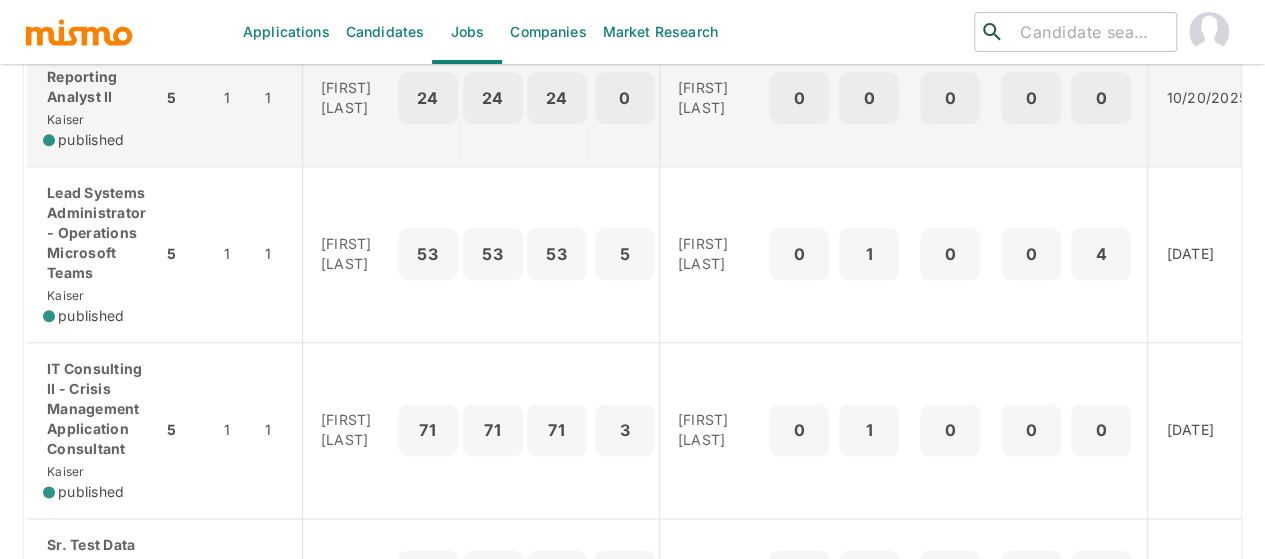 scroll, scrollTop: 1100, scrollLeft: 0, axis: vertical 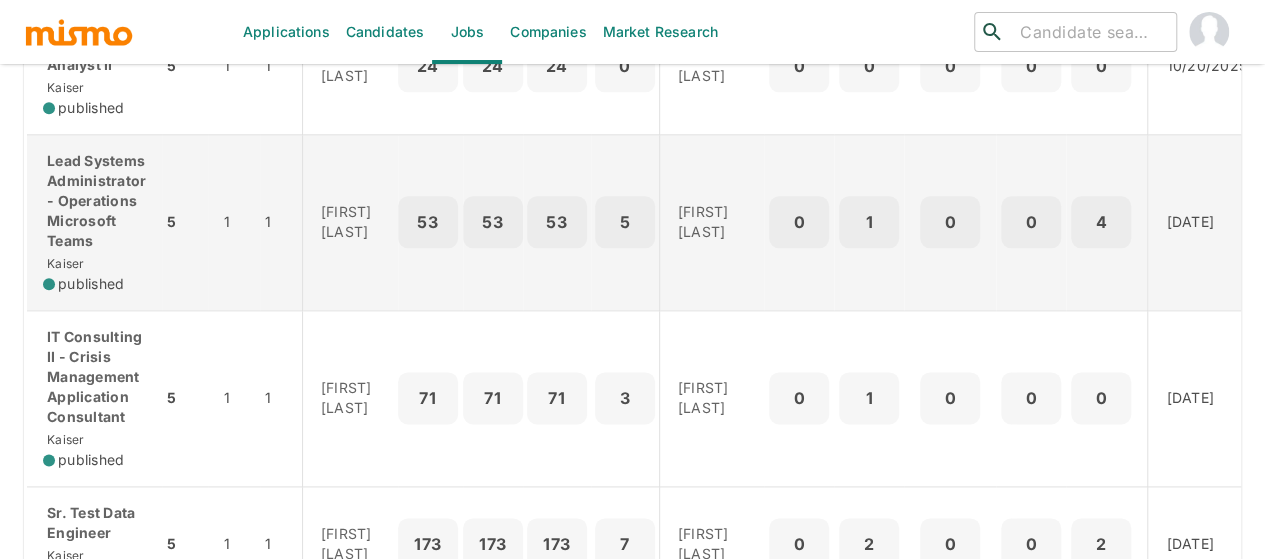 click on "Lead Systems Administrator - Operations Microsoft Teams" at bounding box center [94, 201] 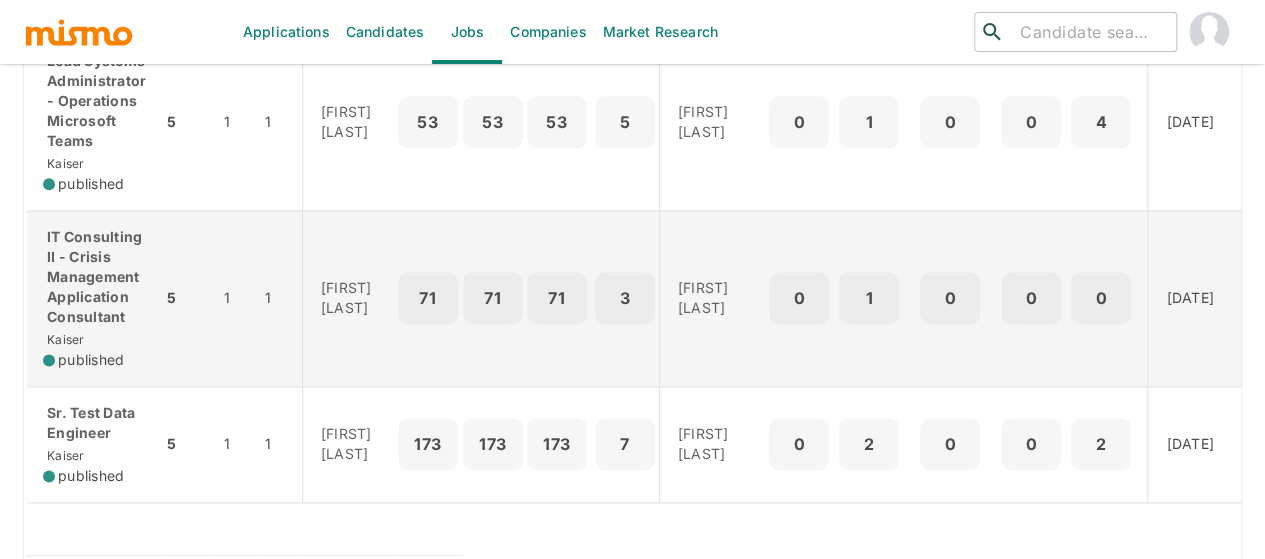scroll, scrollTop: 1292, scrollLeft: 0, axis: vertical 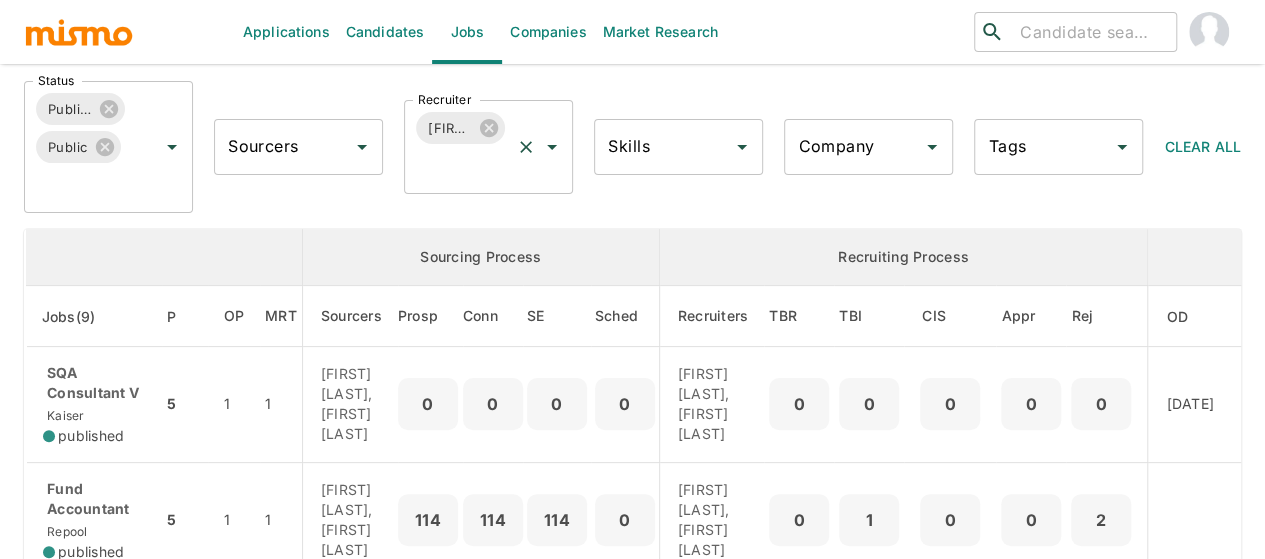 click on "[FIRST] [LAST]" at bounding box center (460, 128) 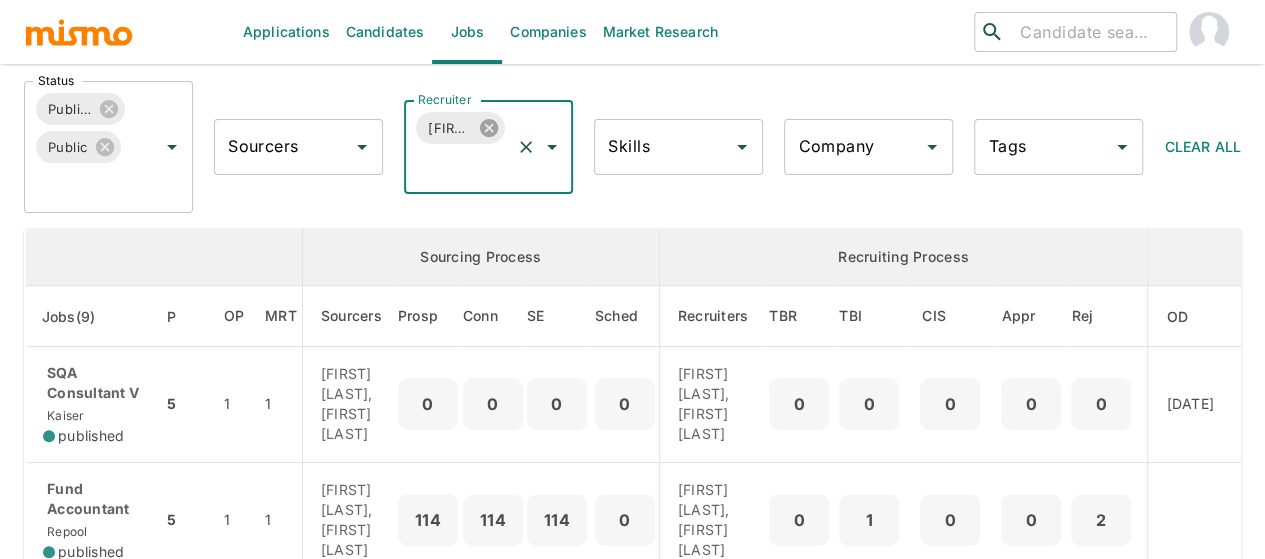 click 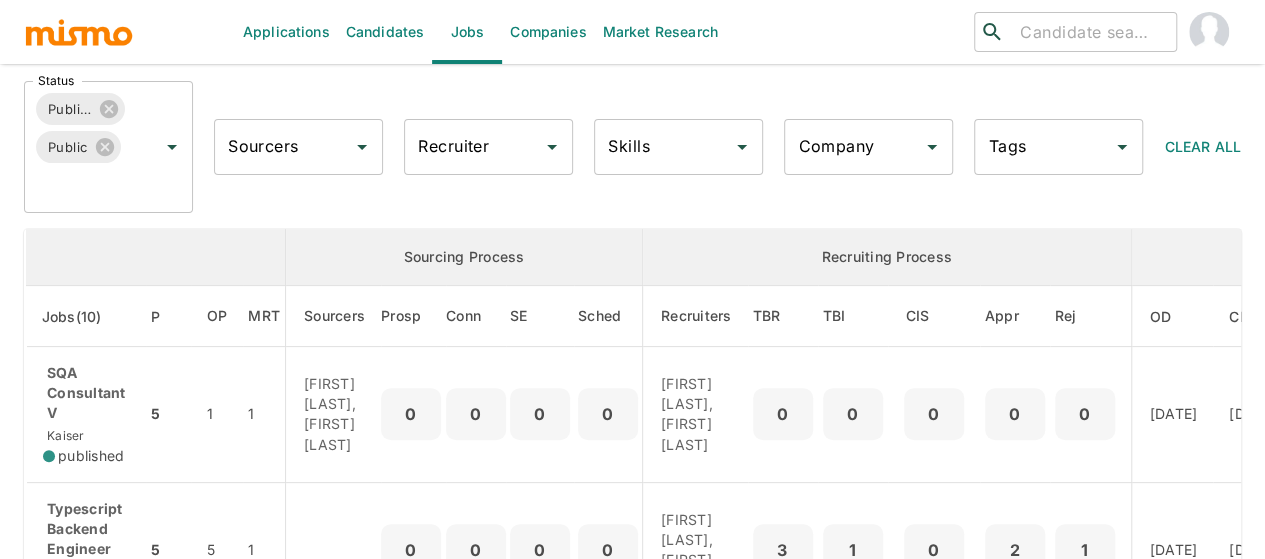 click on "Recruiter Recruiter" at bounding box center [488, 147] 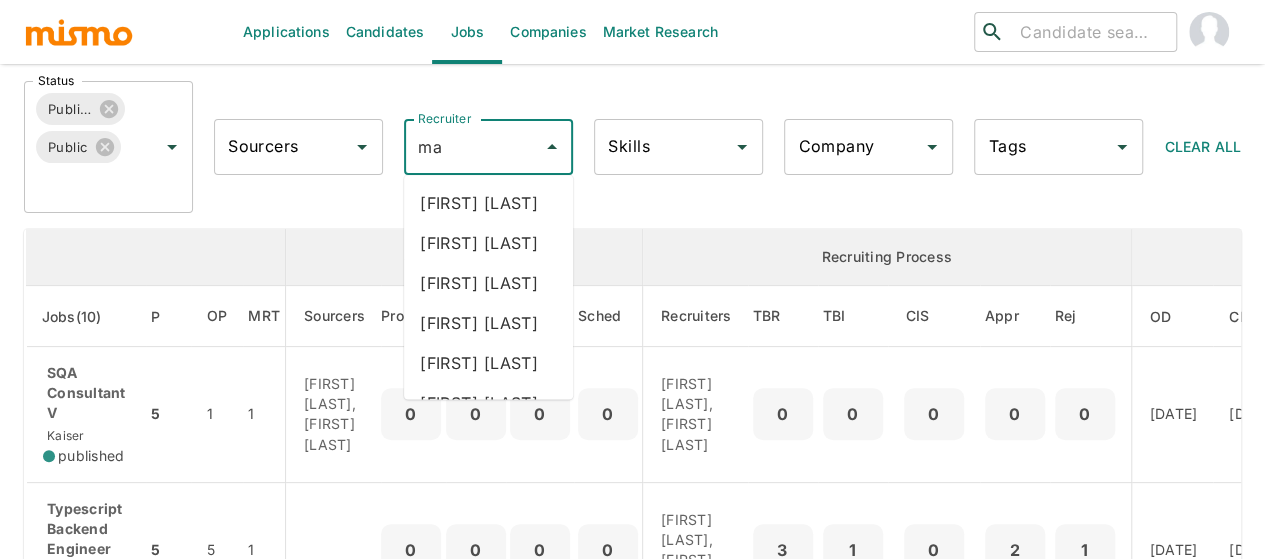 type on "mai" 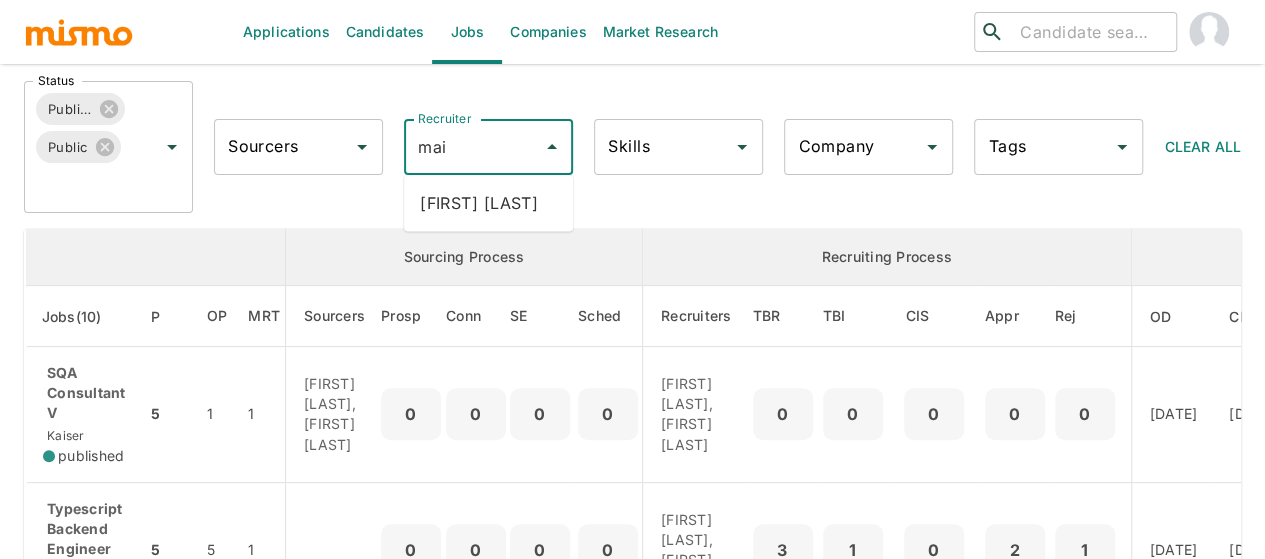 click on "[FIRST] [LAST]" at bounding box center (488, 203) 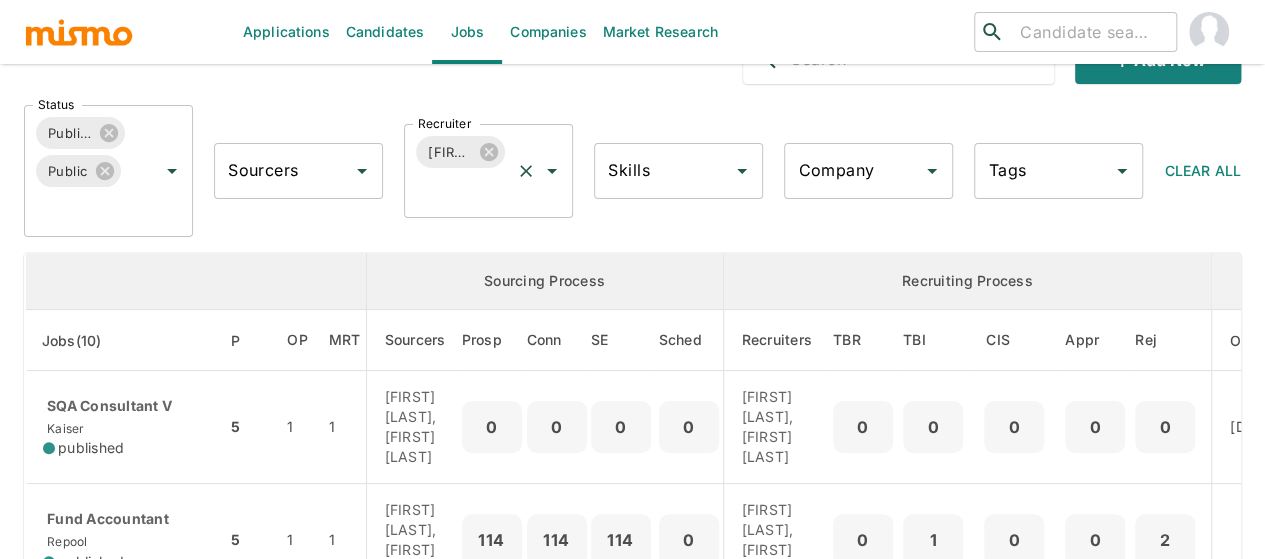 scroll, scrollTop: 100, scrollLeft: 0, axis: vertical 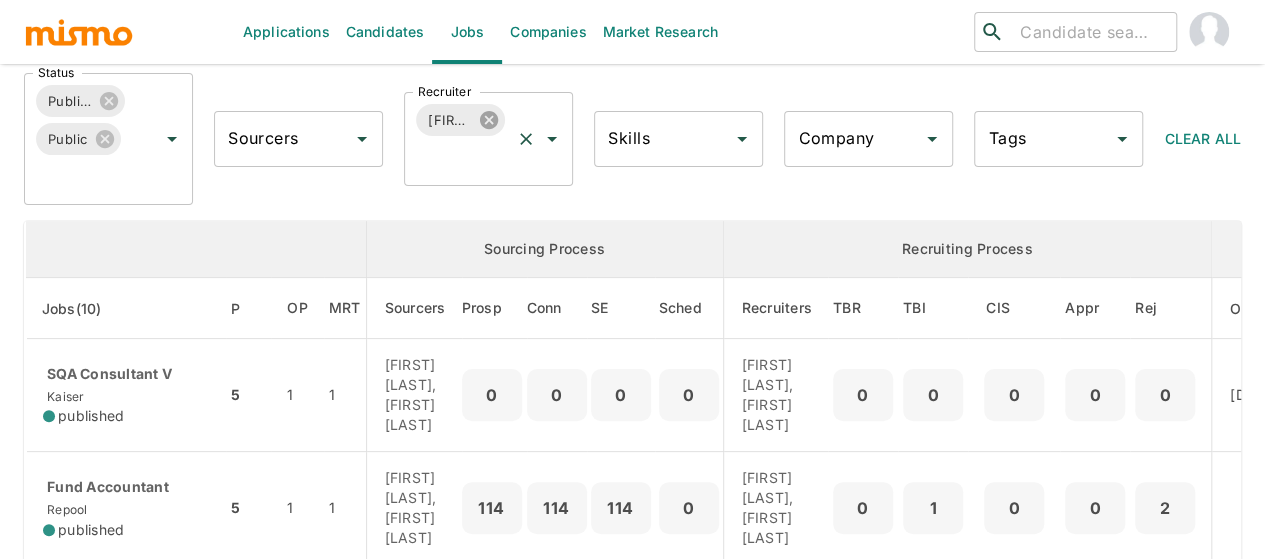click 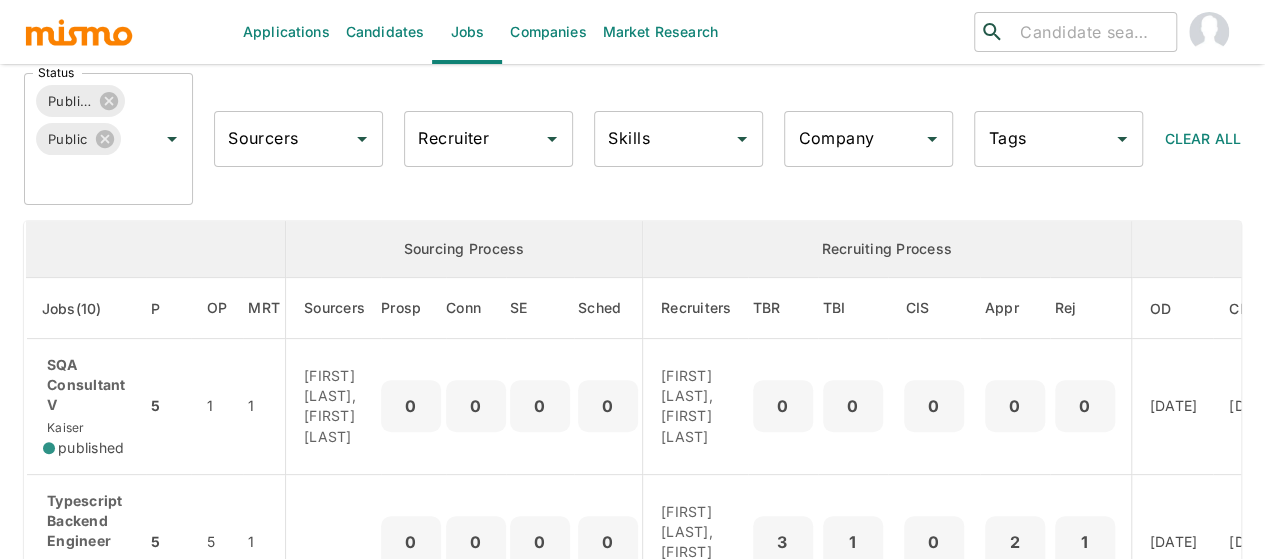 click on "Recruiter" at bounding box center (473, 139) 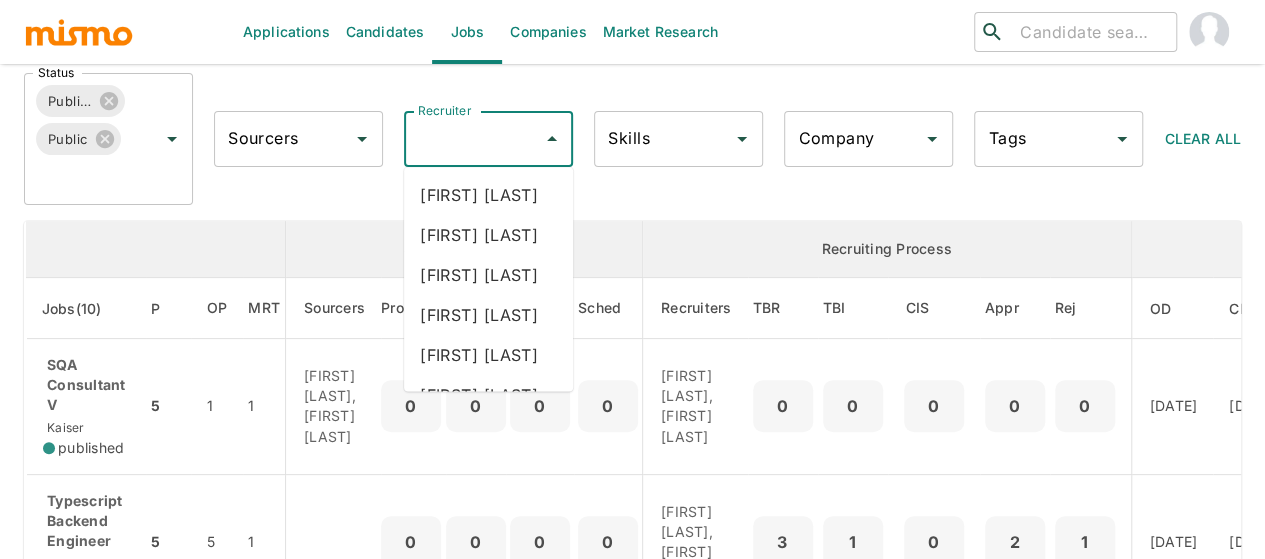 click on "Recruiter" at bounding box center [473, 139] 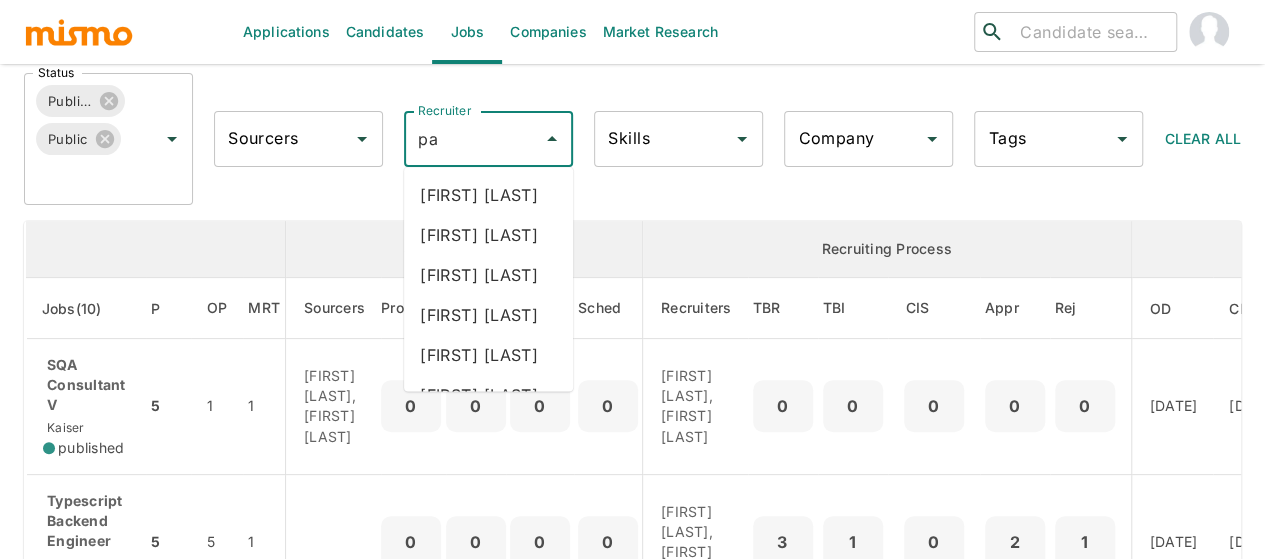 type on "pao" 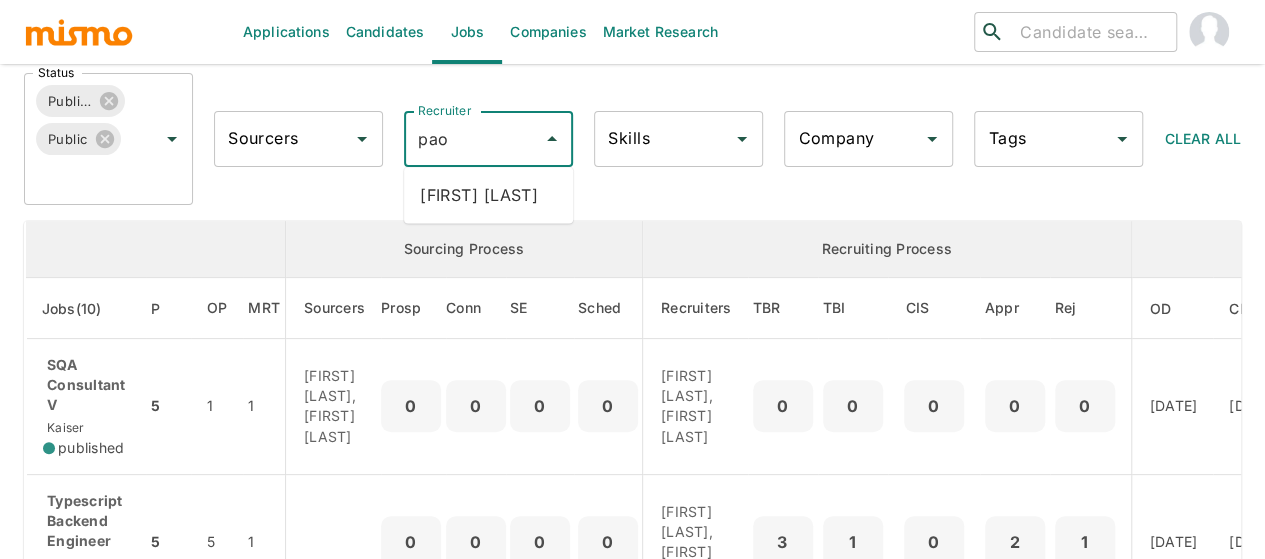 click on "[FIRST] [LAST]" at bounding box center [488, 195] 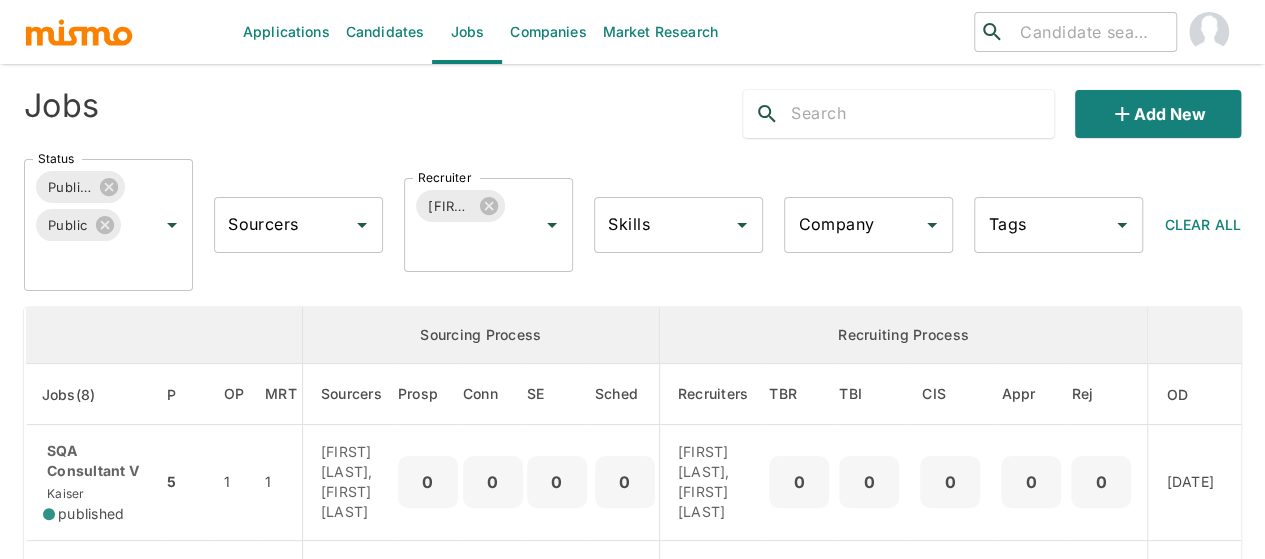scroll, scrollTop: 0, scrollLeft: 0, axis: both 